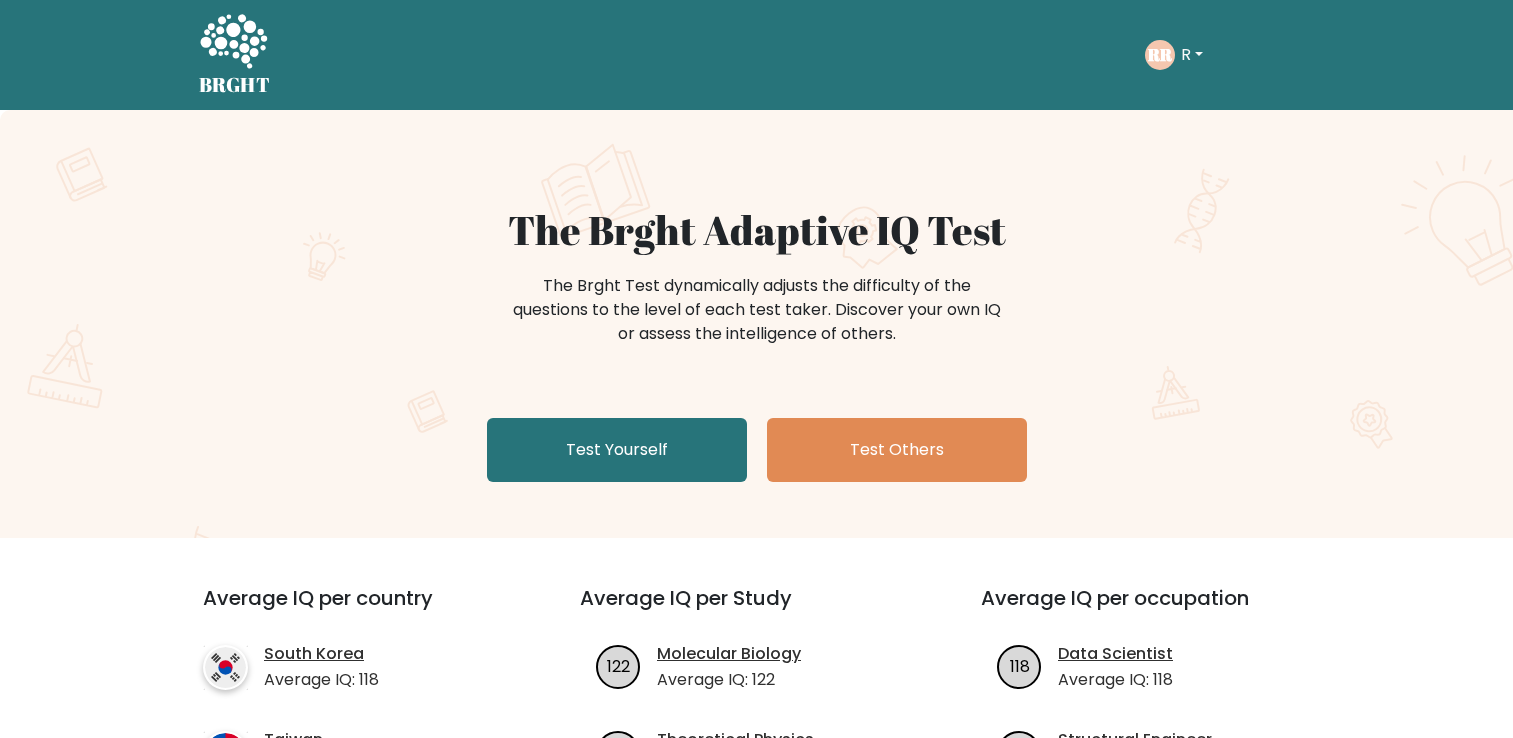 scroll, scrollTop: 0, scrollLeft: 0, axis: both 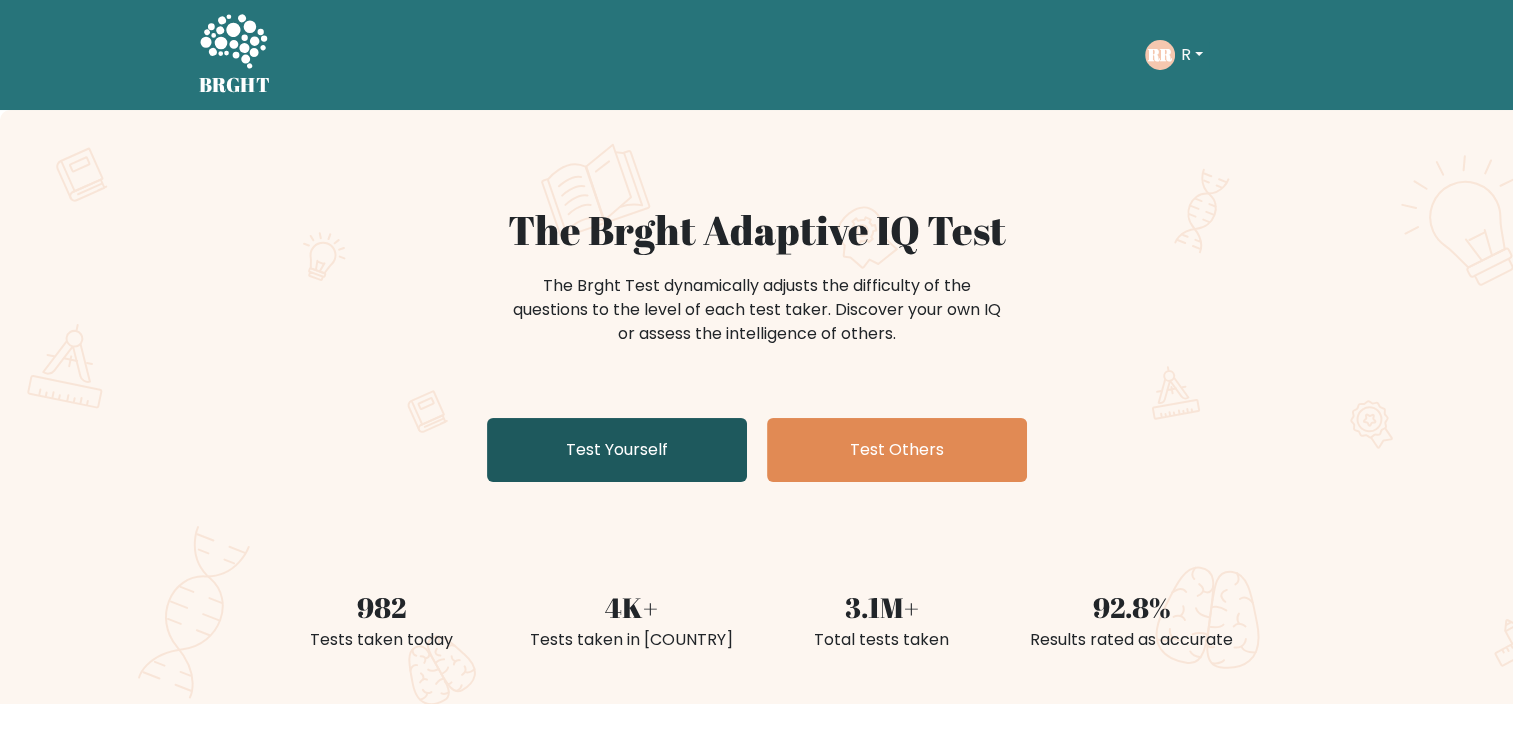 click on "Test Yourself" at bounding box center [617, 450] 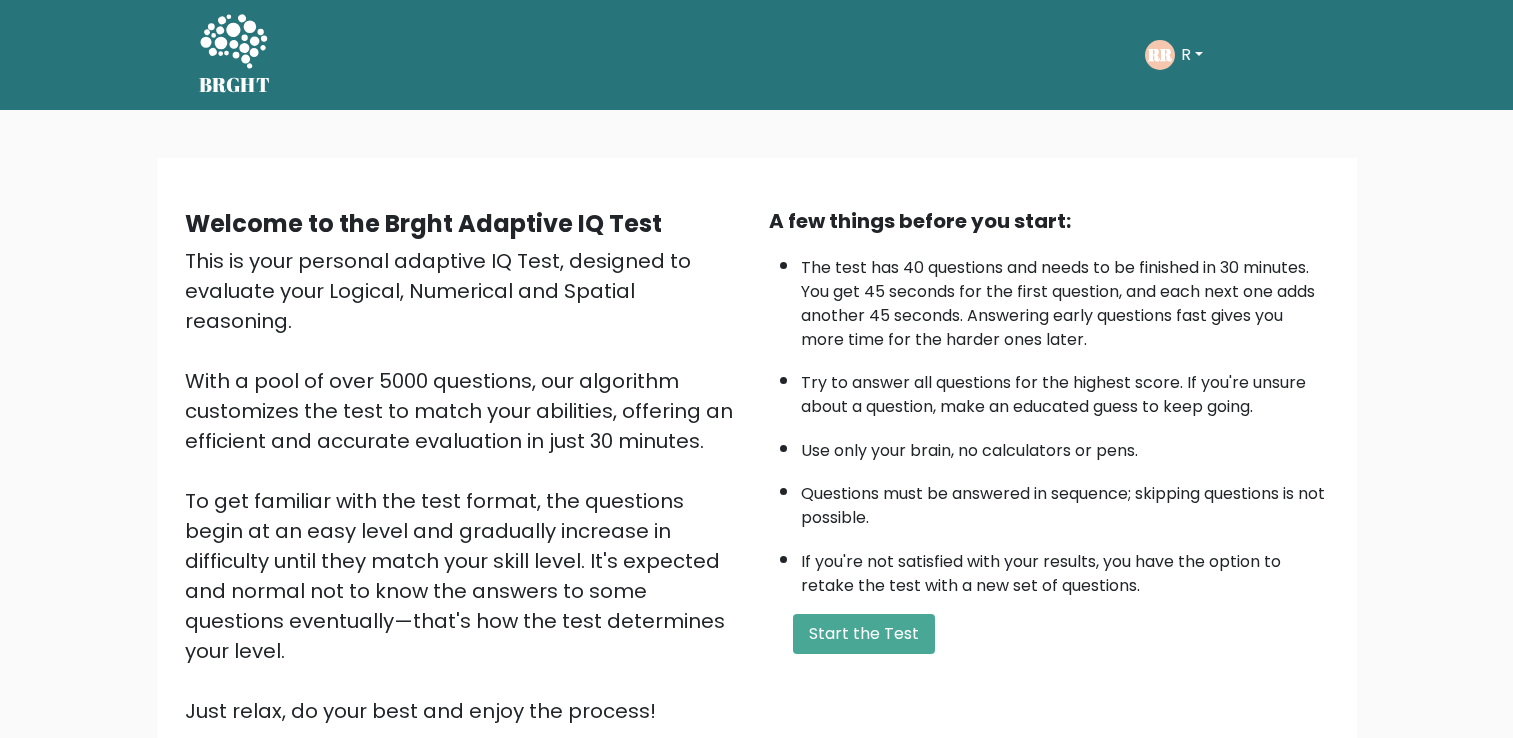 scroll, scrollTop: 0, scrollLeft: 0, axis: both 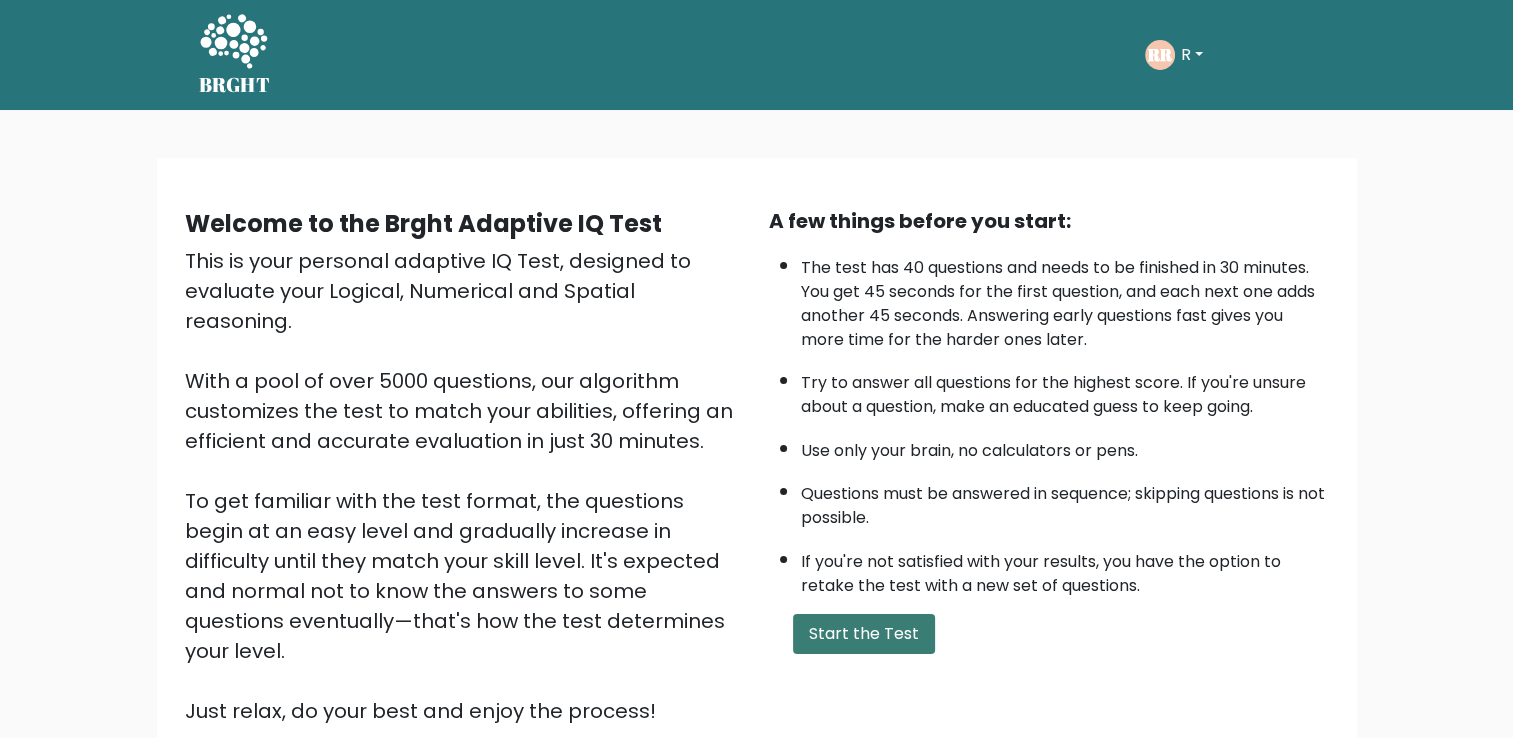 click on "Start the Test" at bounding box center (864, 634) 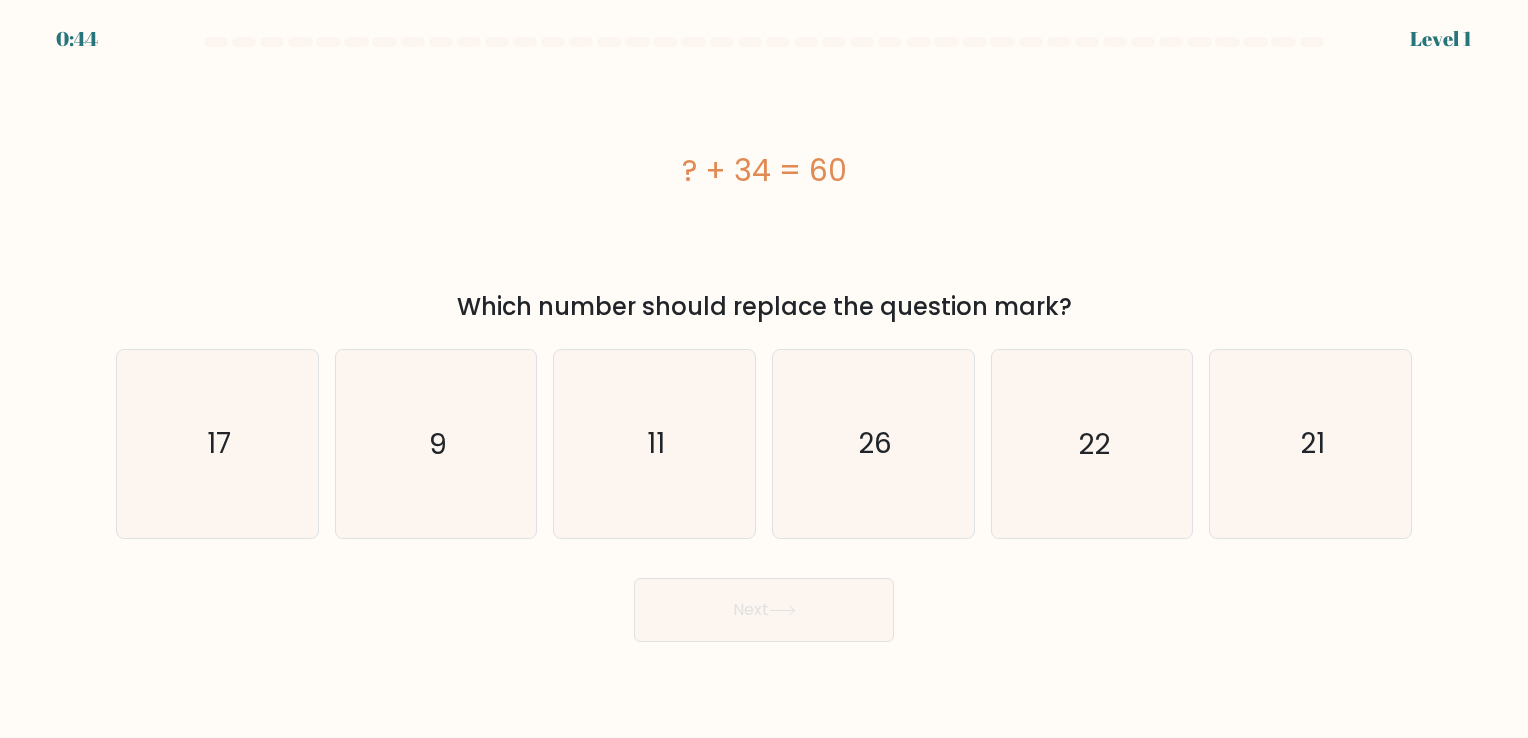 scroll, scrollTop: 0, scrollLeft: 0, axis: both 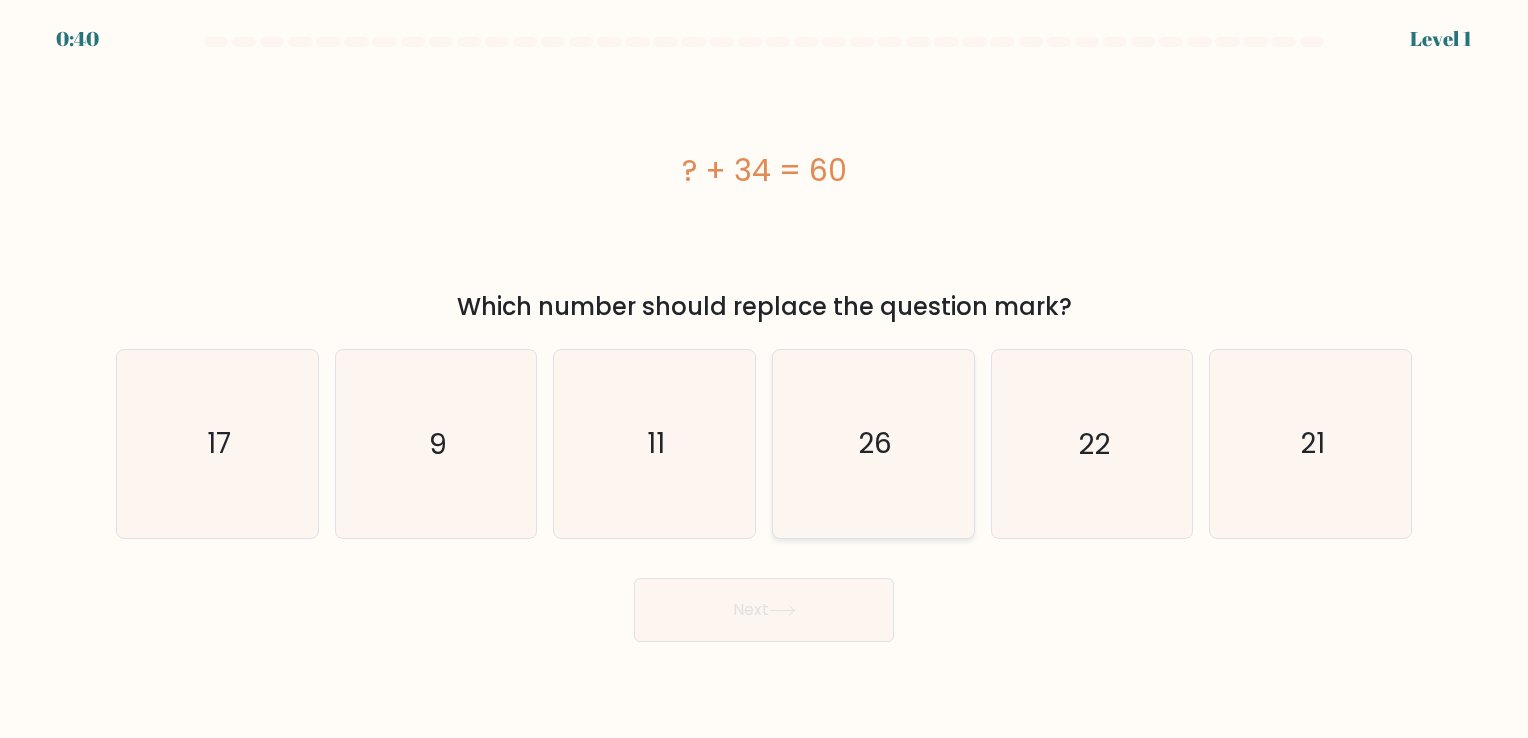 click on "26" 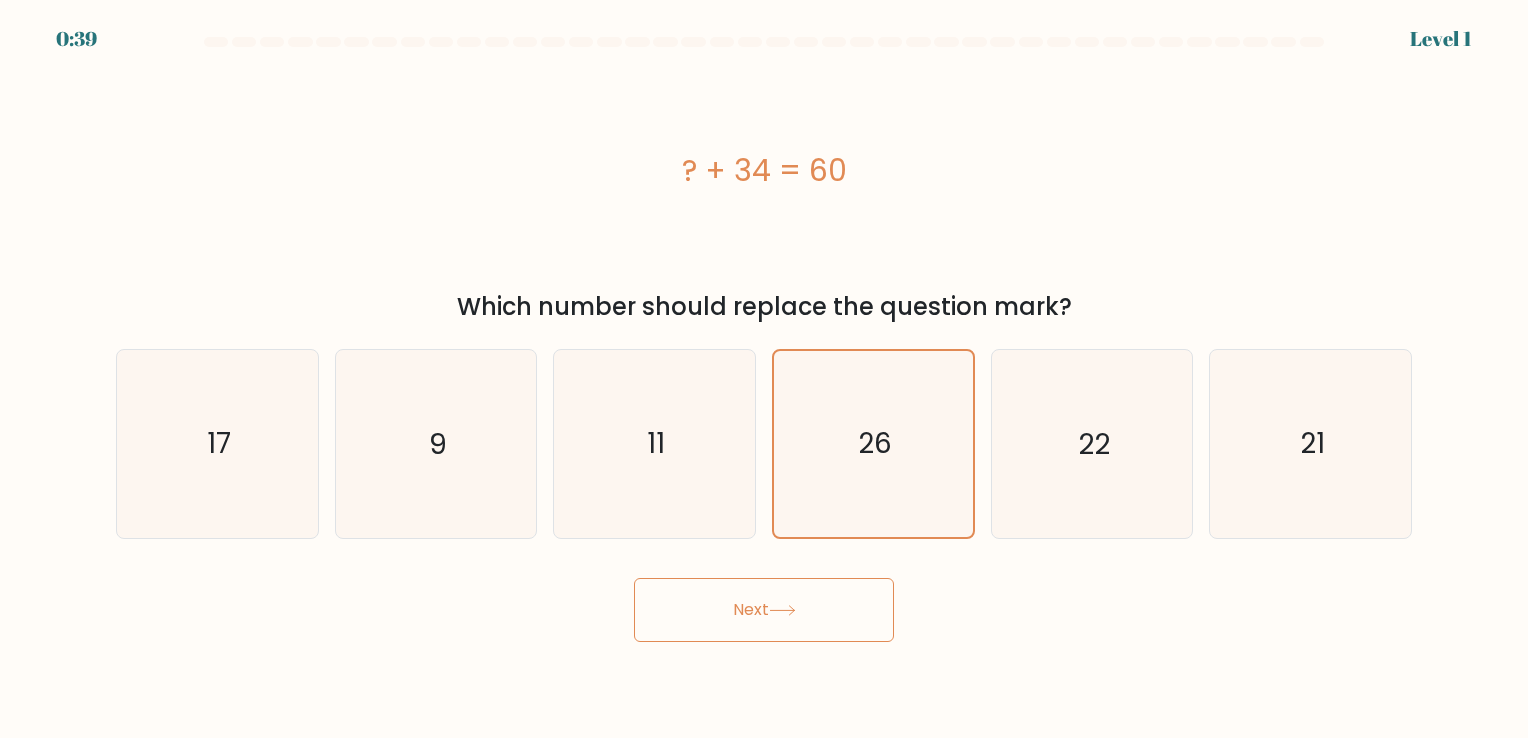 click on "Next" at bounding box center [764, 610] 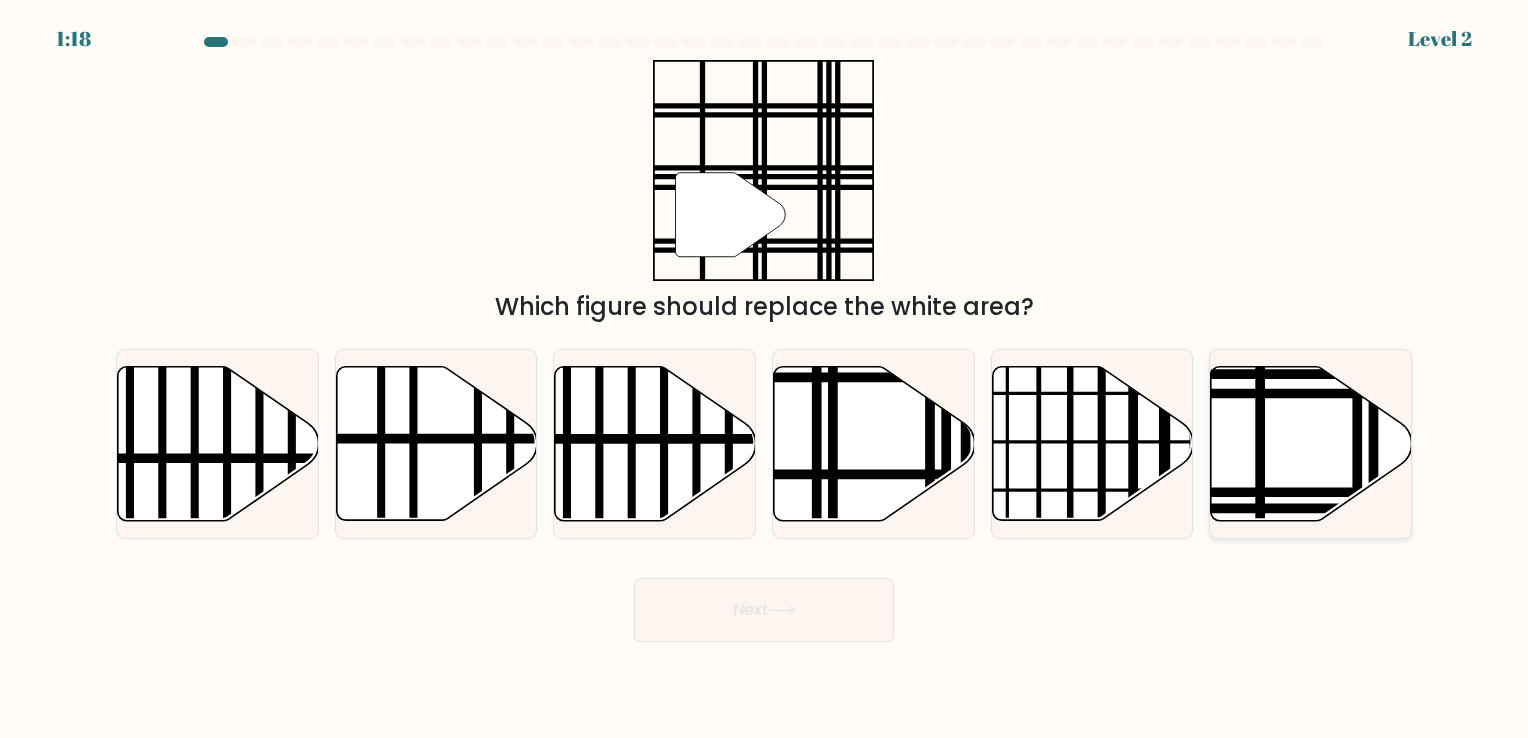 click 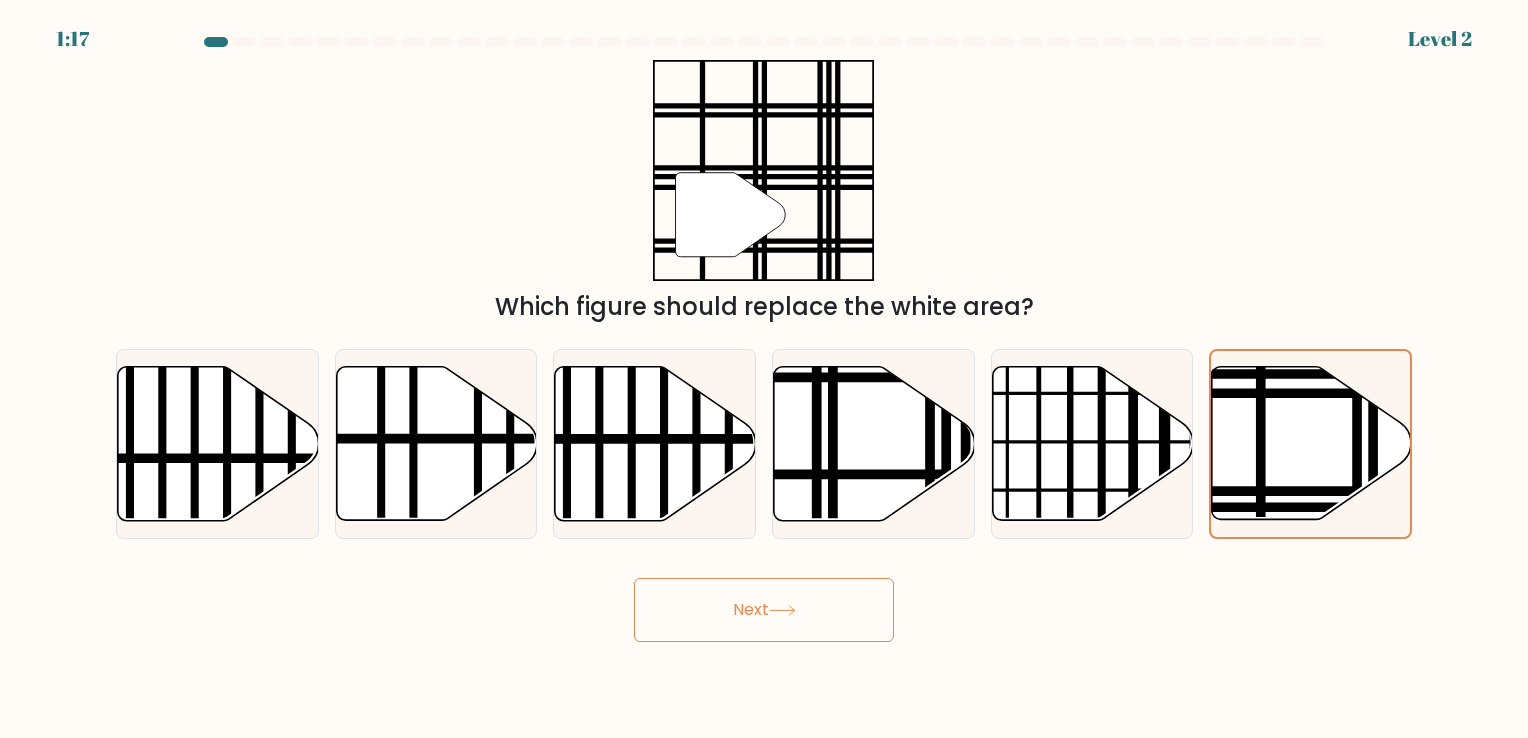 click on "Next" at bounding box center (764, 610) 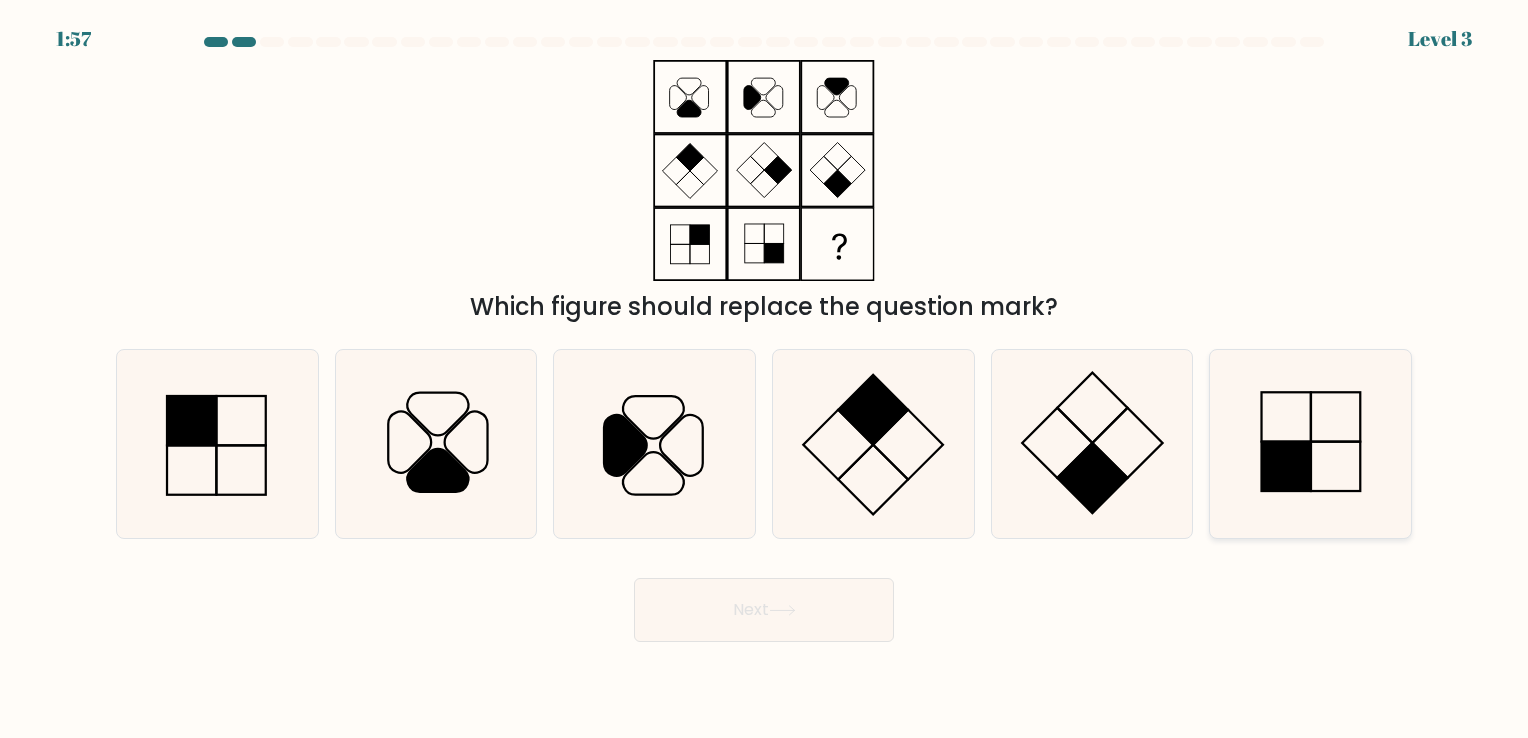 click 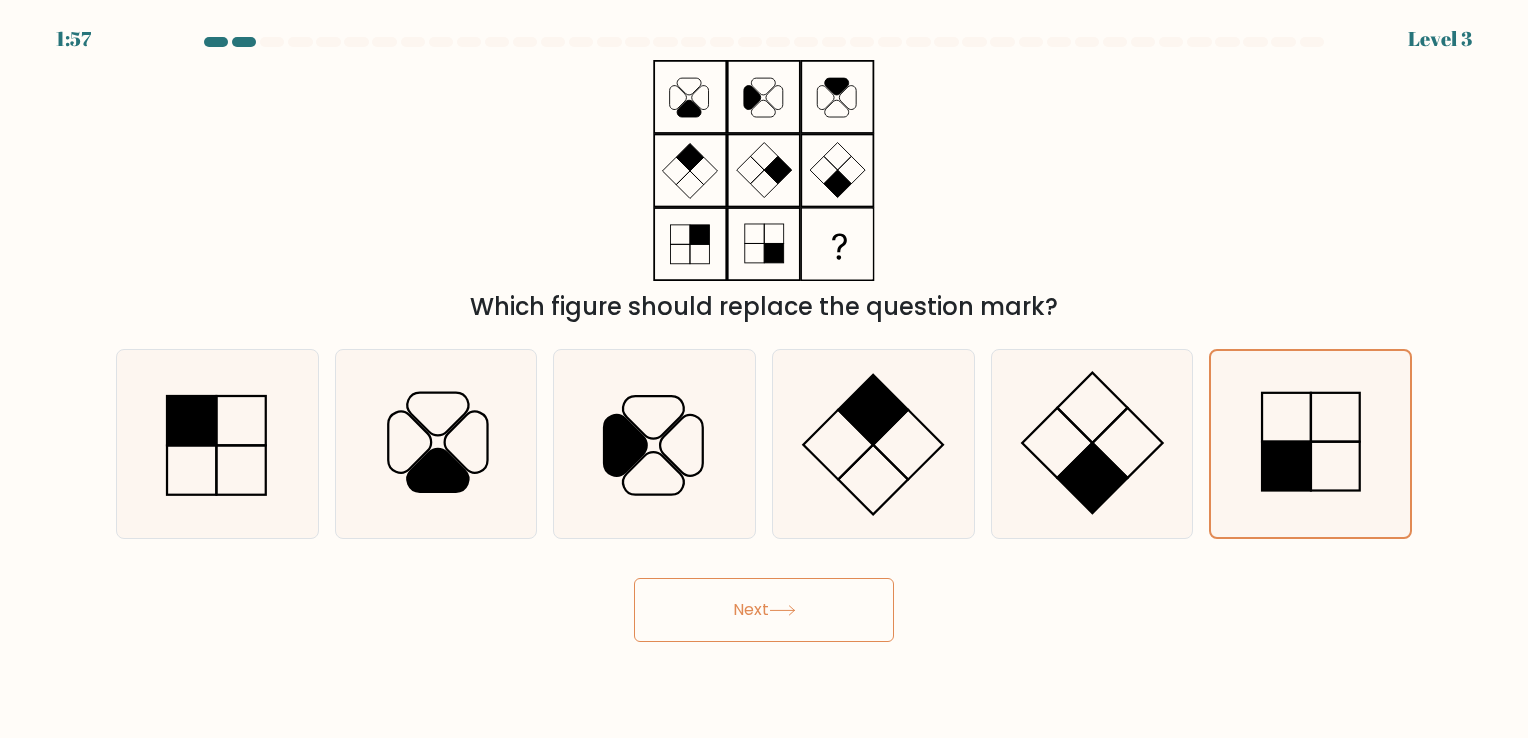click 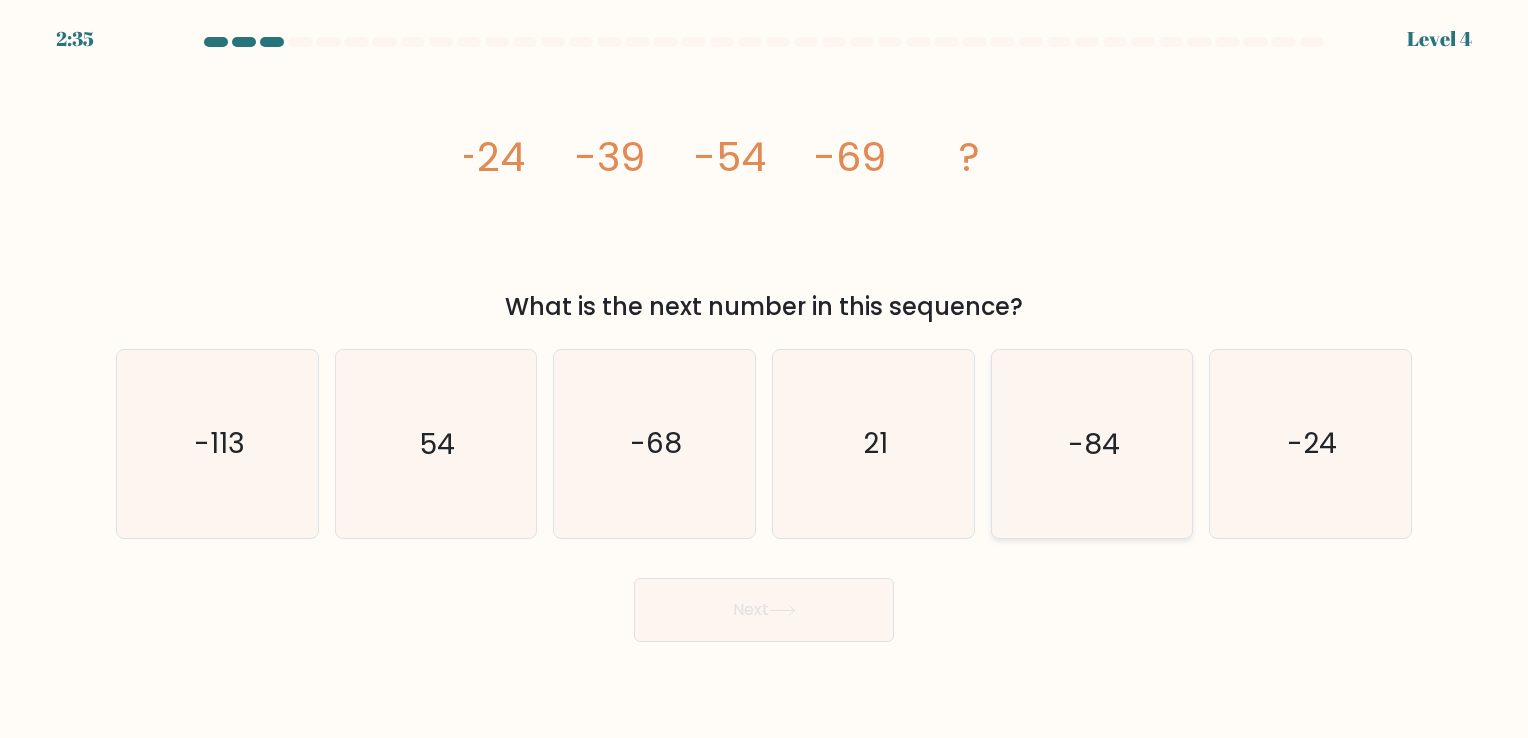 click on "-84" 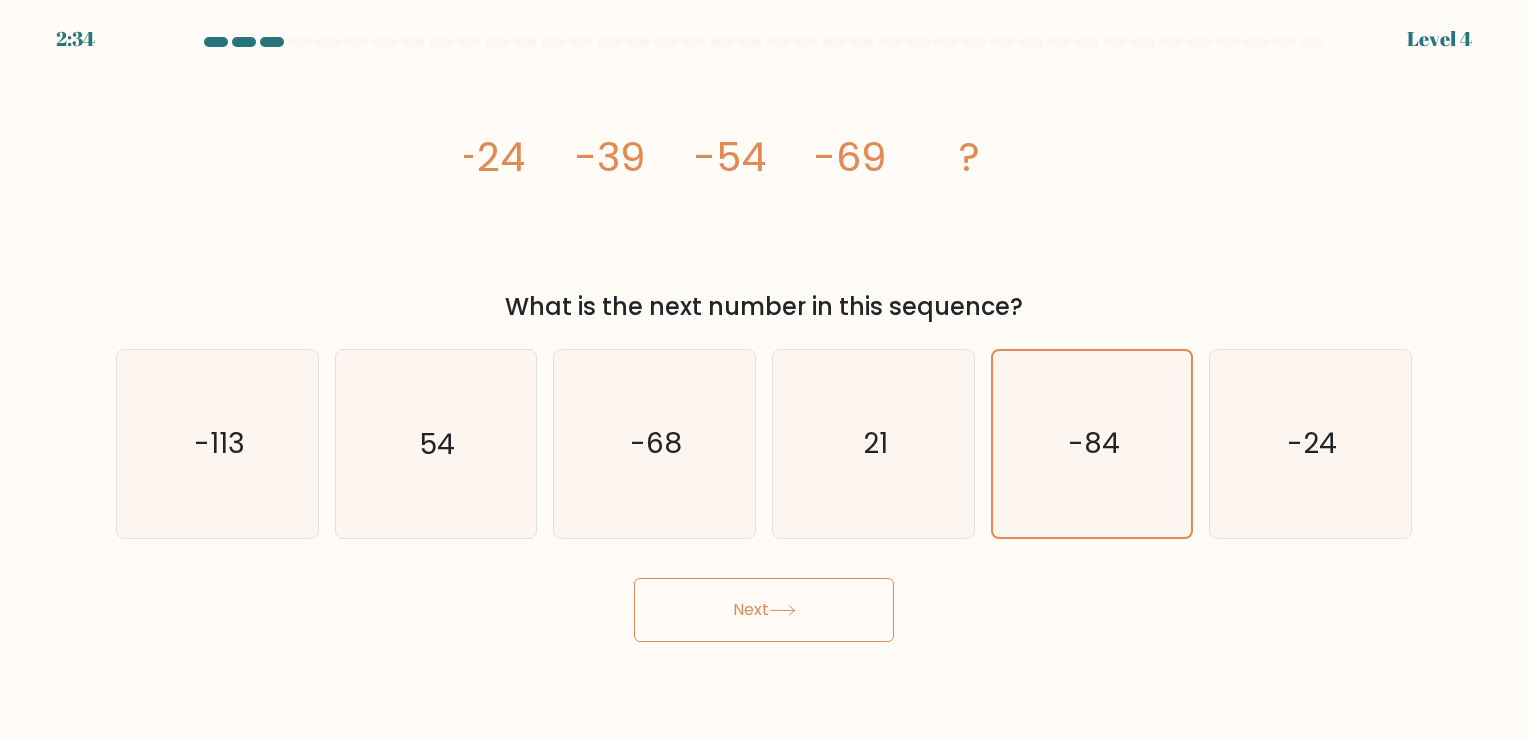click on "Next" at bounding box center (764, 610) 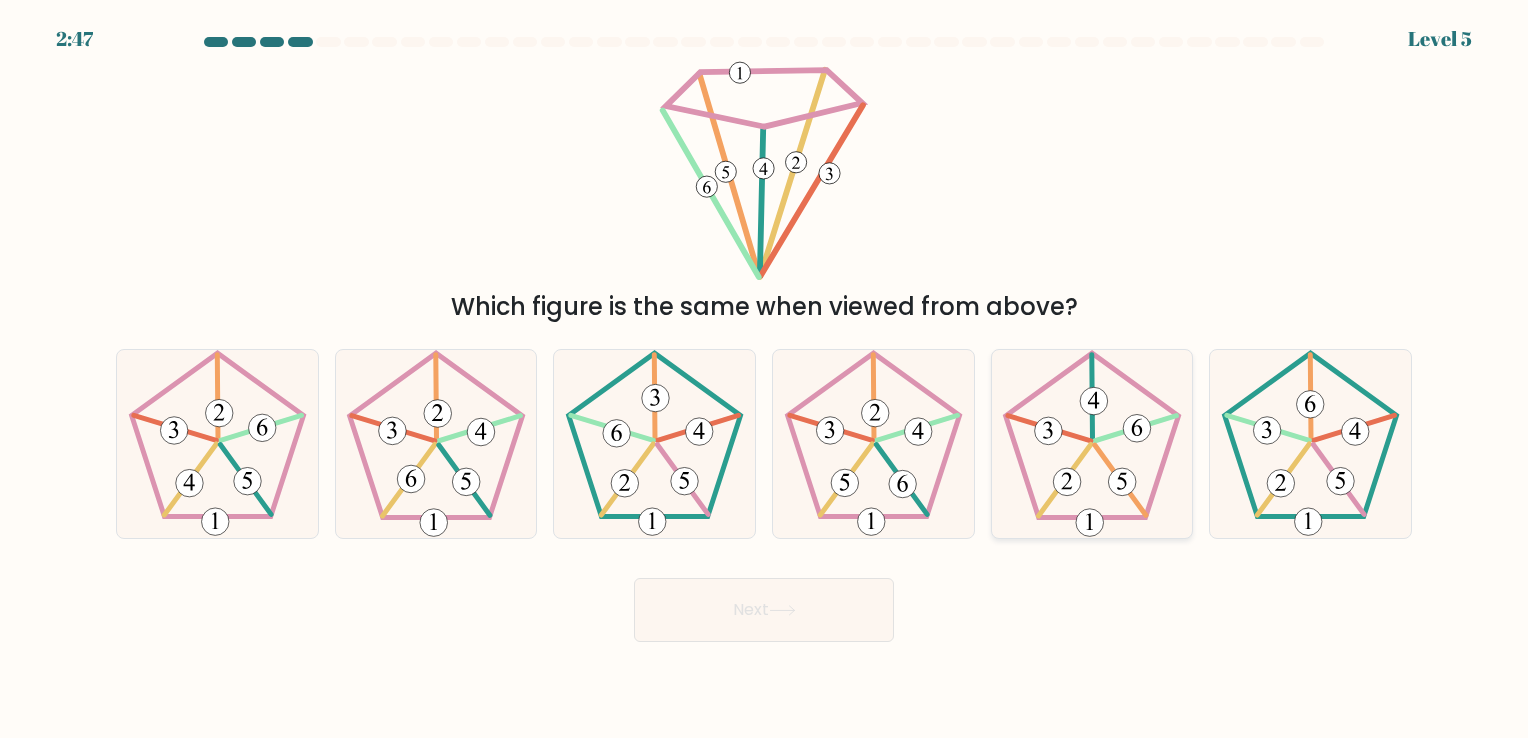 click 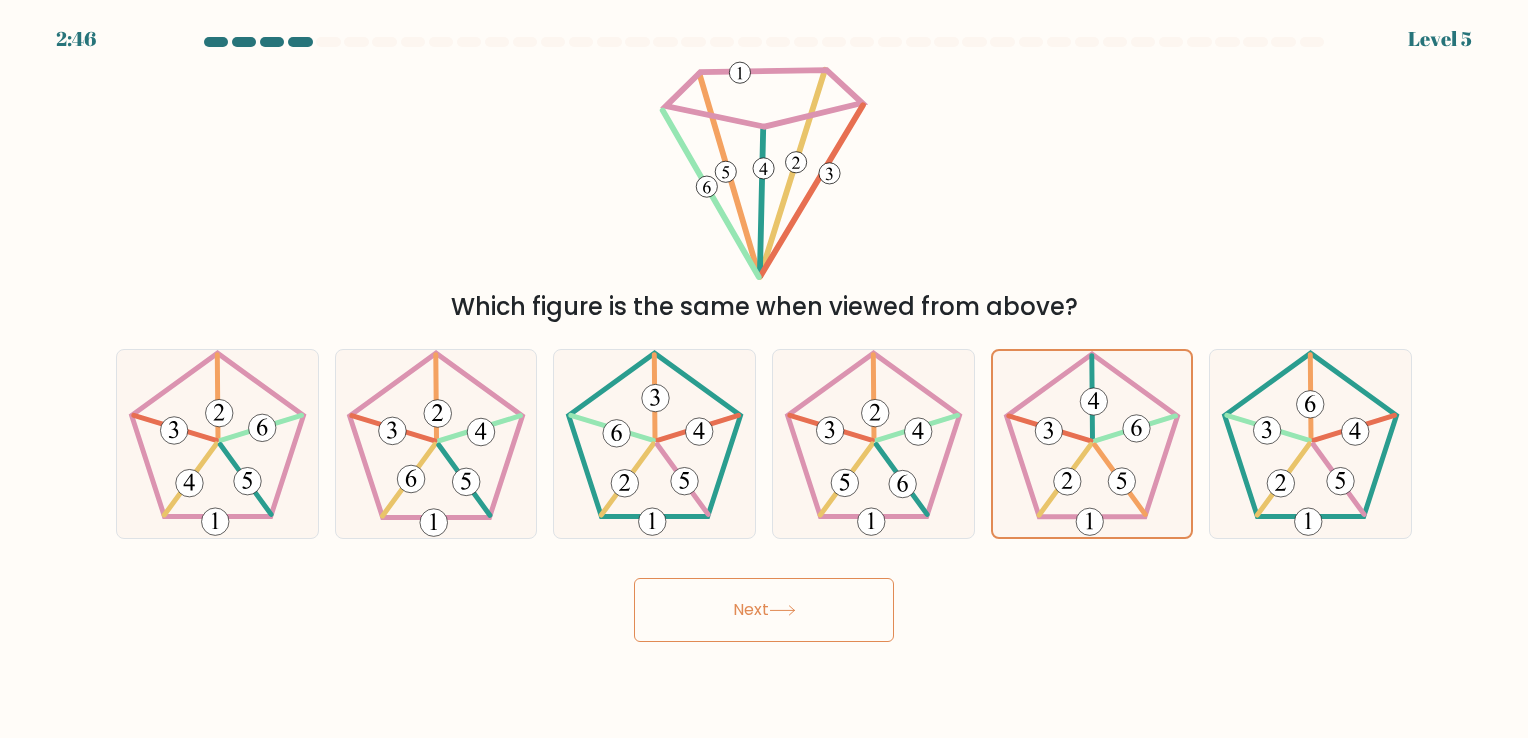 click on "Next" at bounding box center (764, 610) 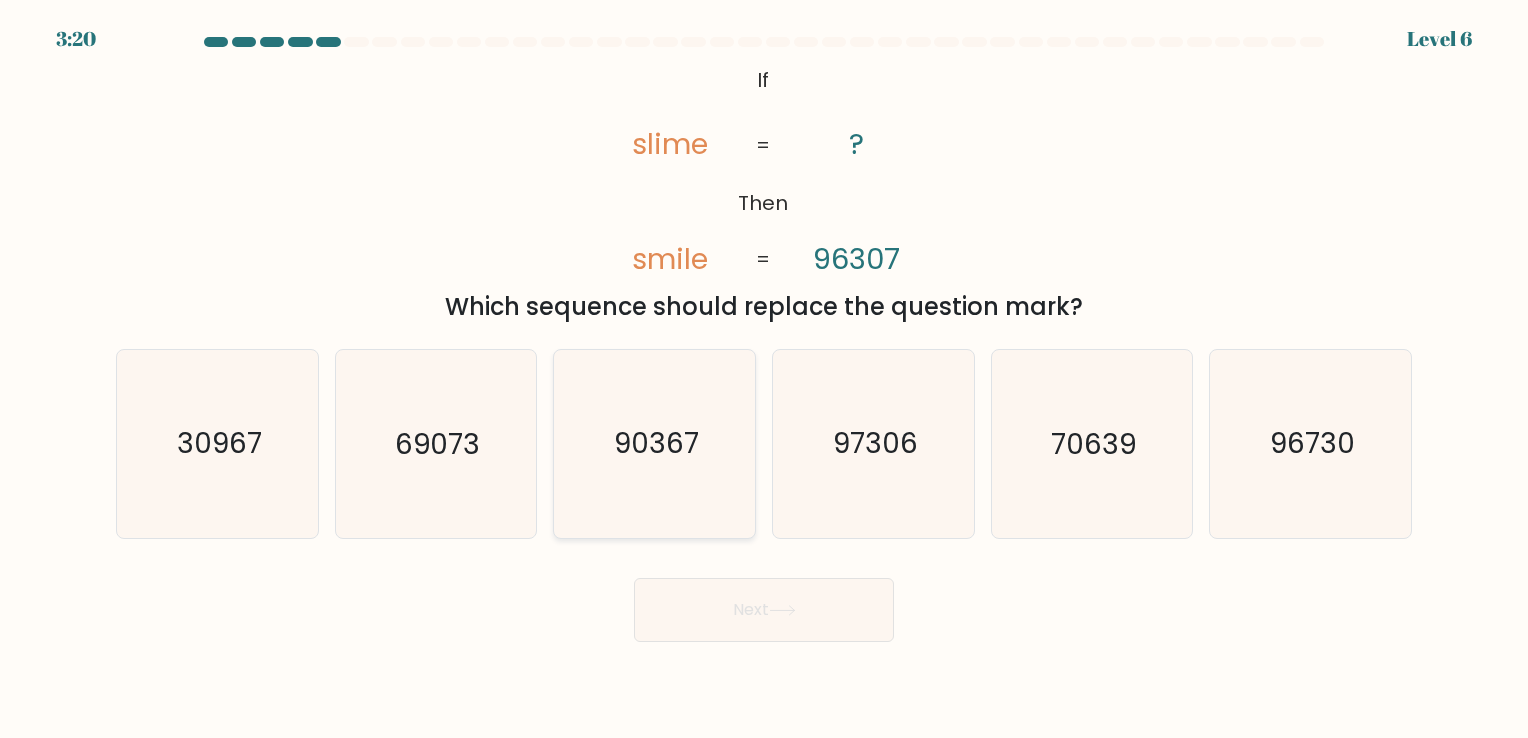 click on "90367" 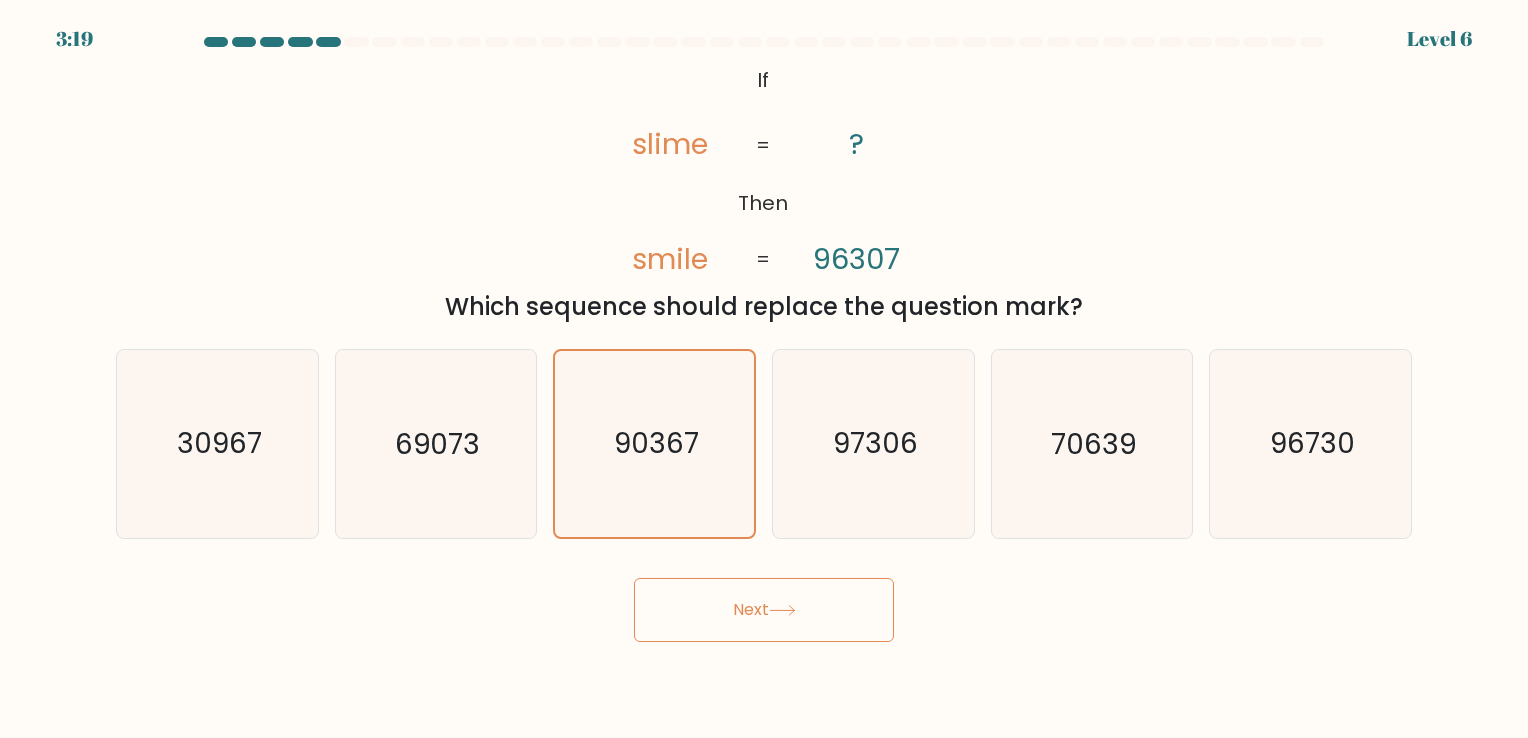 click on "Next" at bounding box center (764, 610) 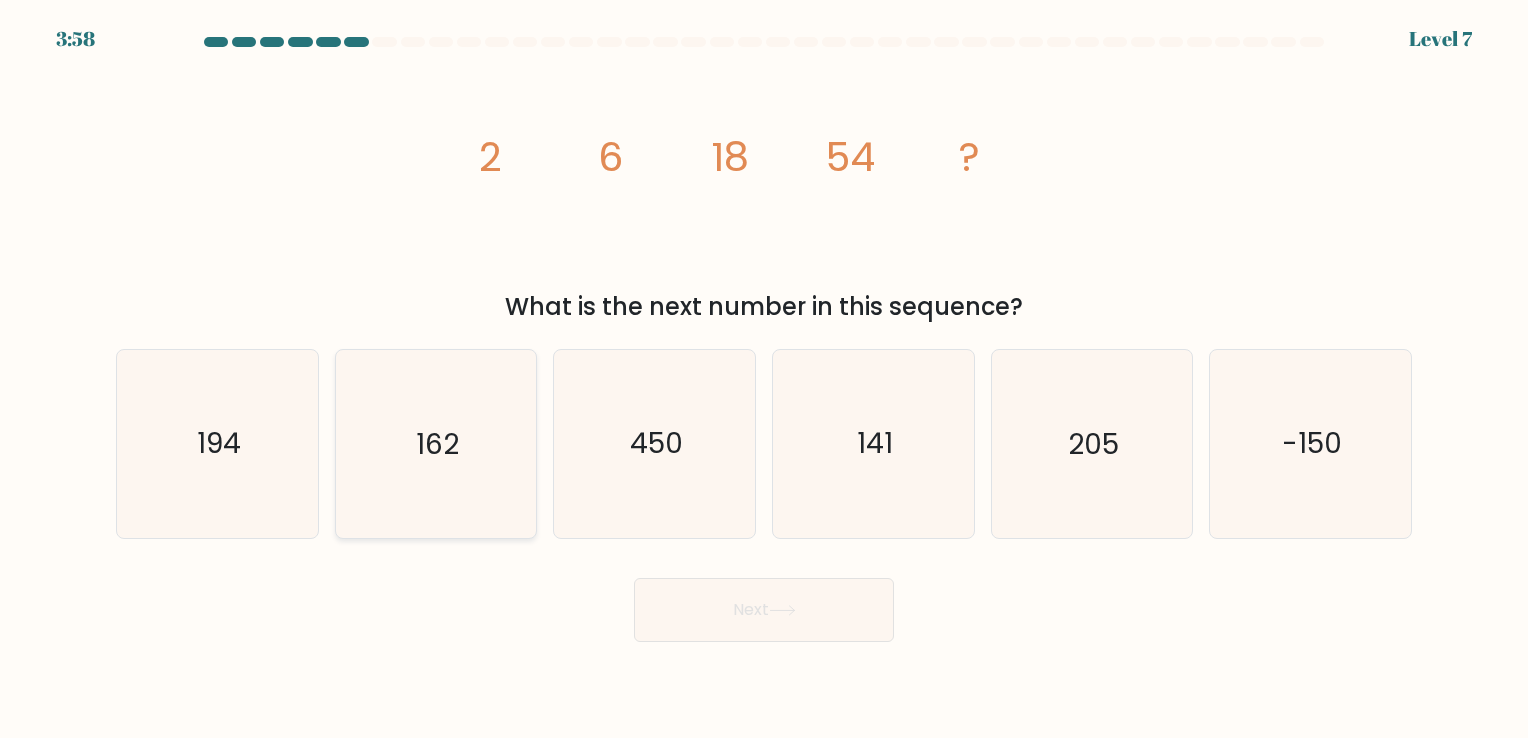 click on "162" 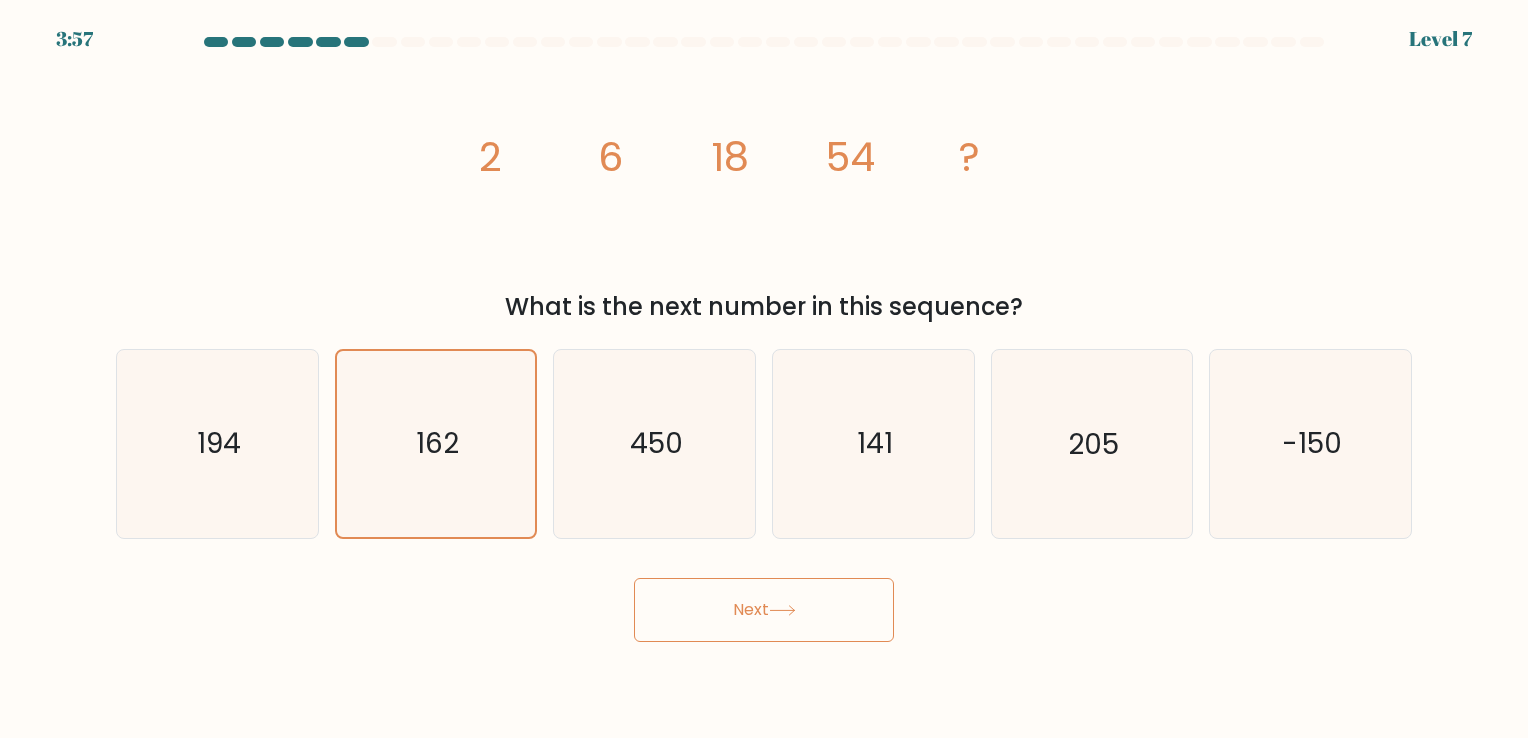 click on "Next" at bounding box center [764, 610] 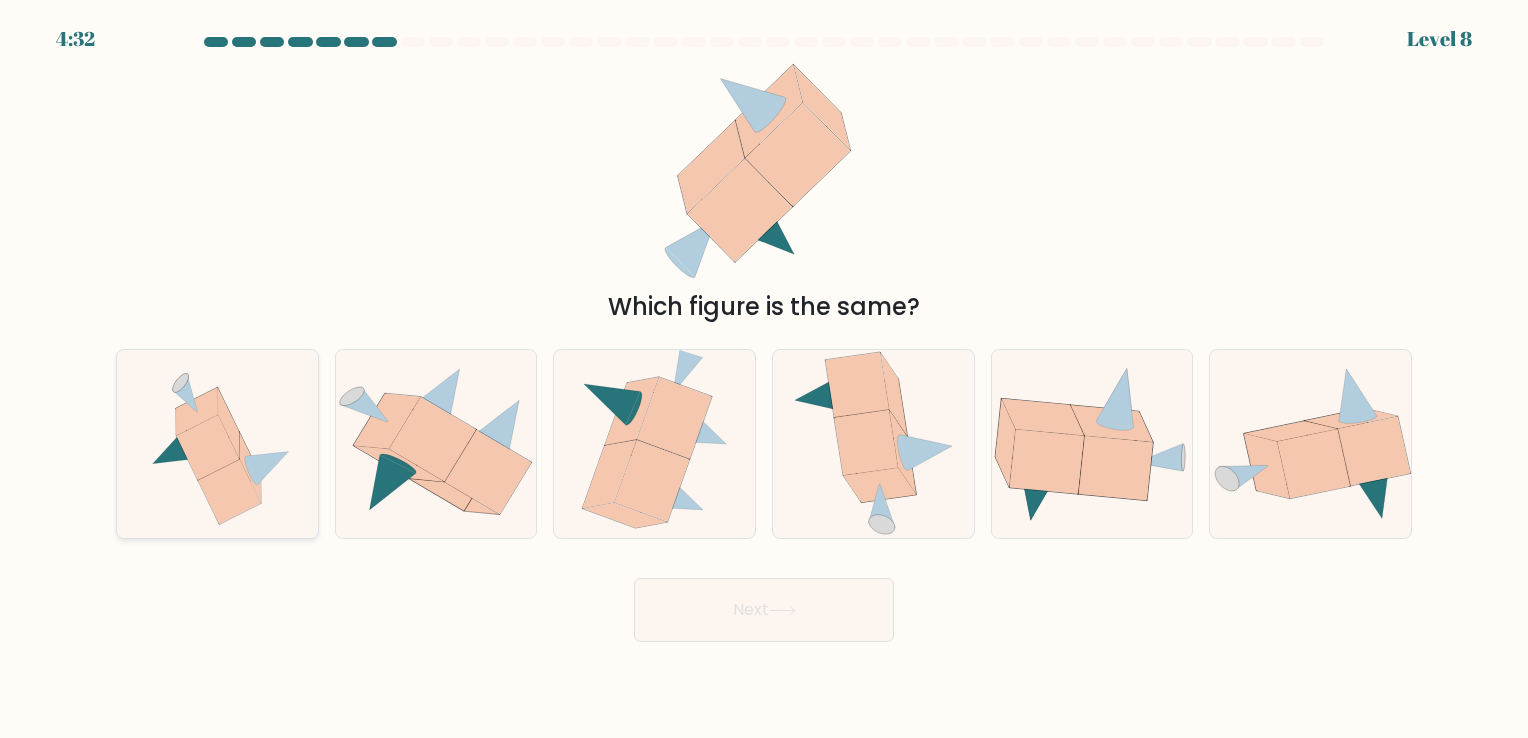 click 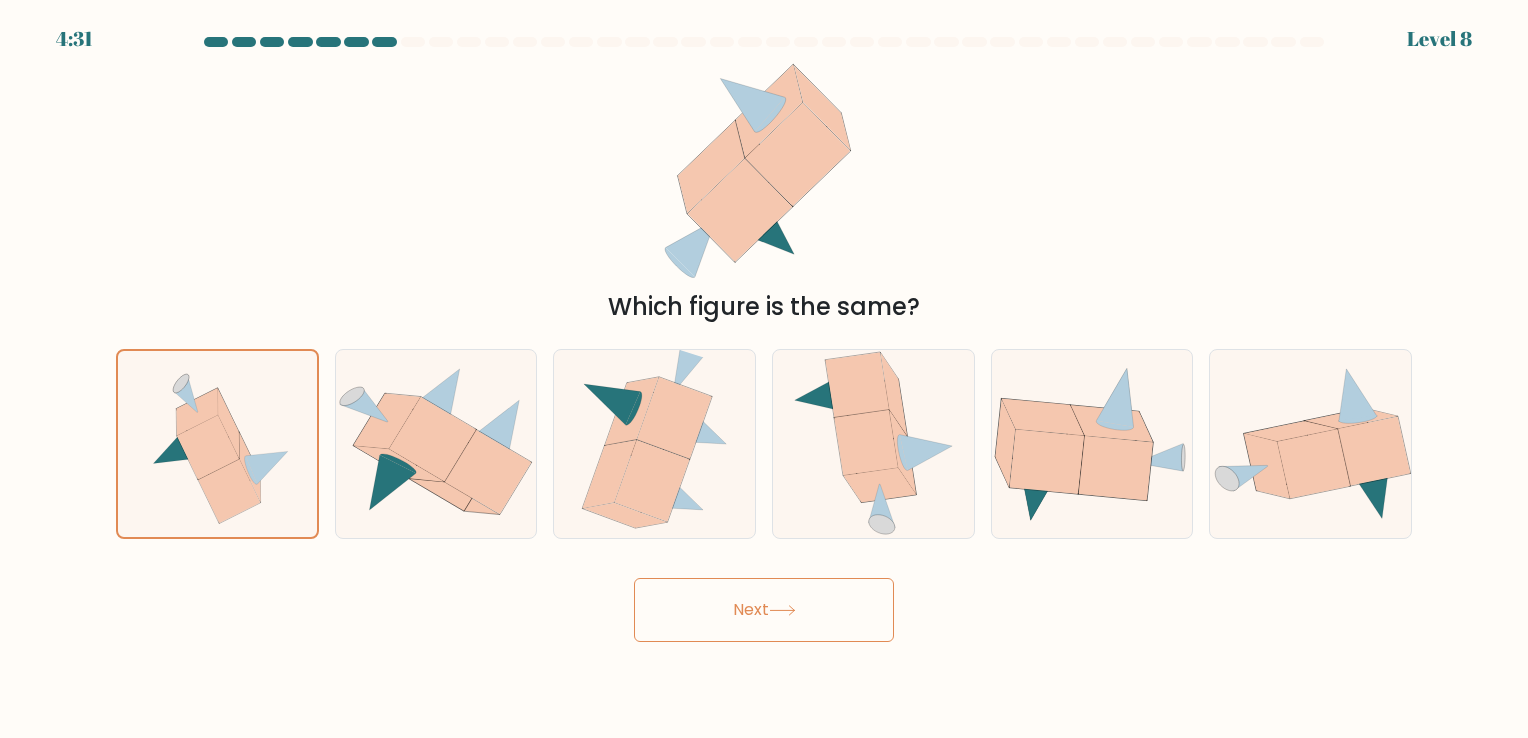 click on "Next" at bounding box center (764, 610) 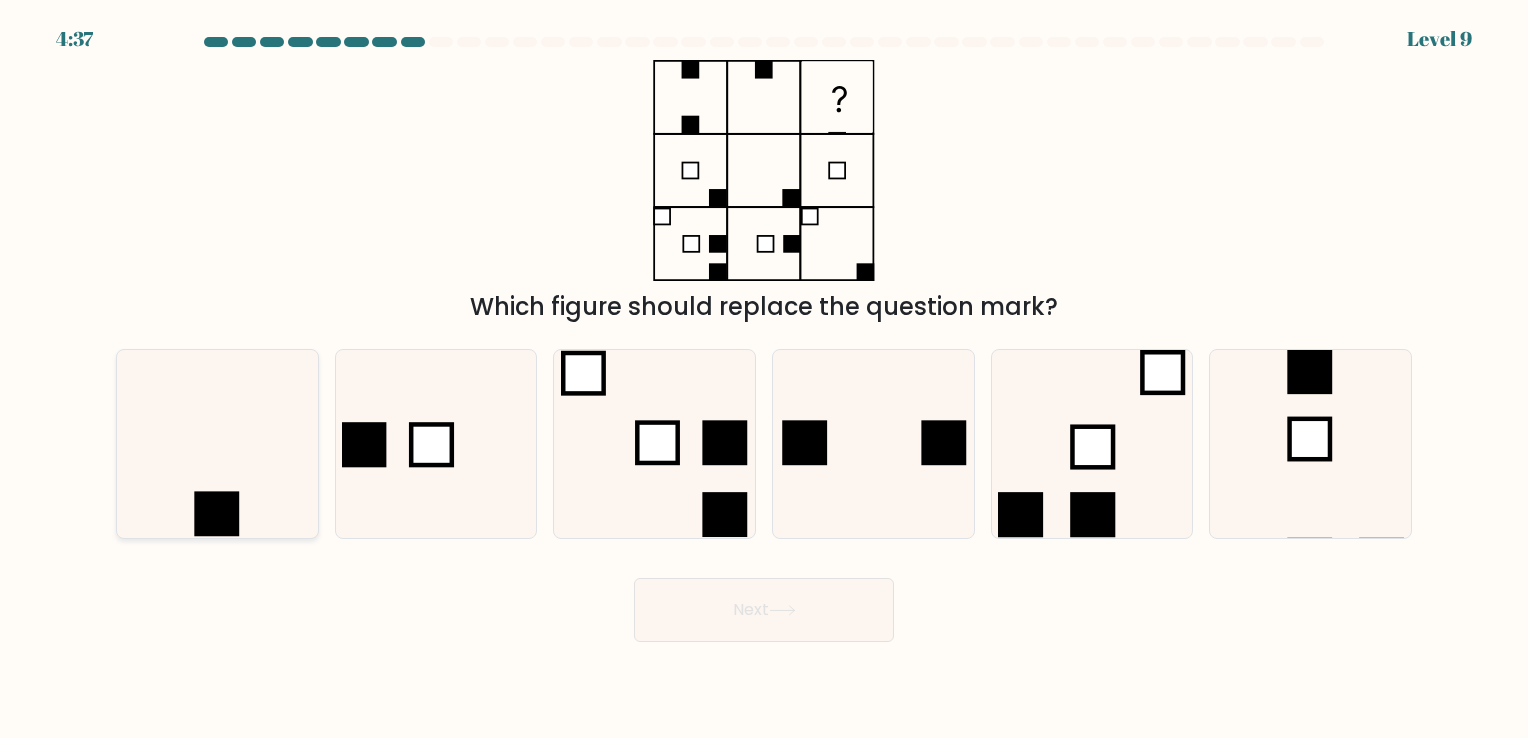 click 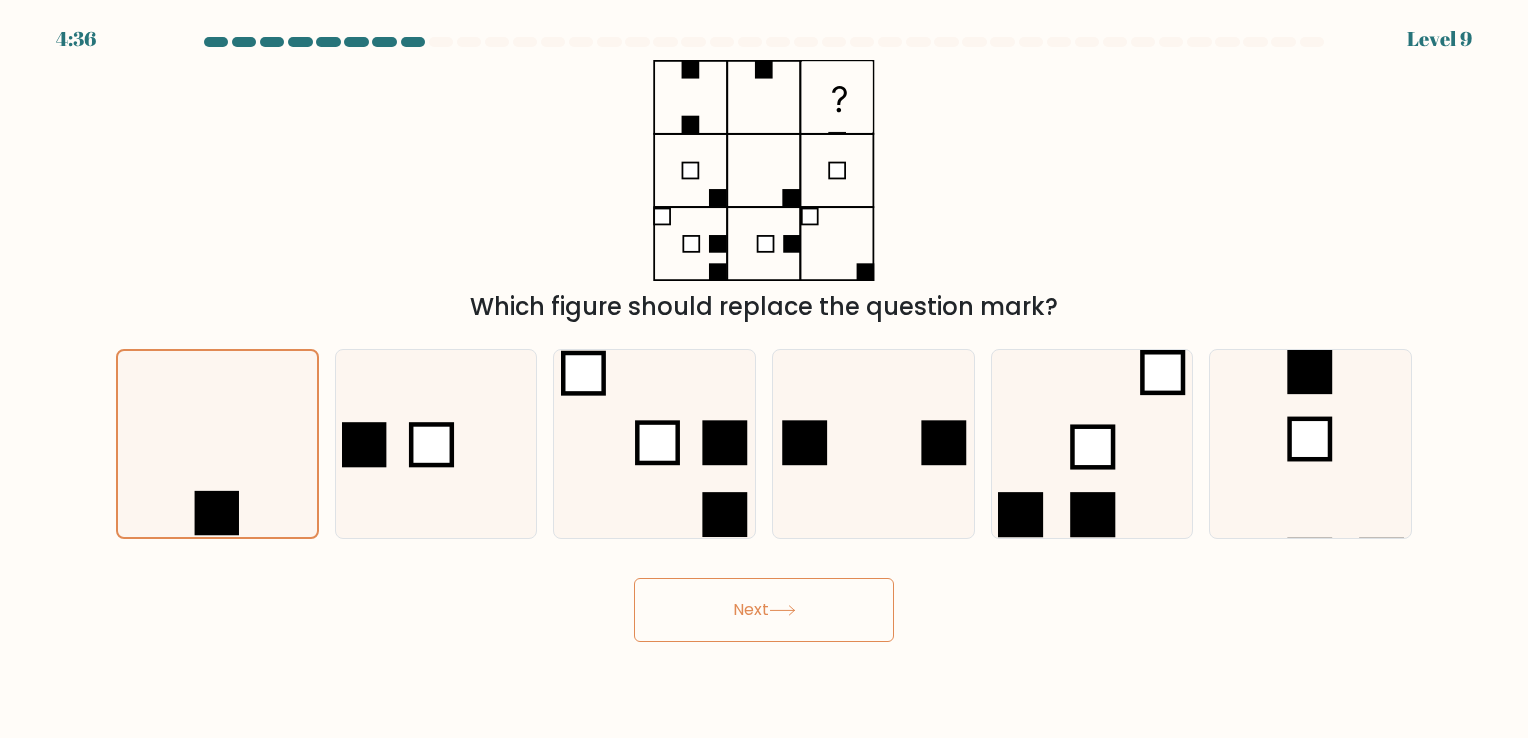 click on "Next" at bounding box center [764, 610] 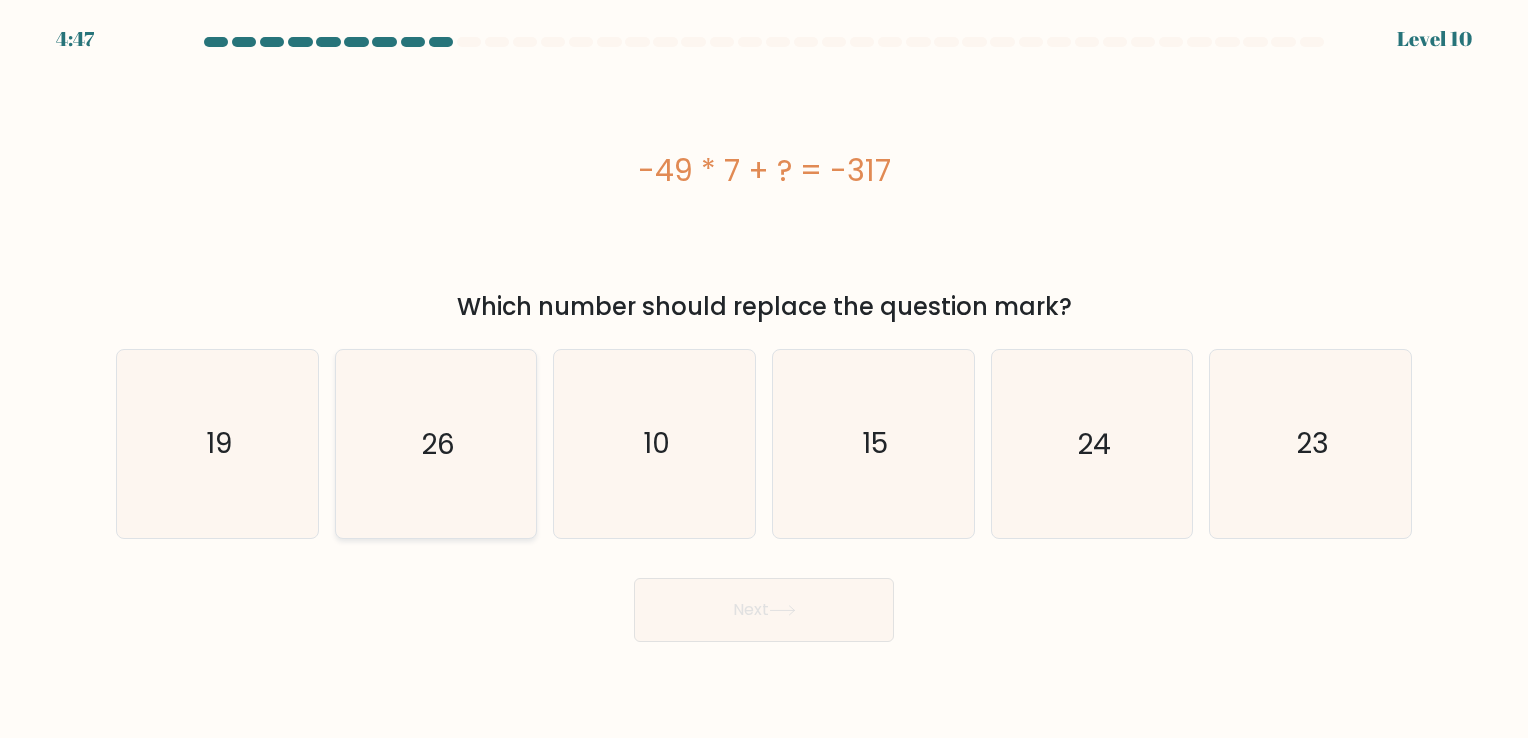click on "26" 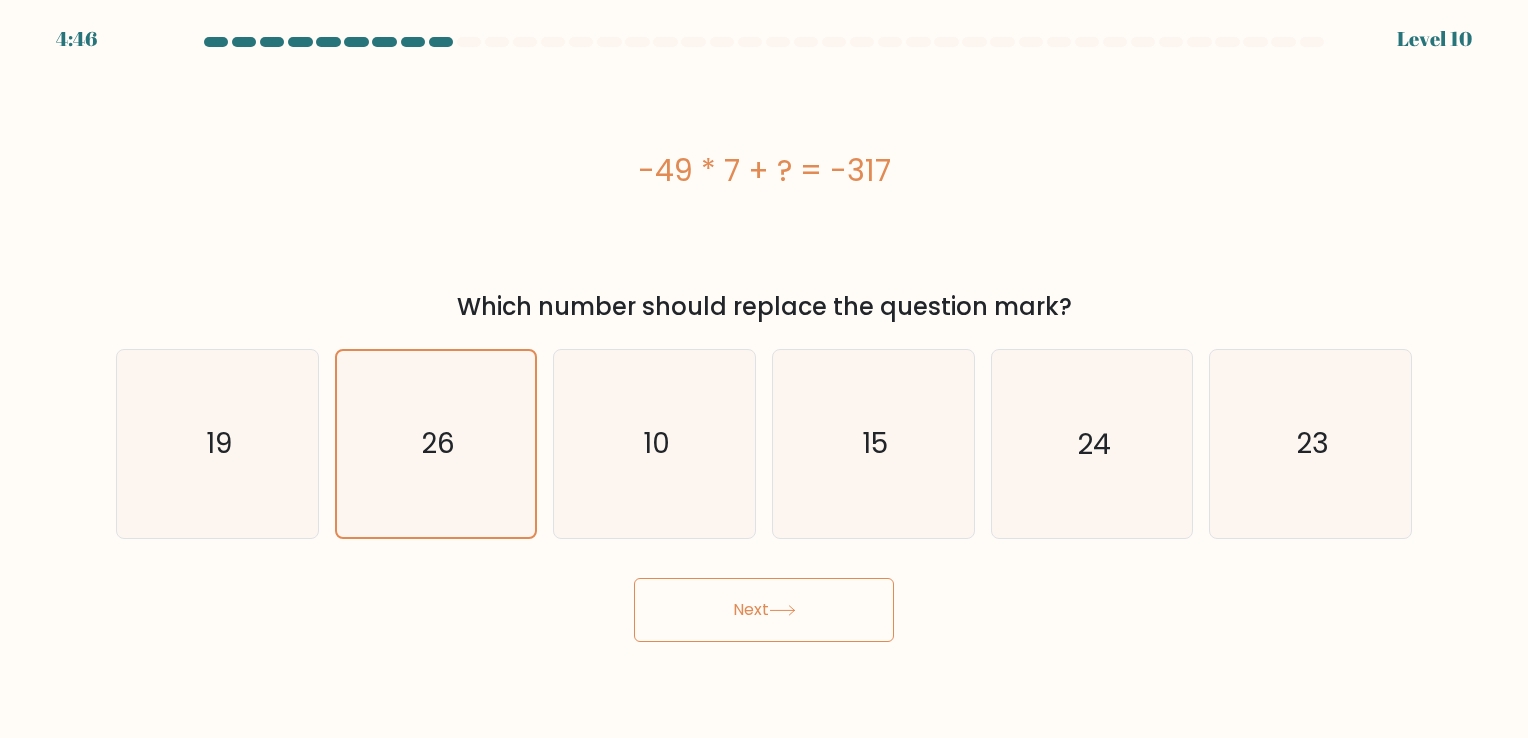 click on "Next" at bounding box center [764, 610] 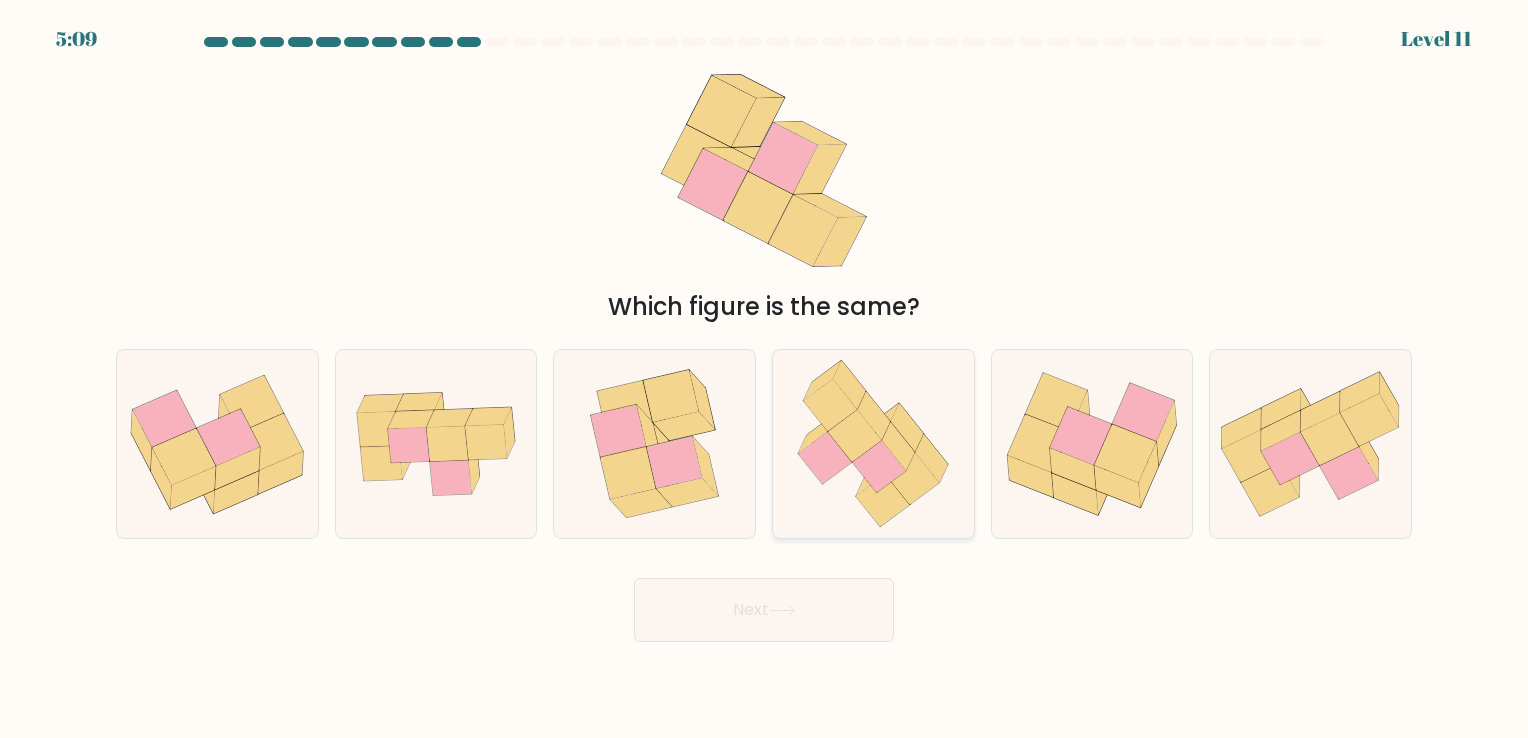 click 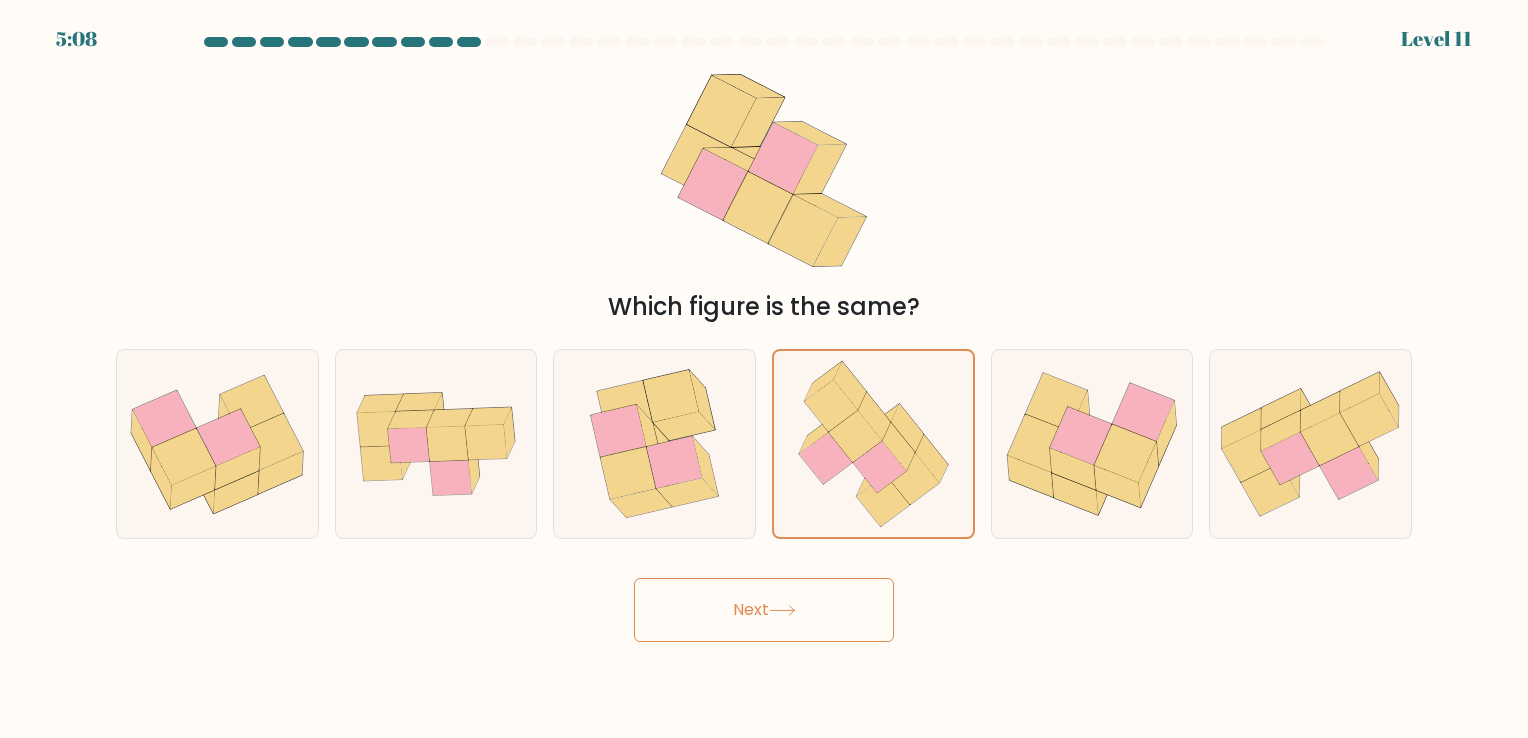 click on "Next" at bounding box center (764, 610) 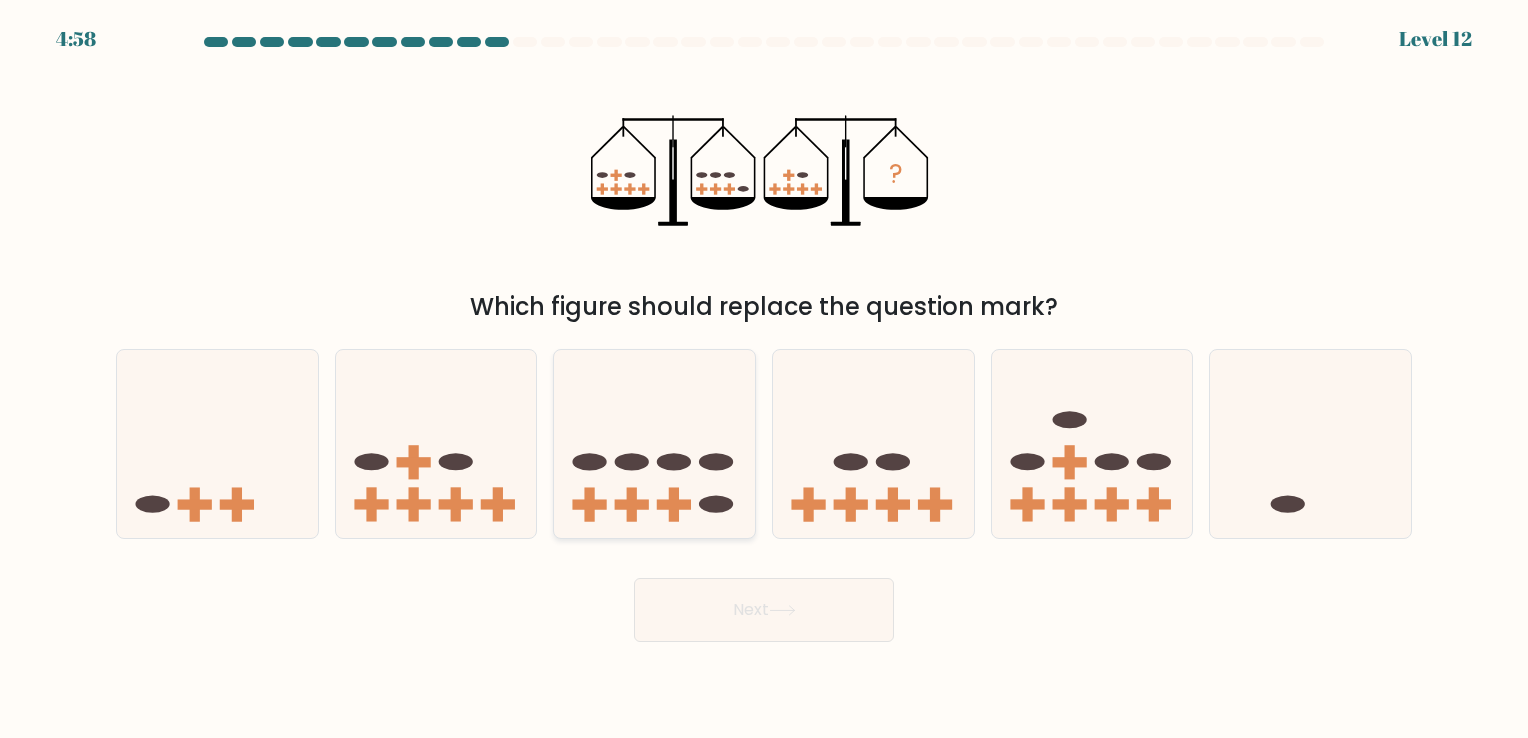 click 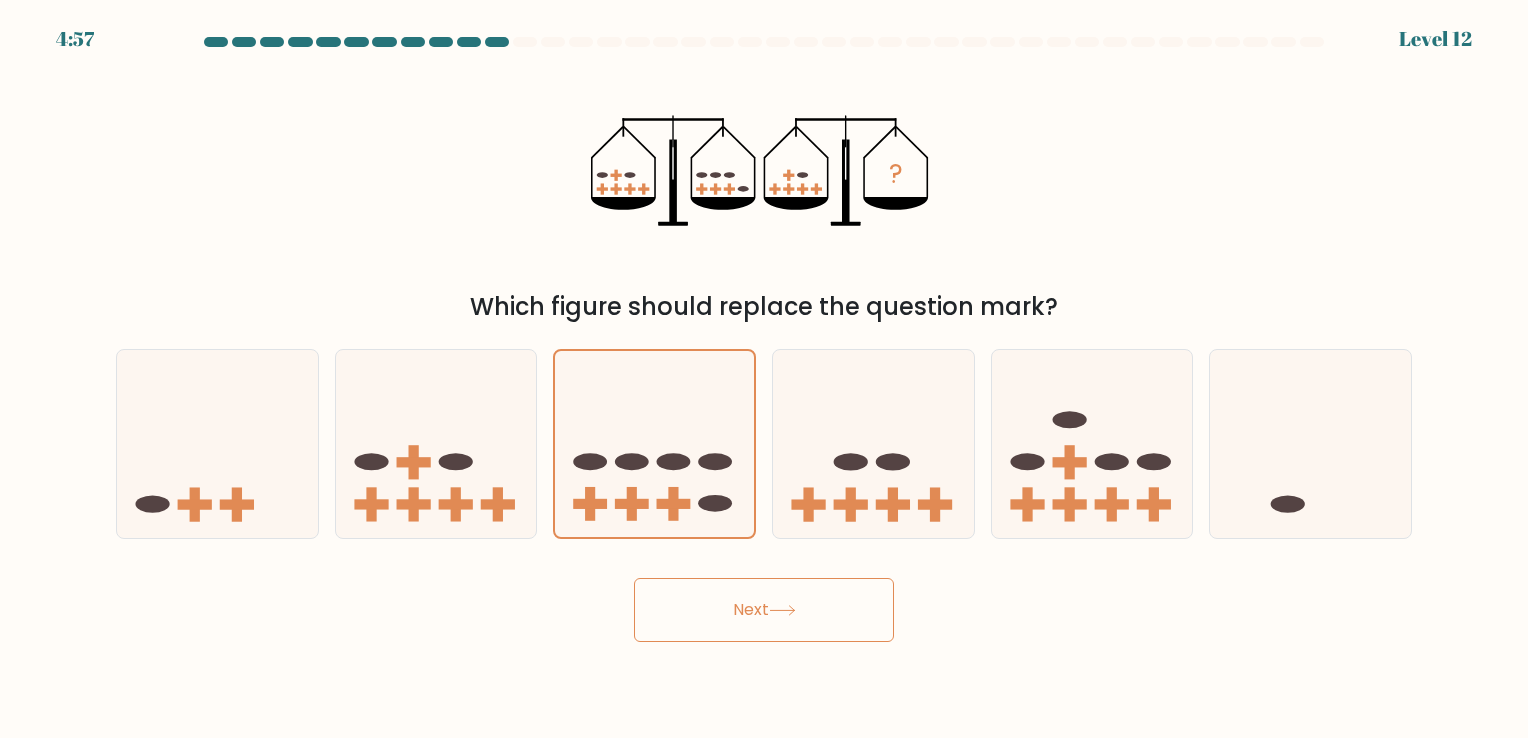 click on "Next" at bounding box center (764, 610) 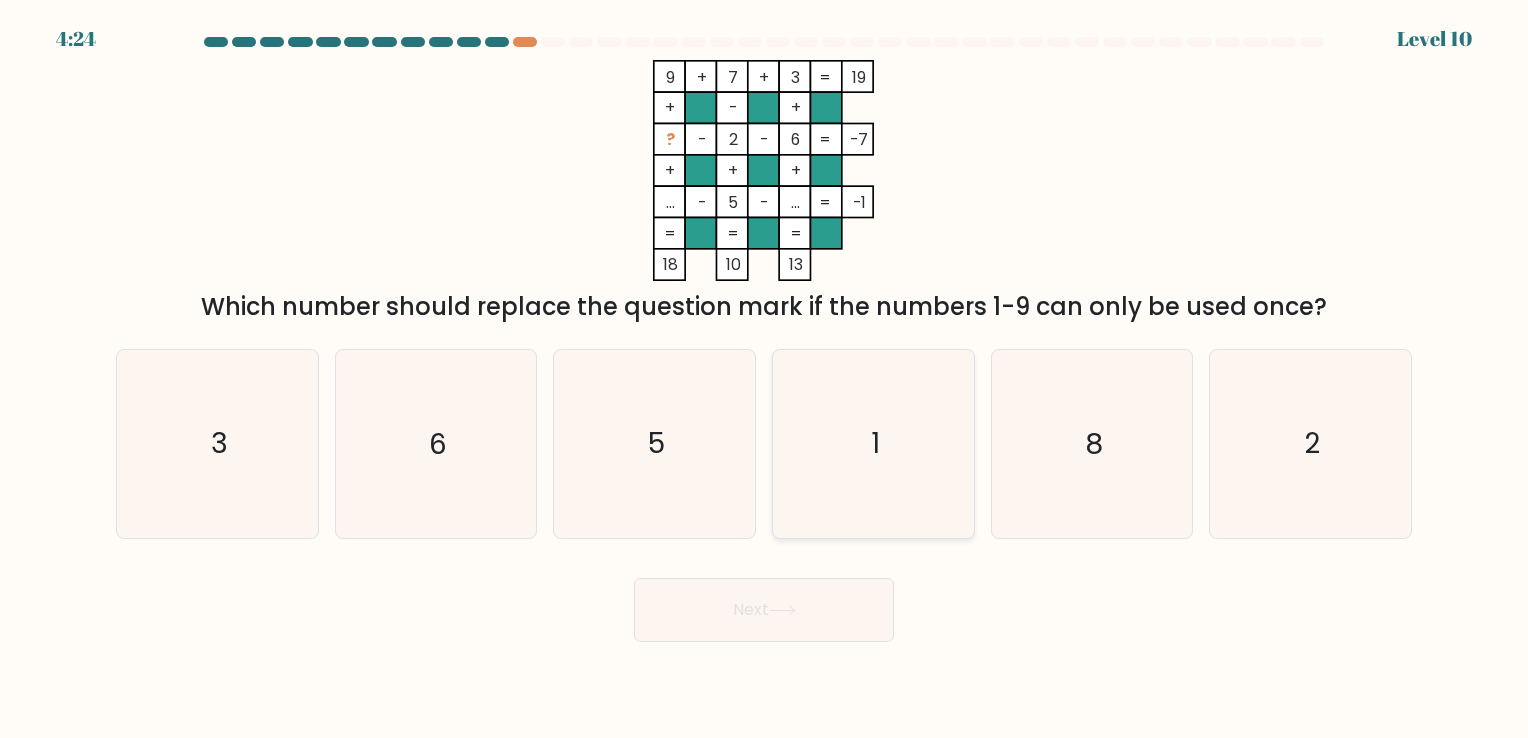 click on "1" 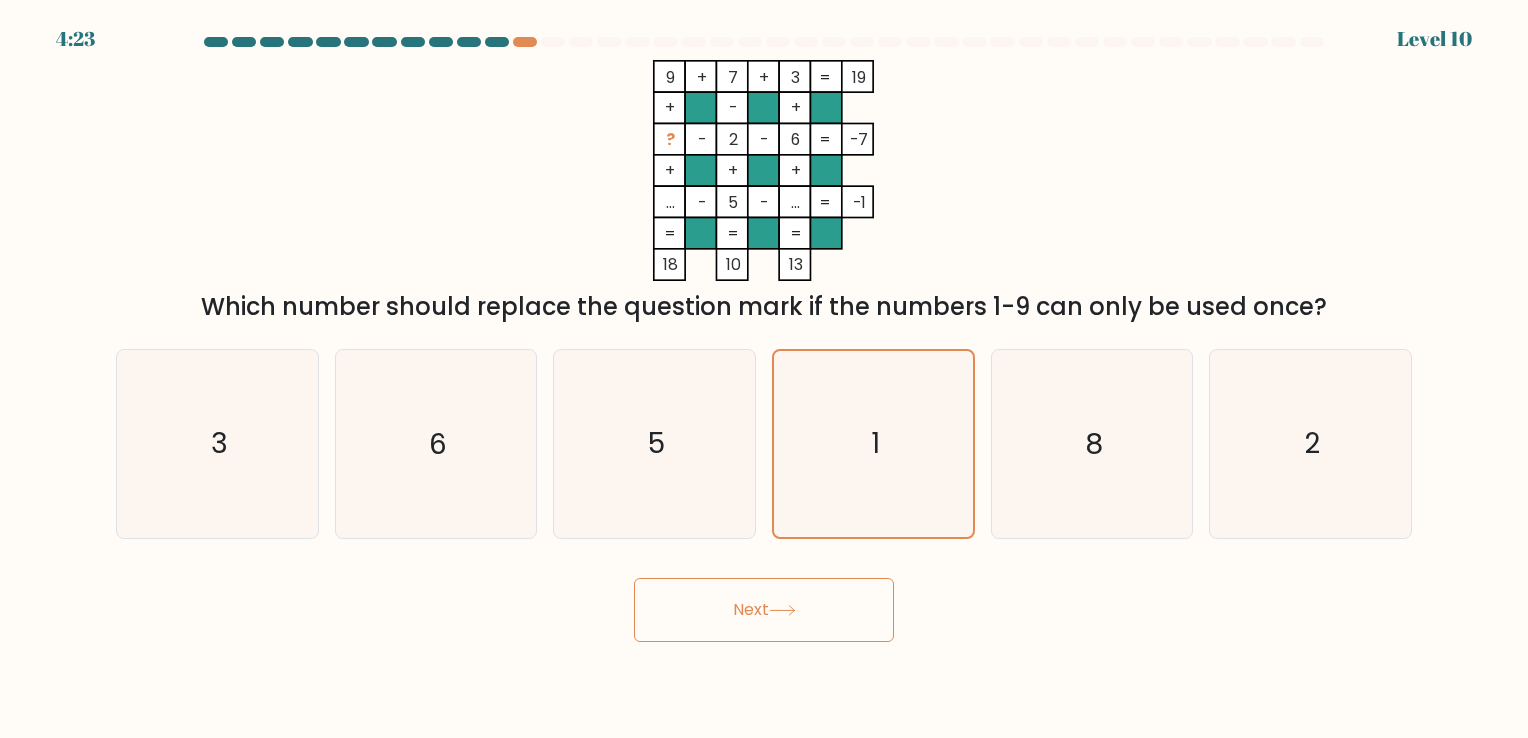 click on "Next" at bounding box center (764, 610) 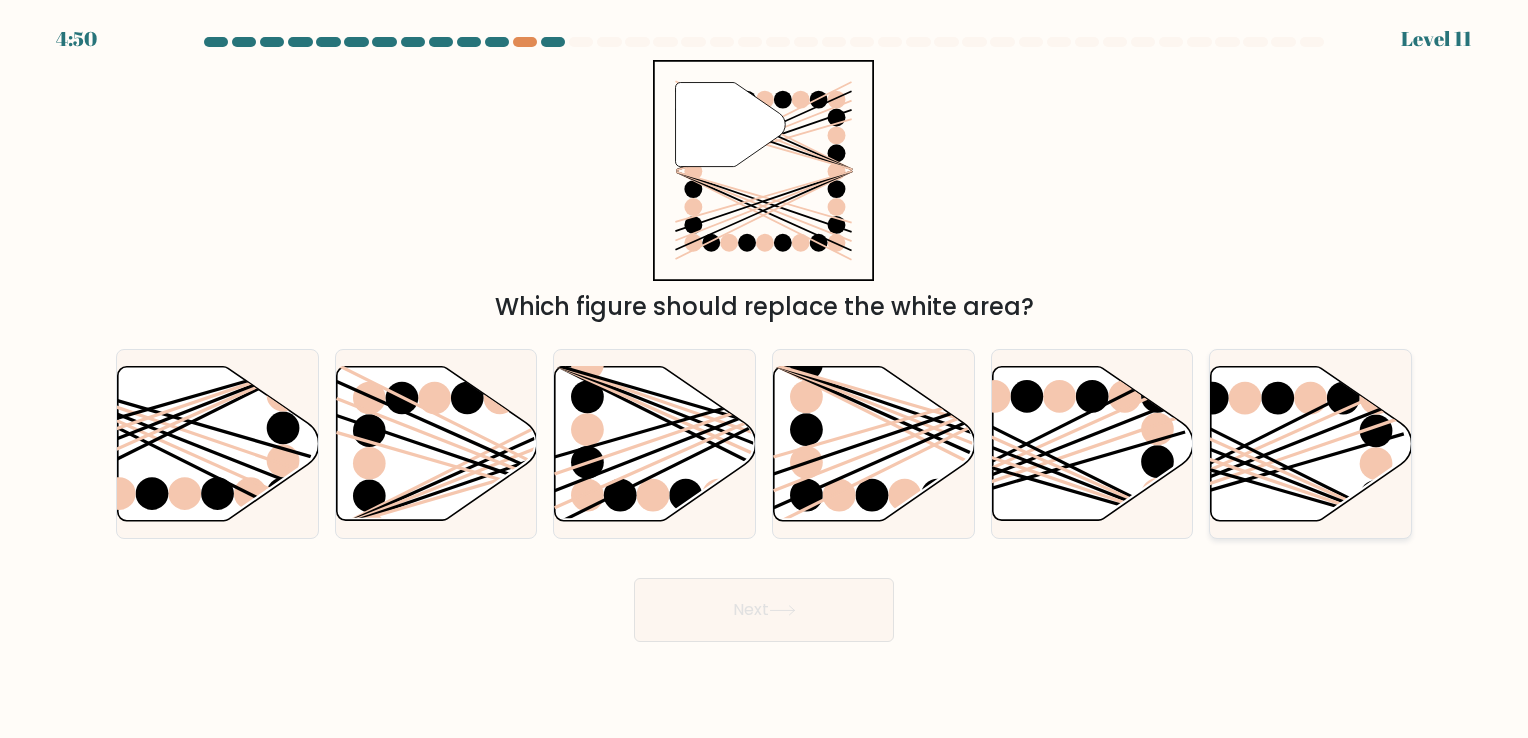 click 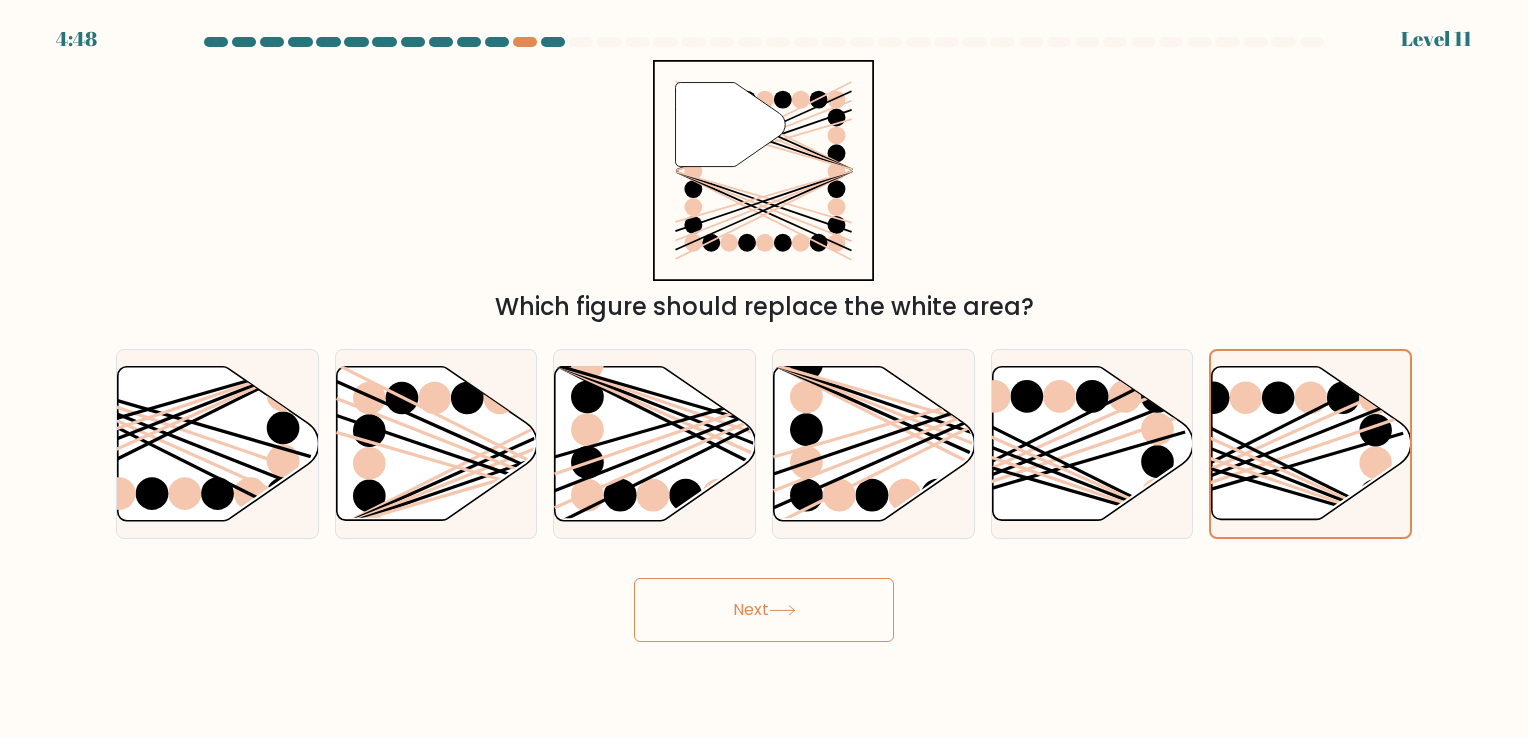 click on "Next" at bounding box center [764, 610] 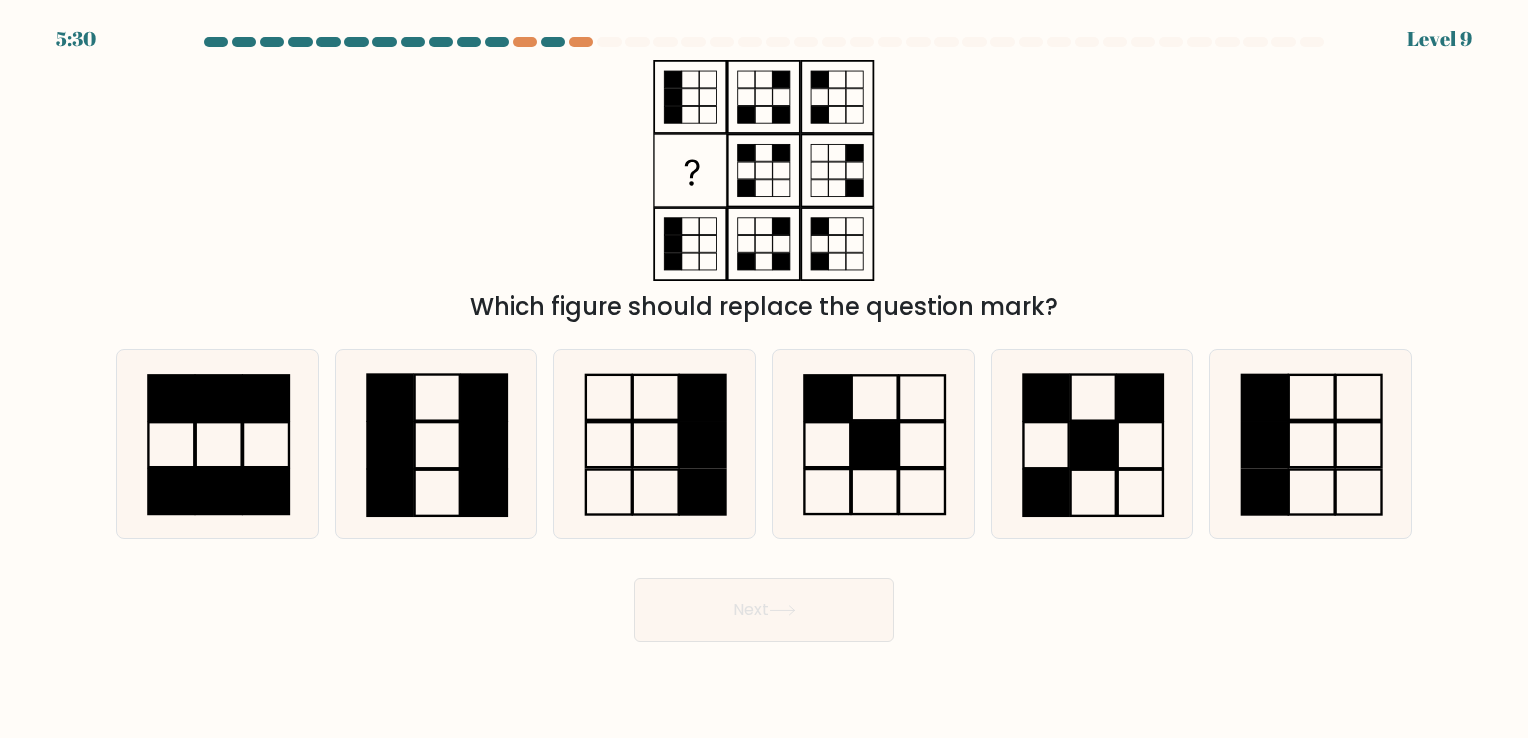 click at bounding box center [553, 42] 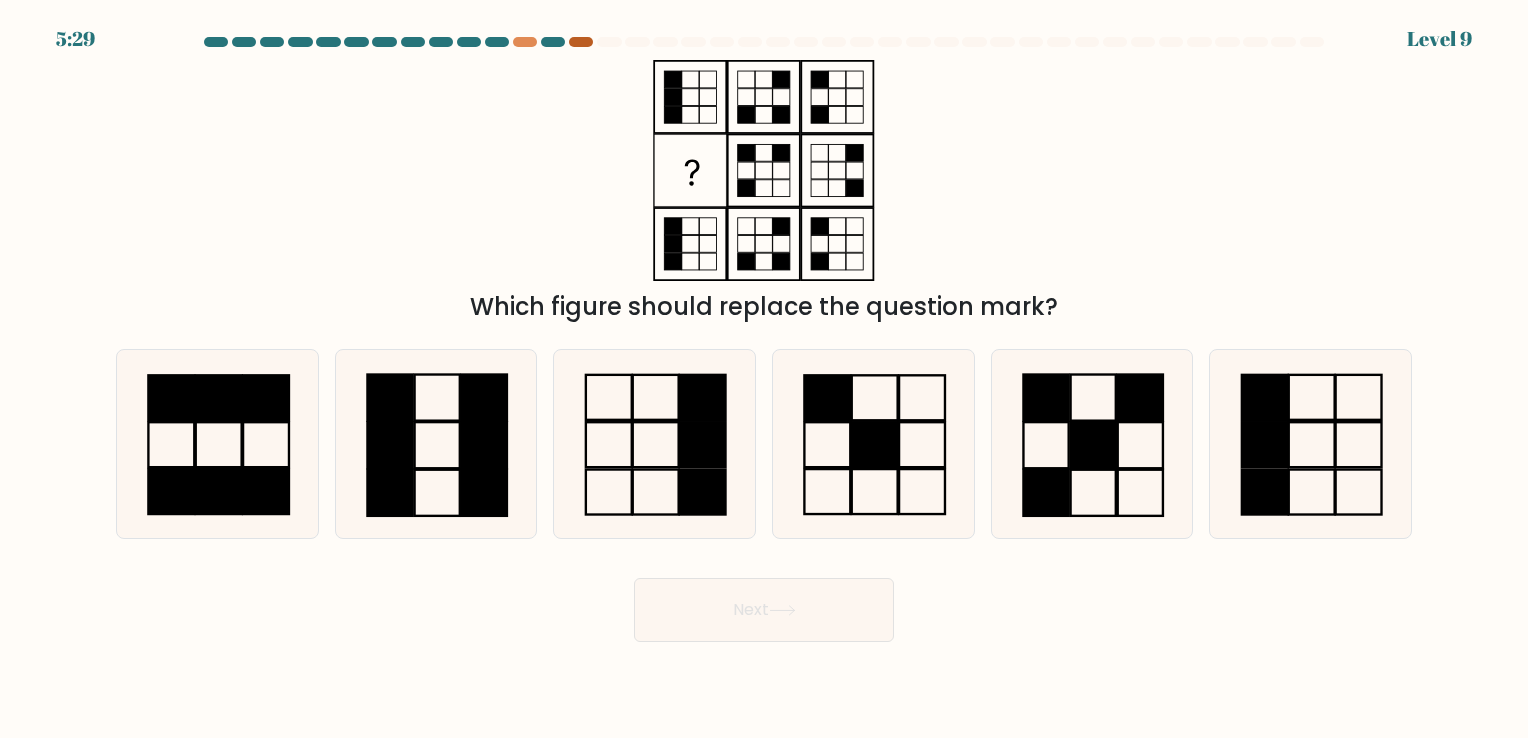 click at bounding box center [581, 42] 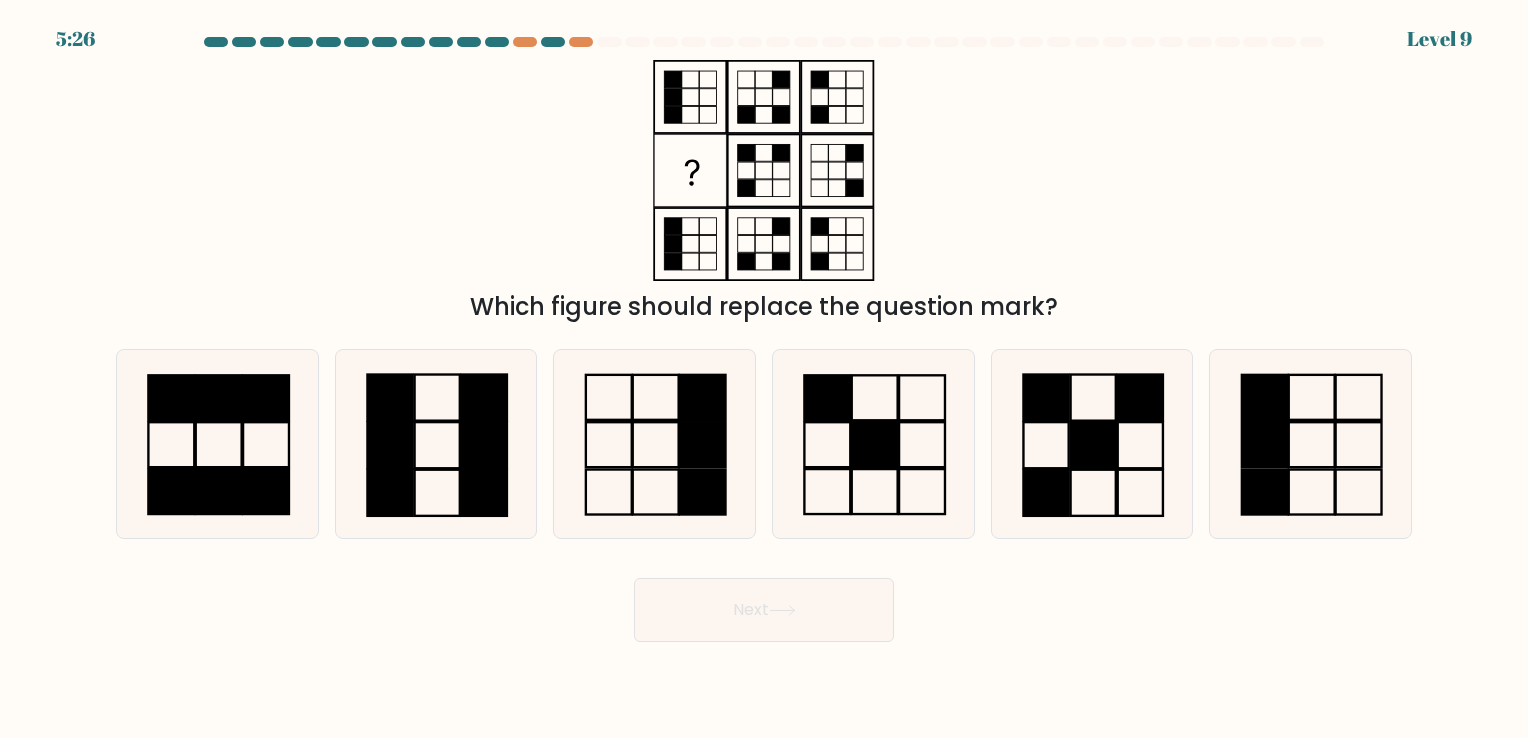 scroll, scrollTop: 0, scrollLeft: 0, axis: both 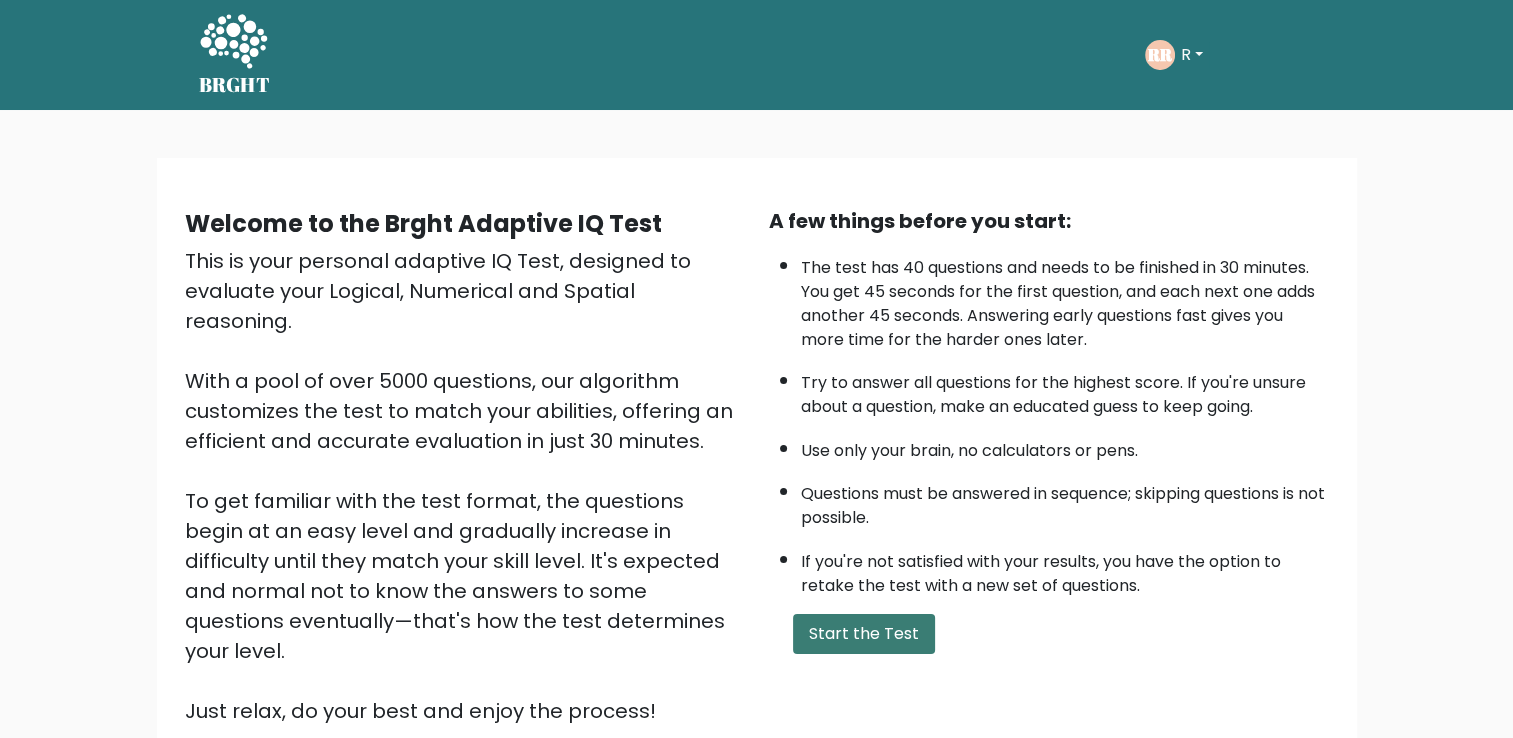 click on "Start the Test" at bounding box center [864, 634] 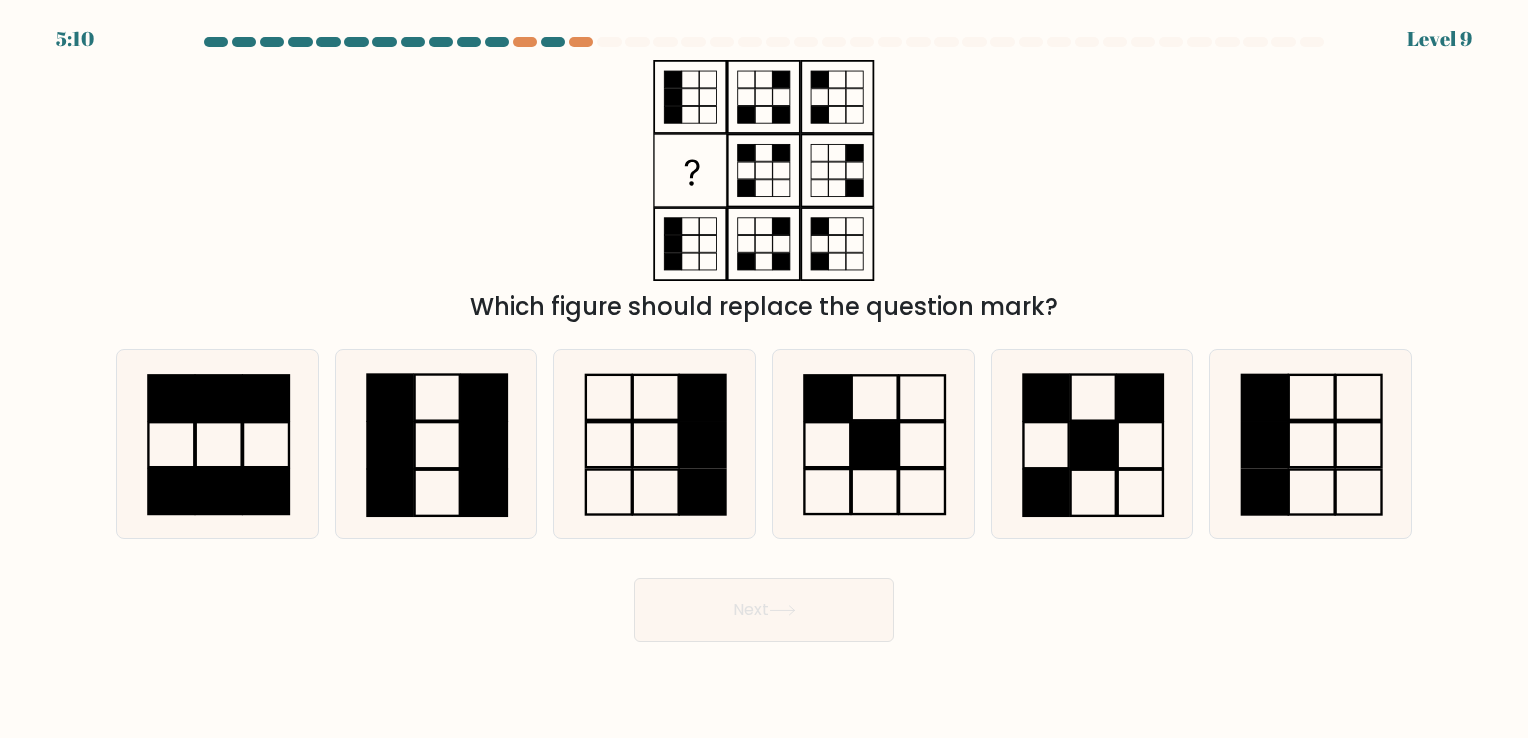 scroll, scrollTop: 0, scrollLeft: 0, axis: both 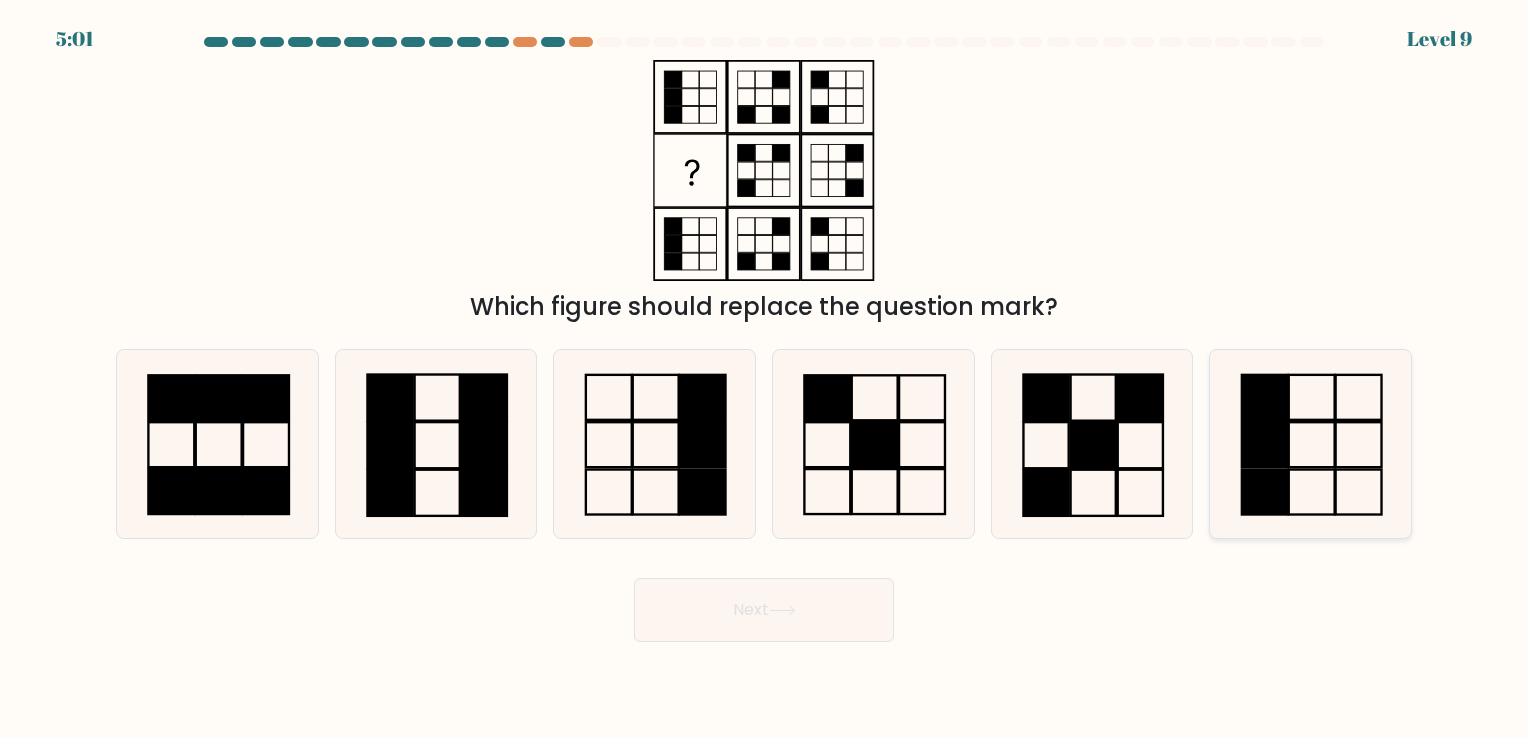 click 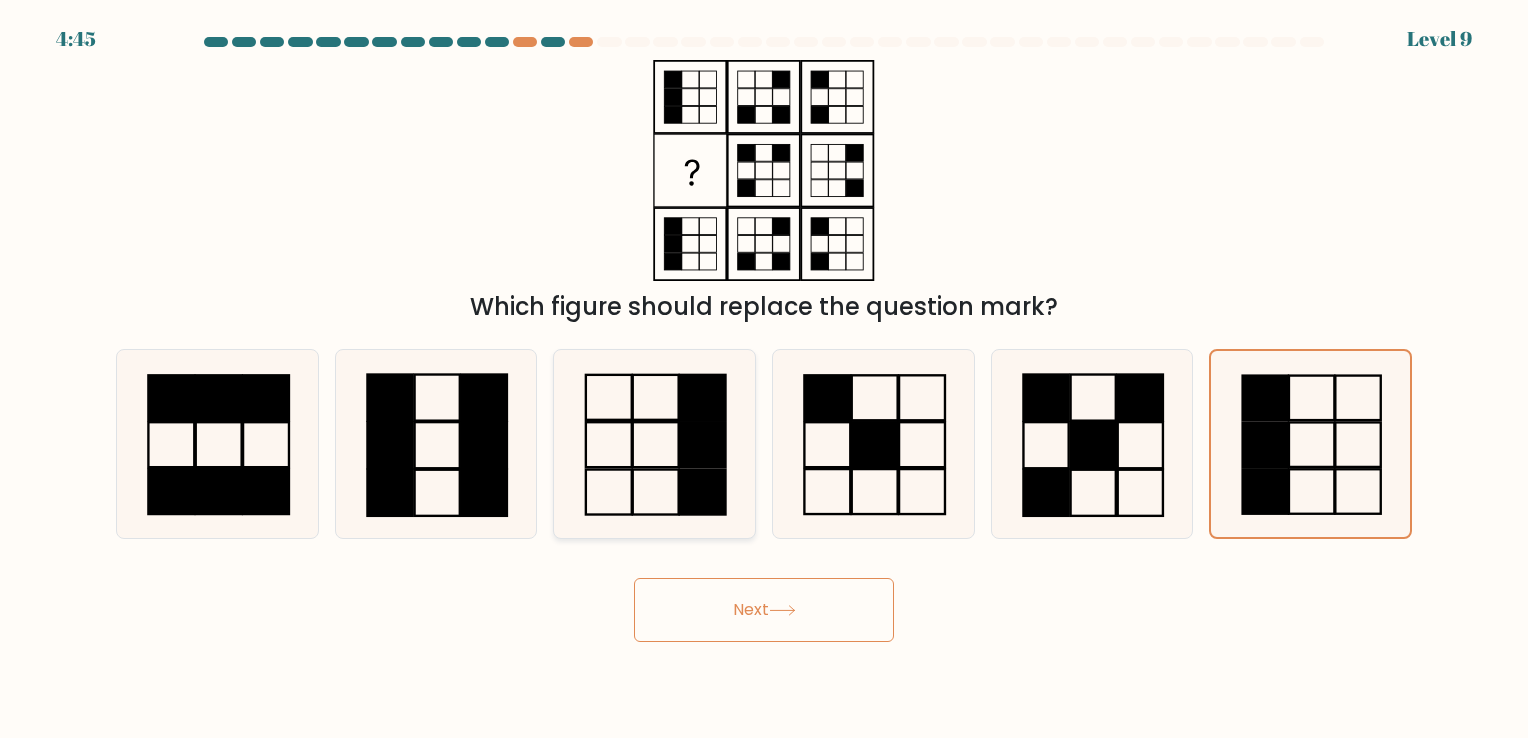 click 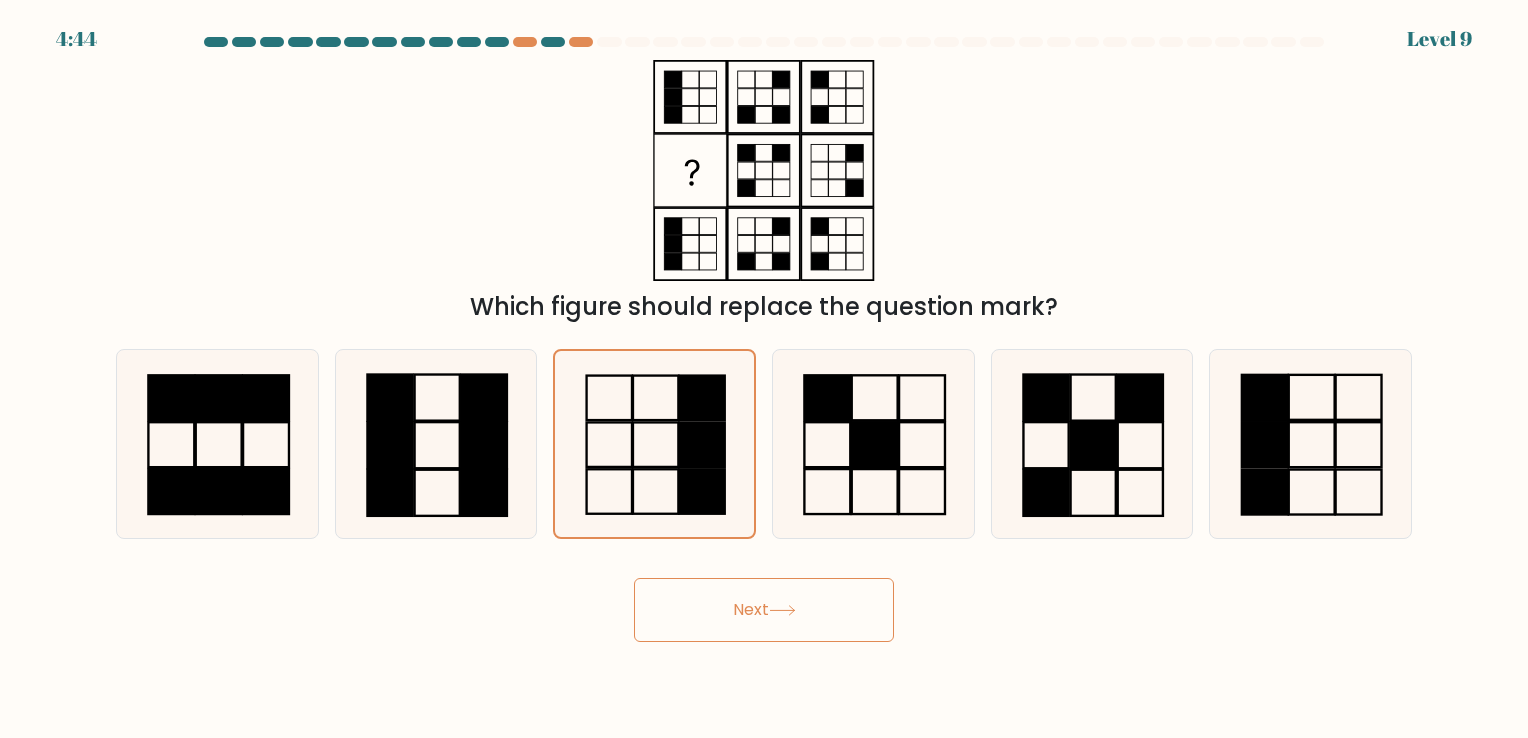 click on "Next" at bounding box center (764, 610) 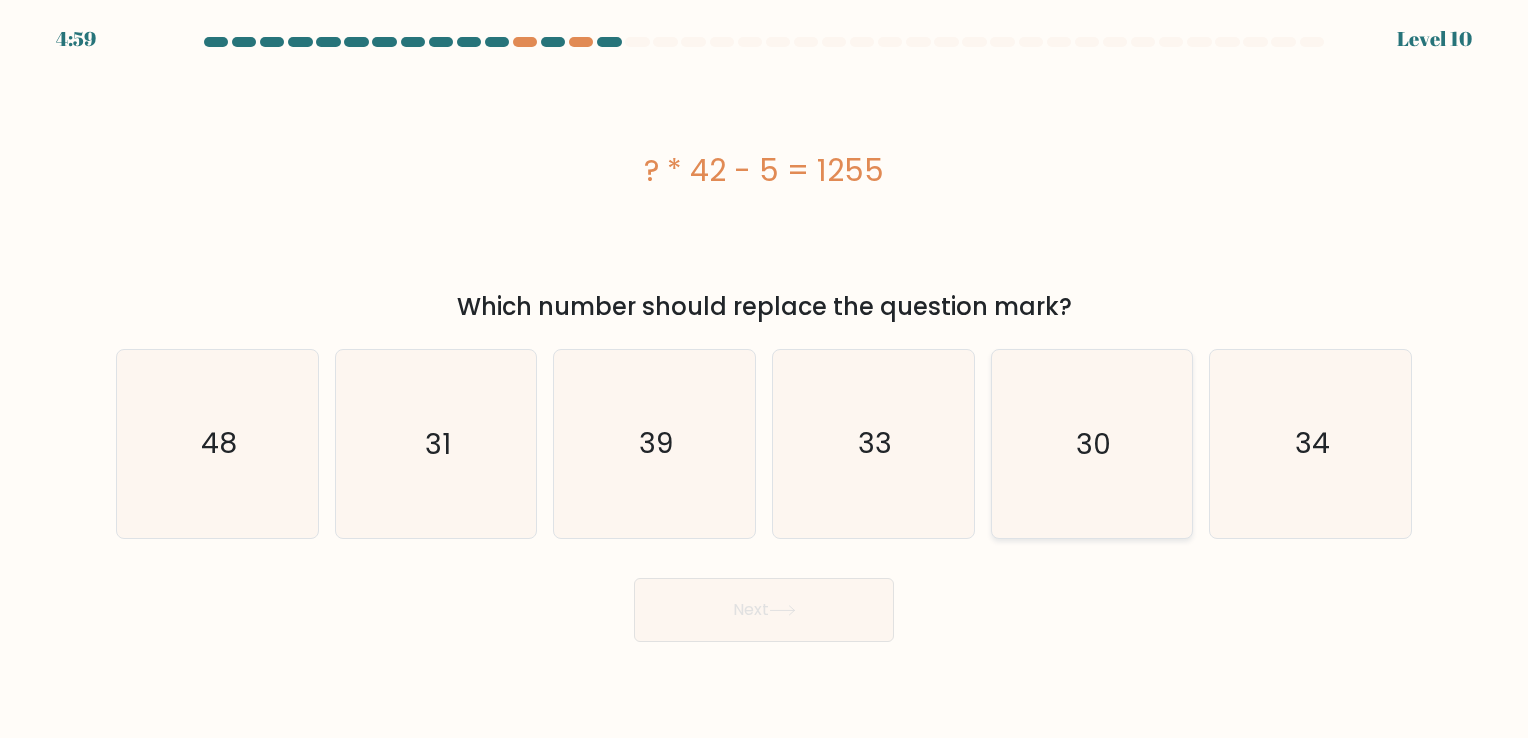 click on "30" 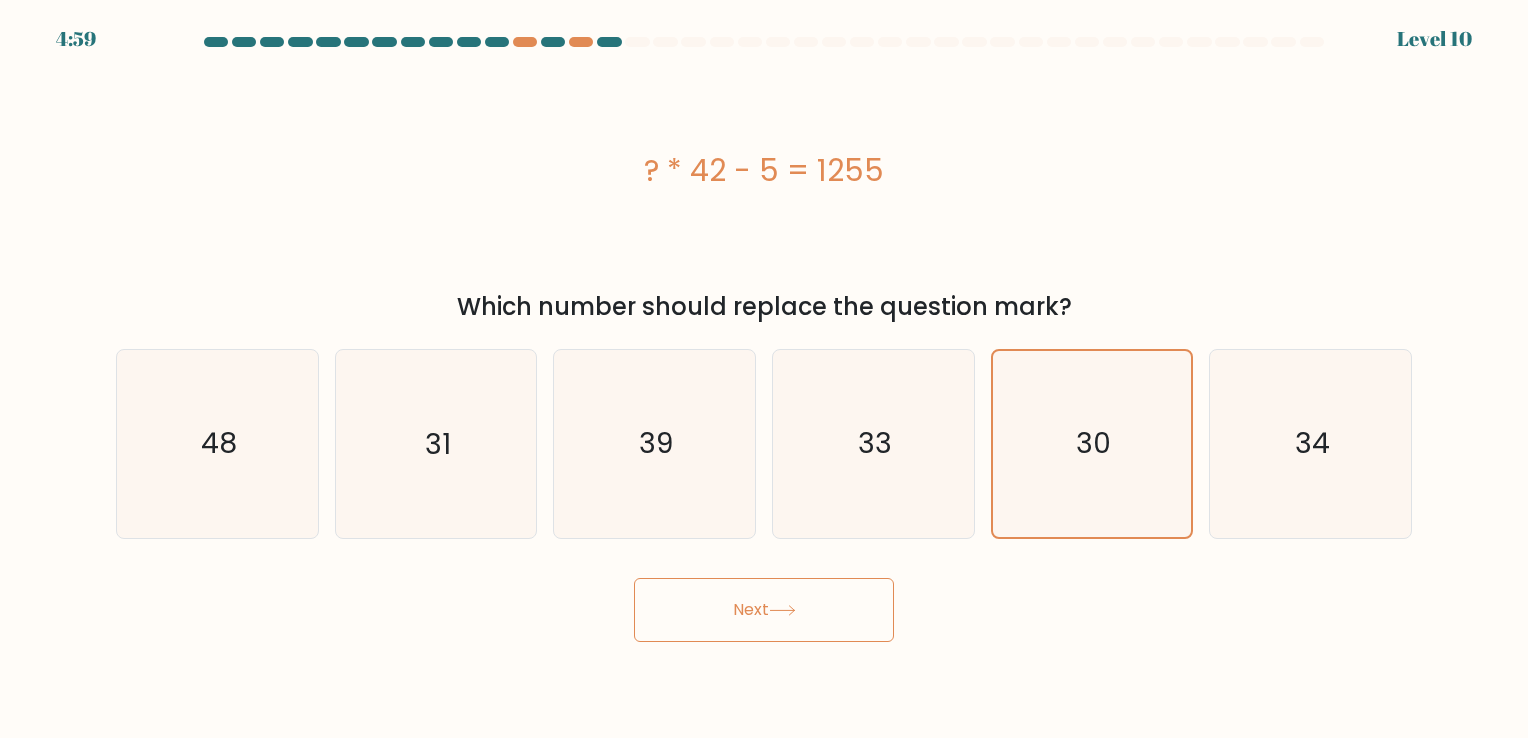click on "Next" at bounding box center (764, 610) 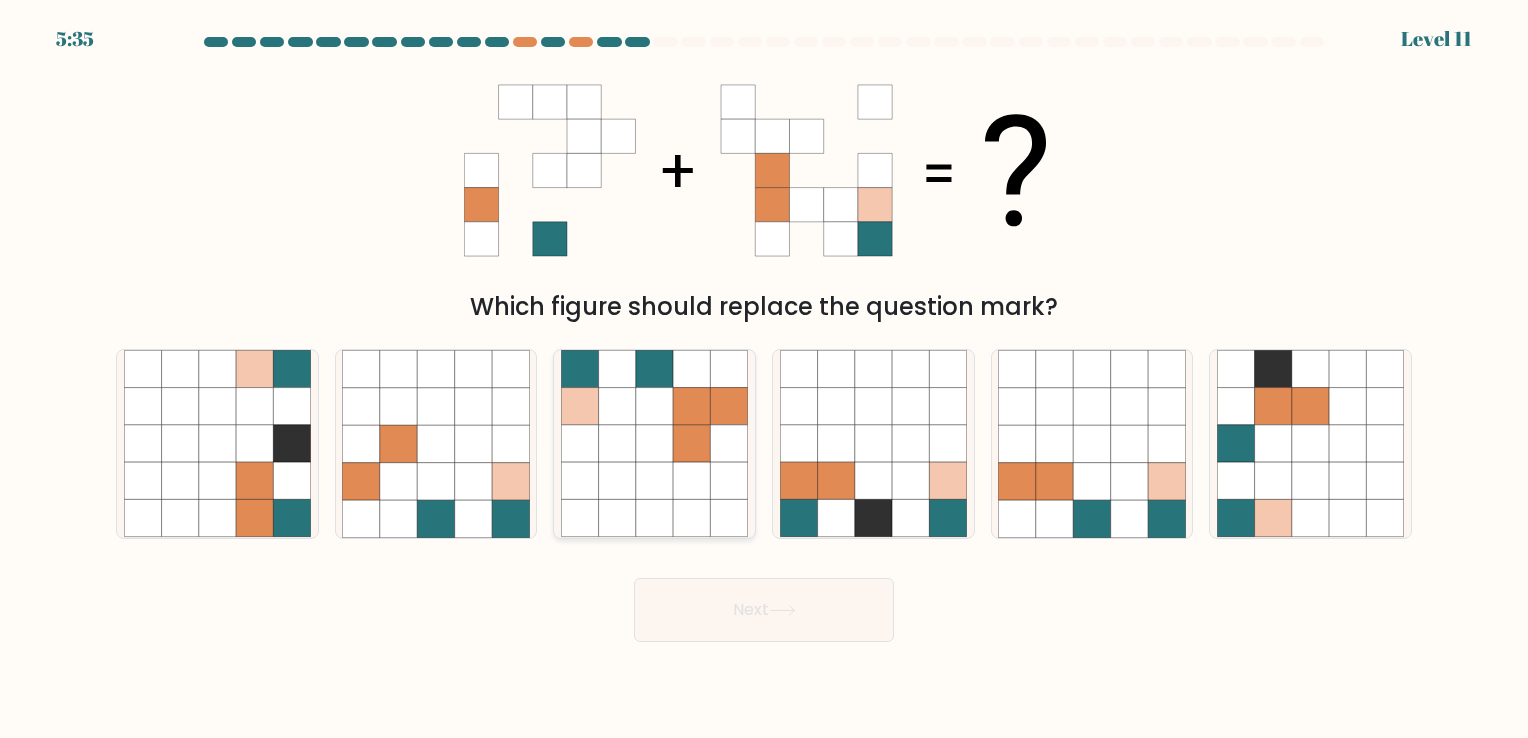 click 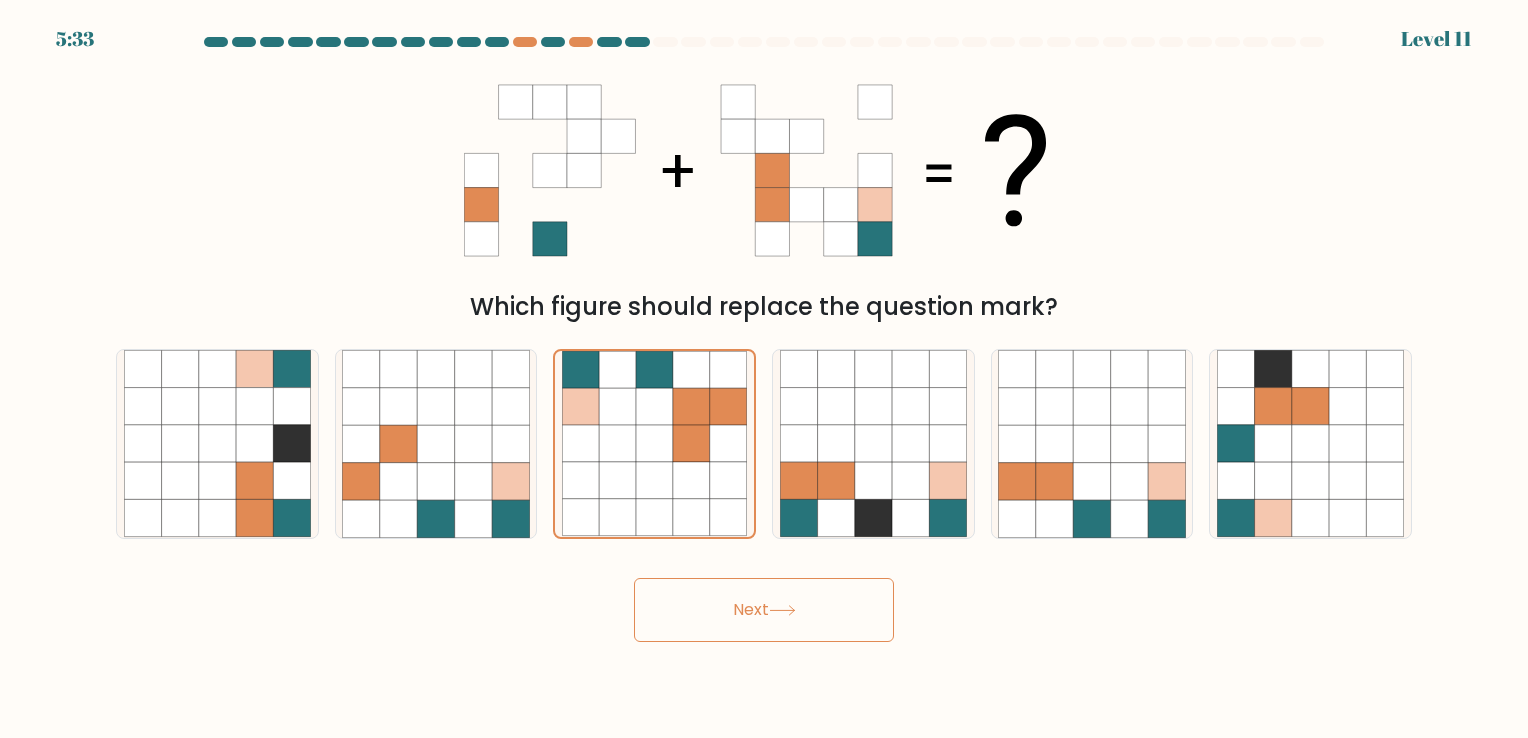 click on "Next" at bounding box center [764, 610] 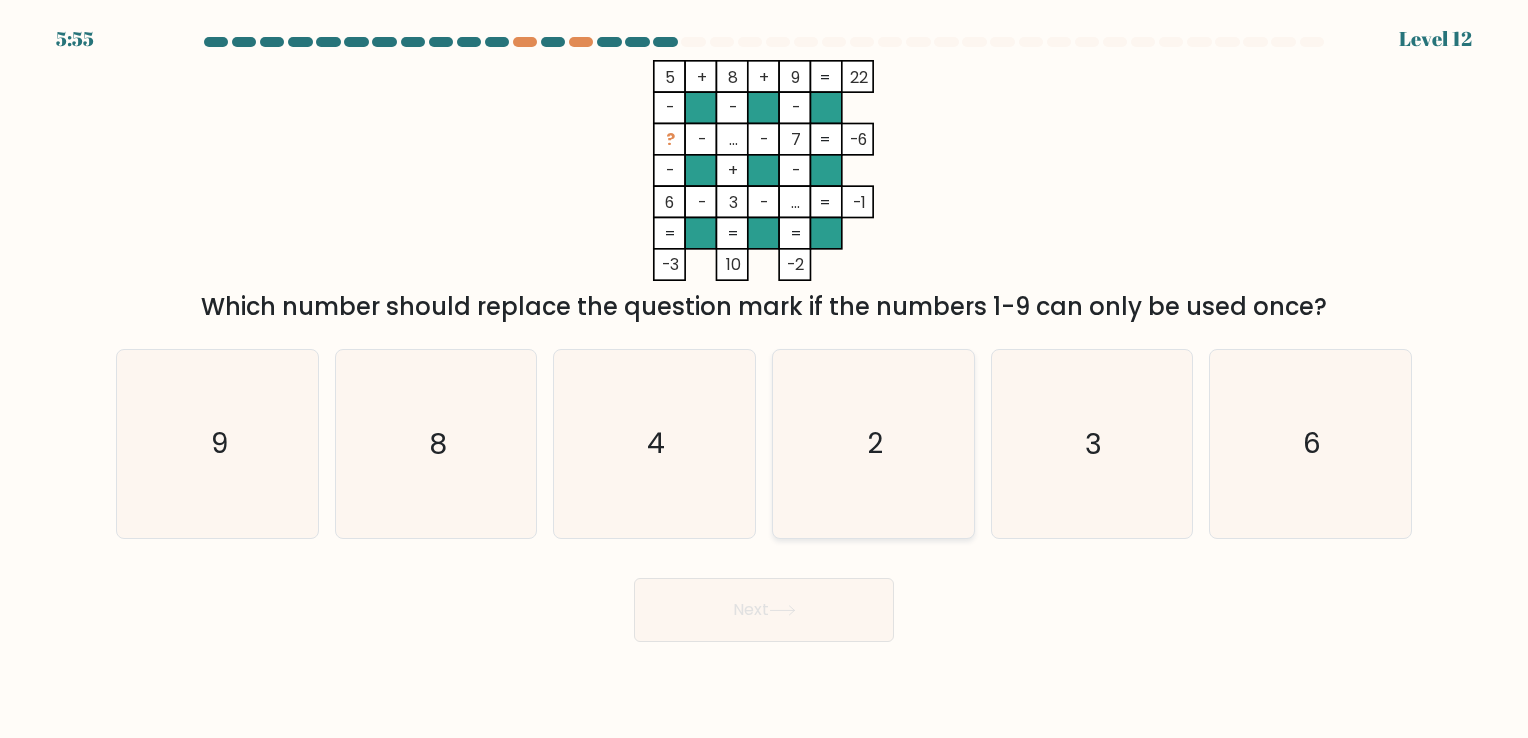 click on "2" 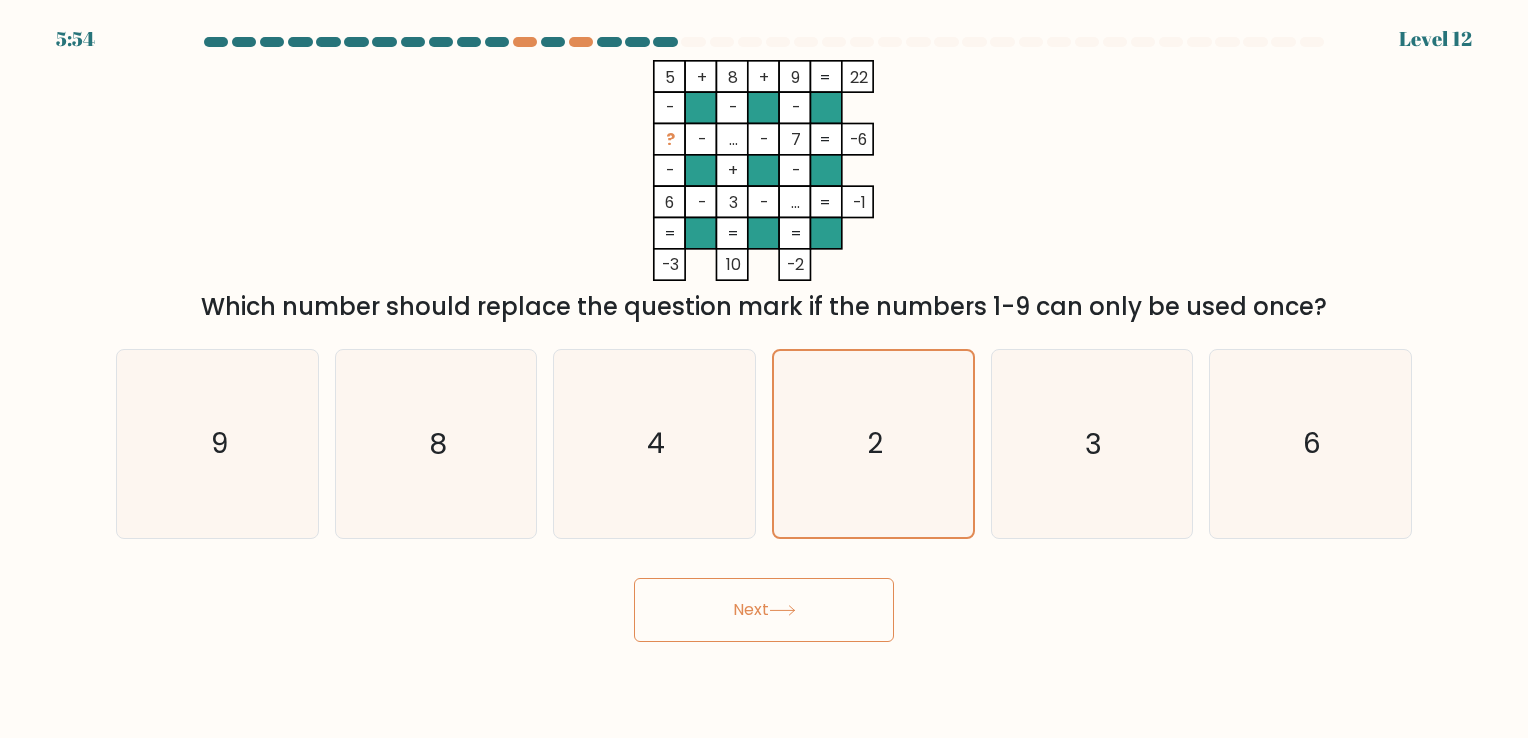 click on "Next" at bounding box center (764, 610) 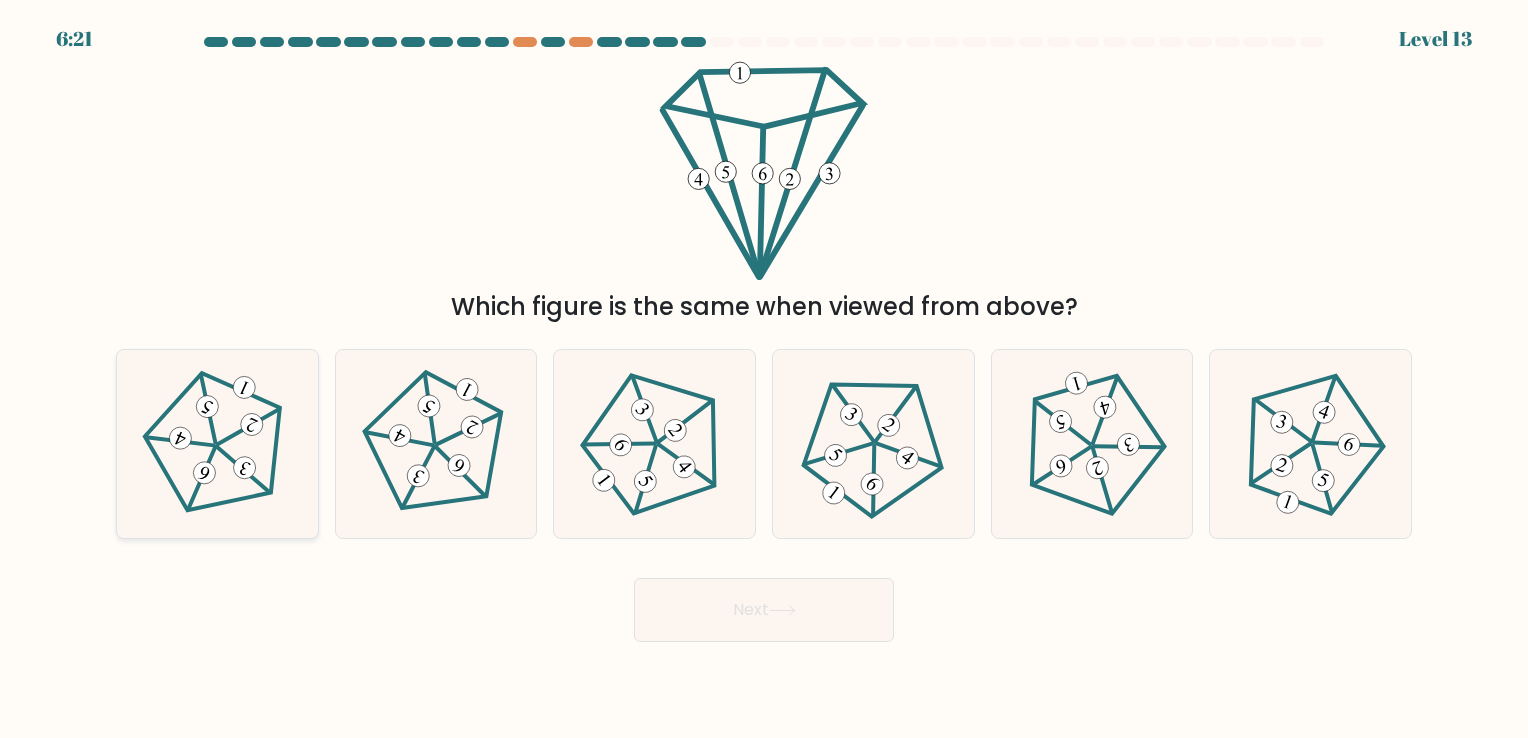 click 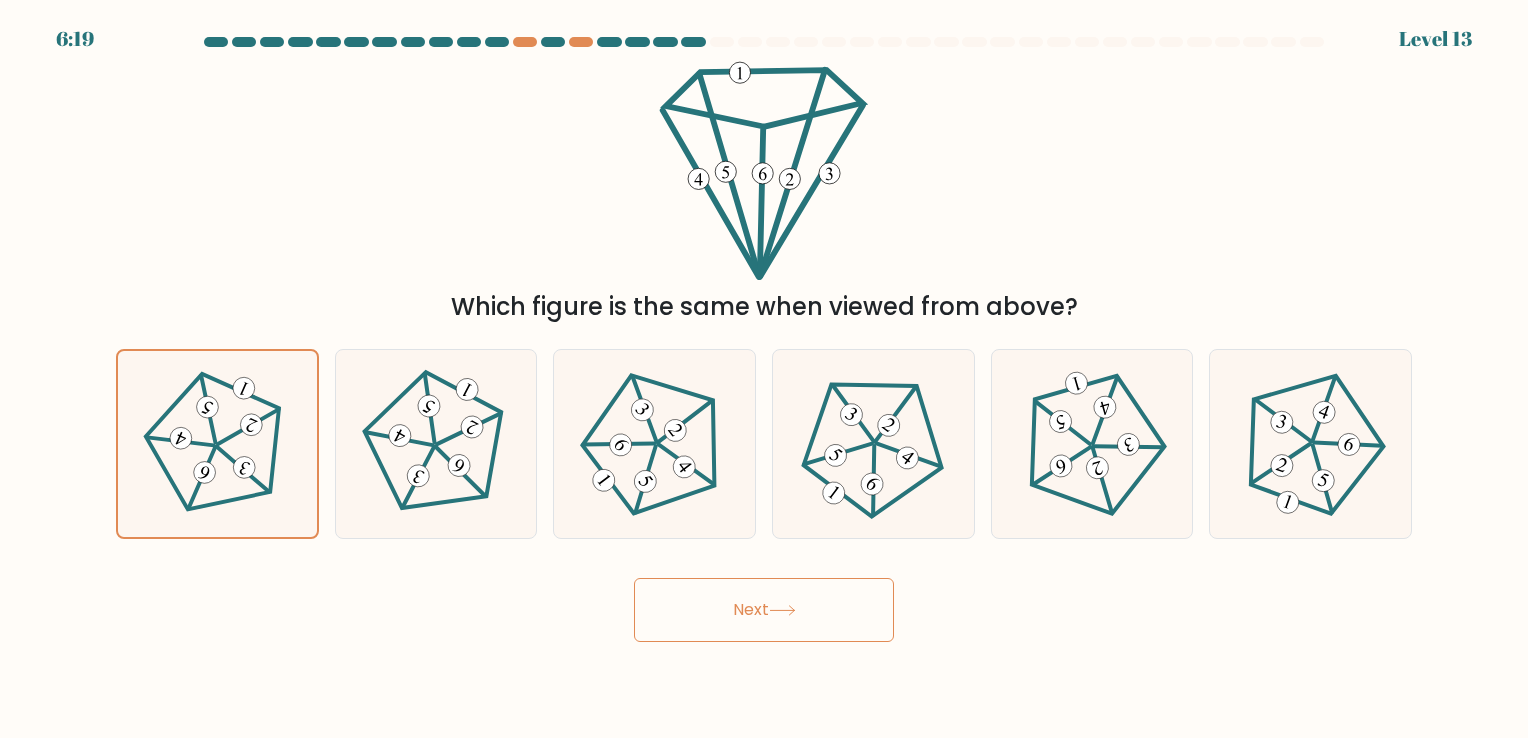 click on "Next" at bounding box center (764, 610) 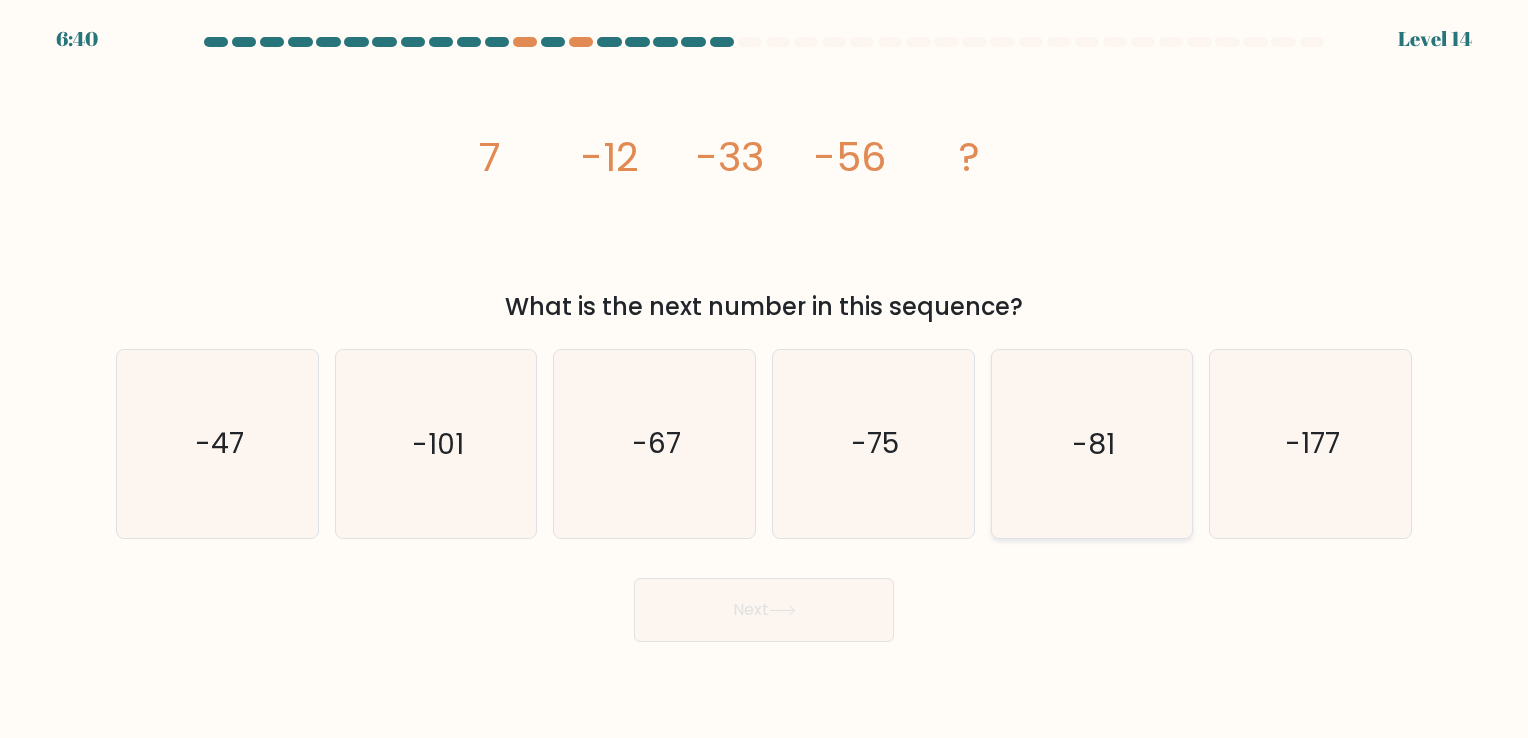 click on "-81" 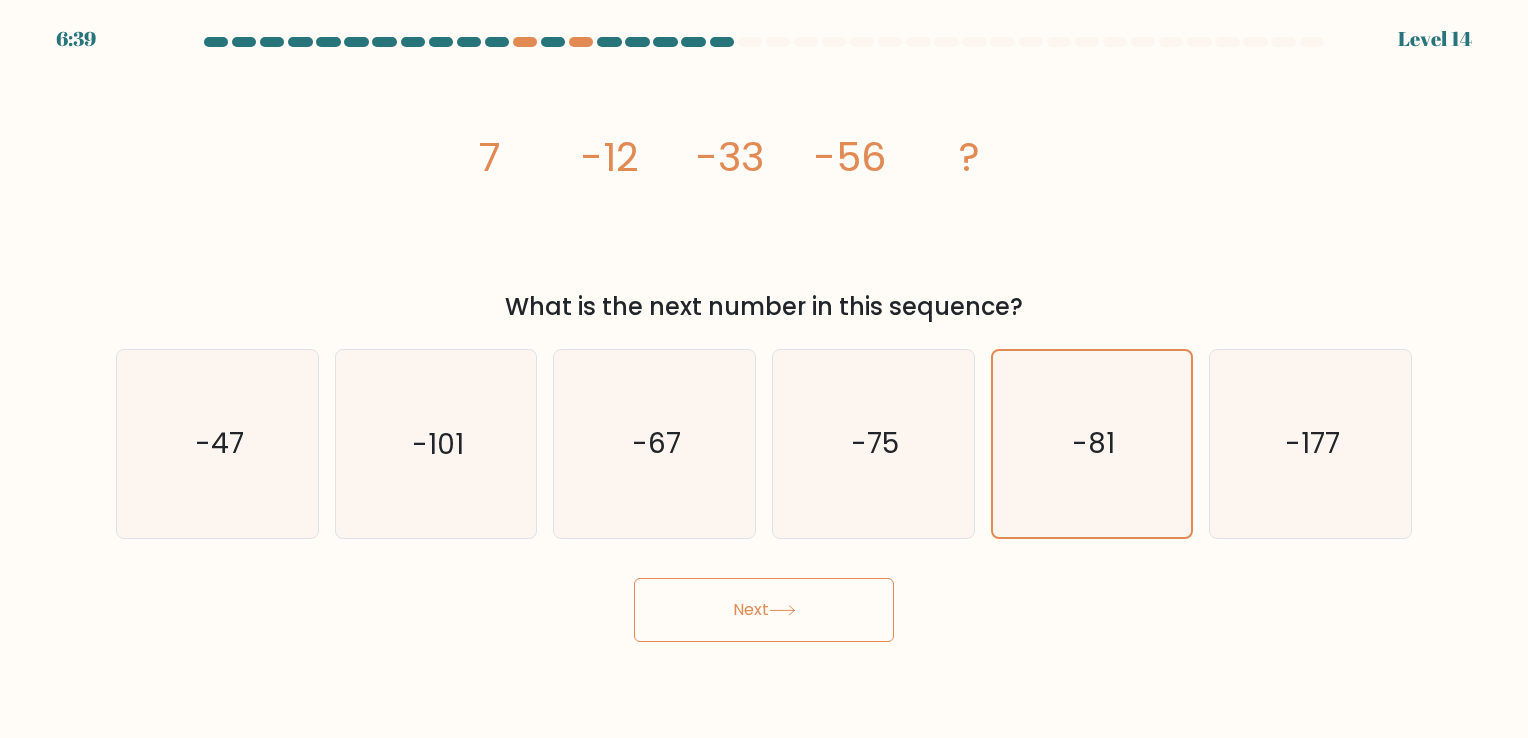 click on "Next" at bounding box center [764, 610] 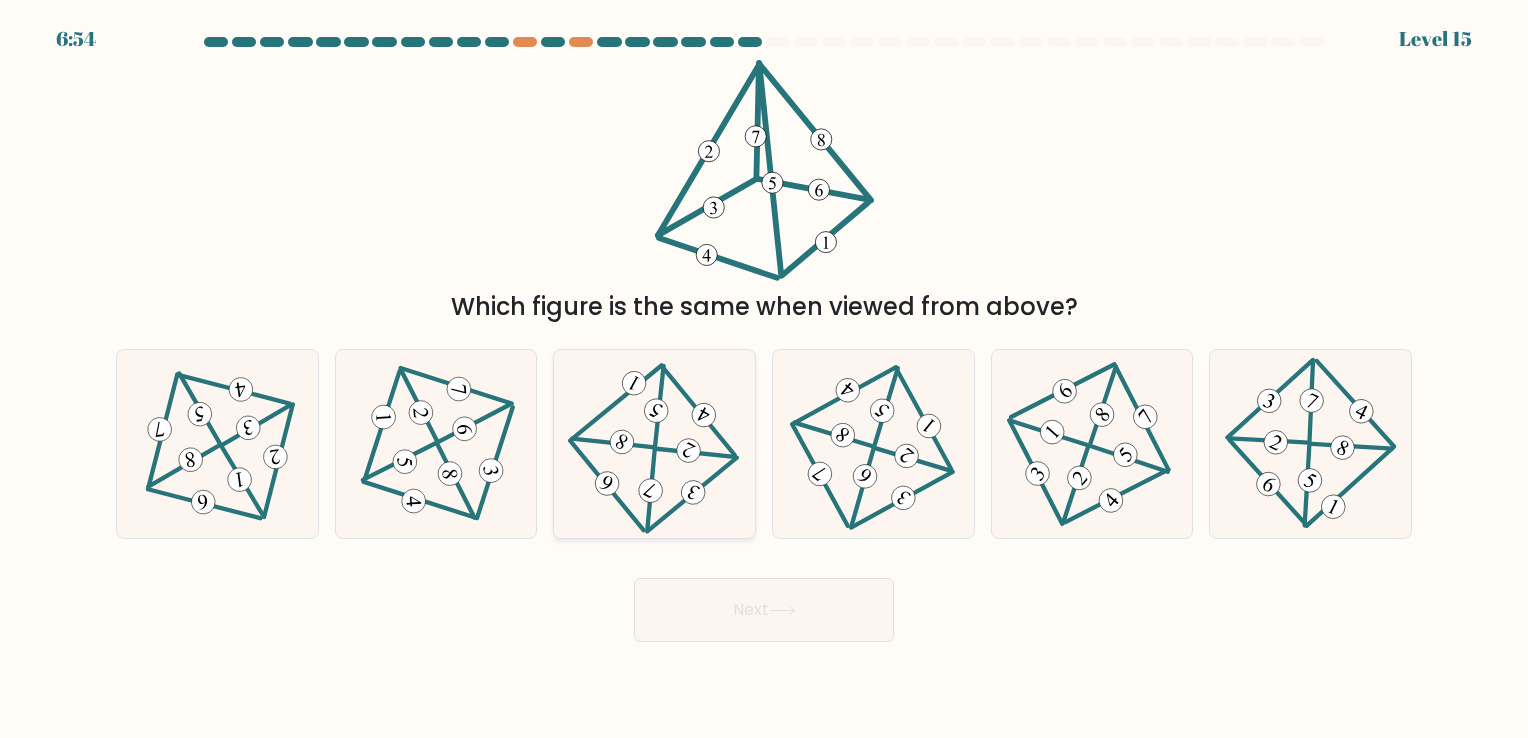 click 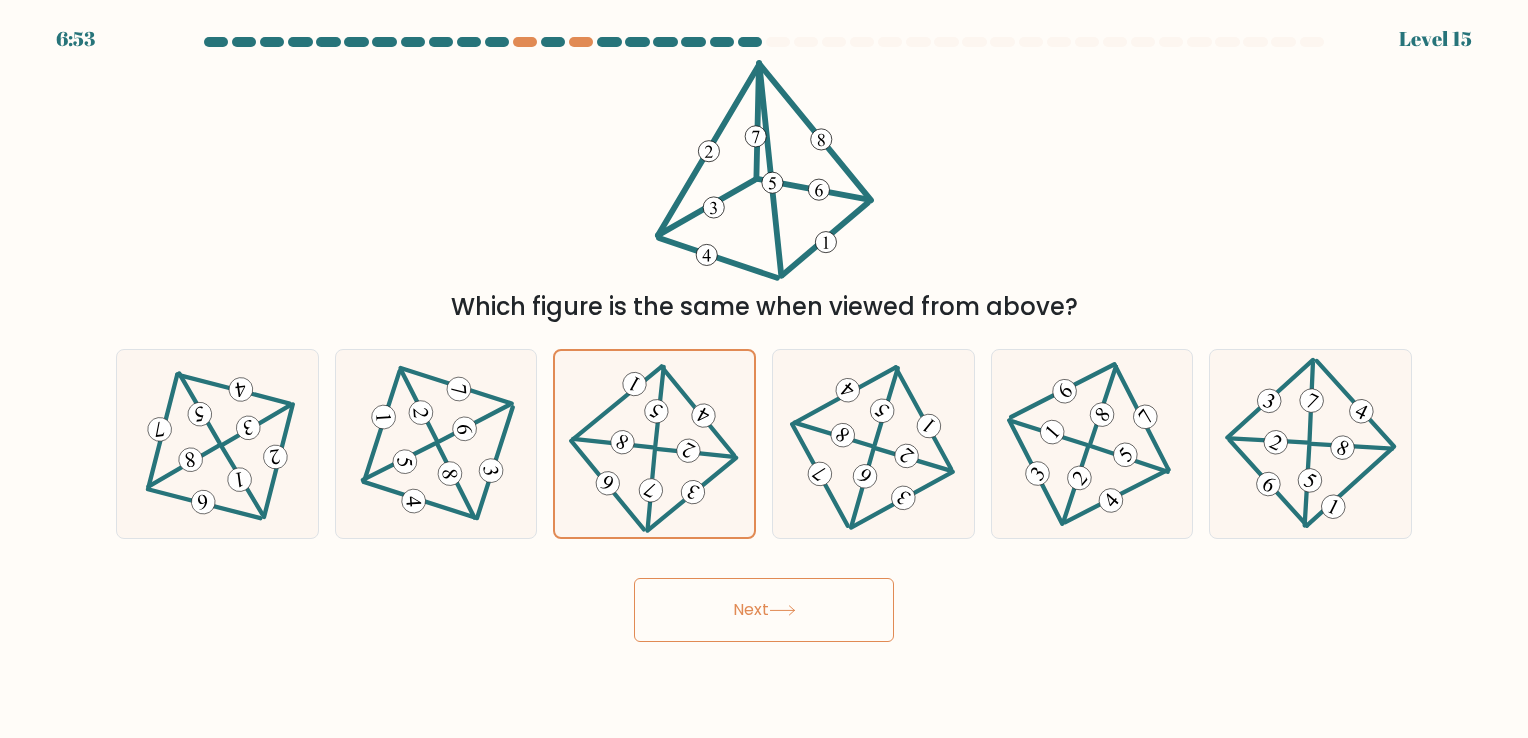 click on "Next" at bounding box center [764, 610] 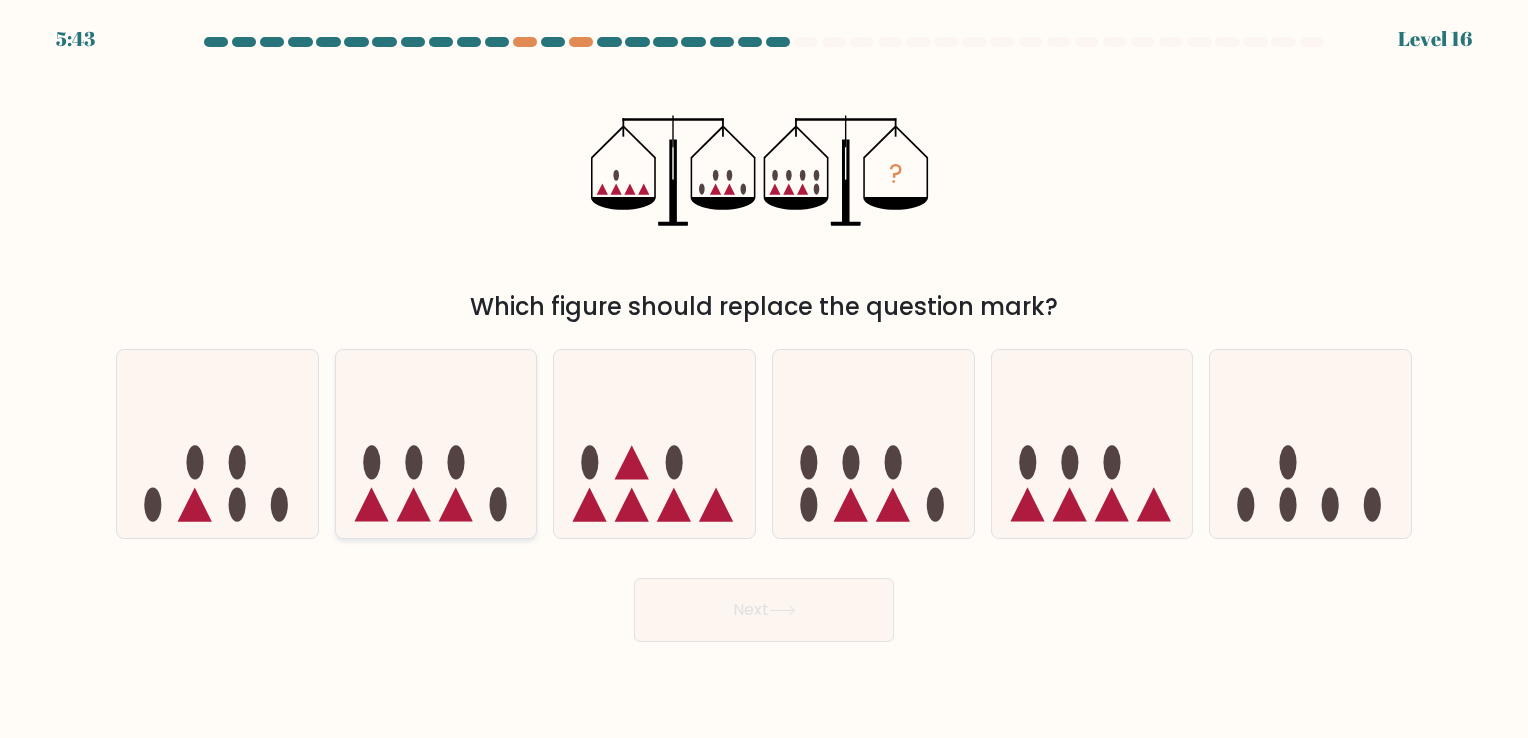 click 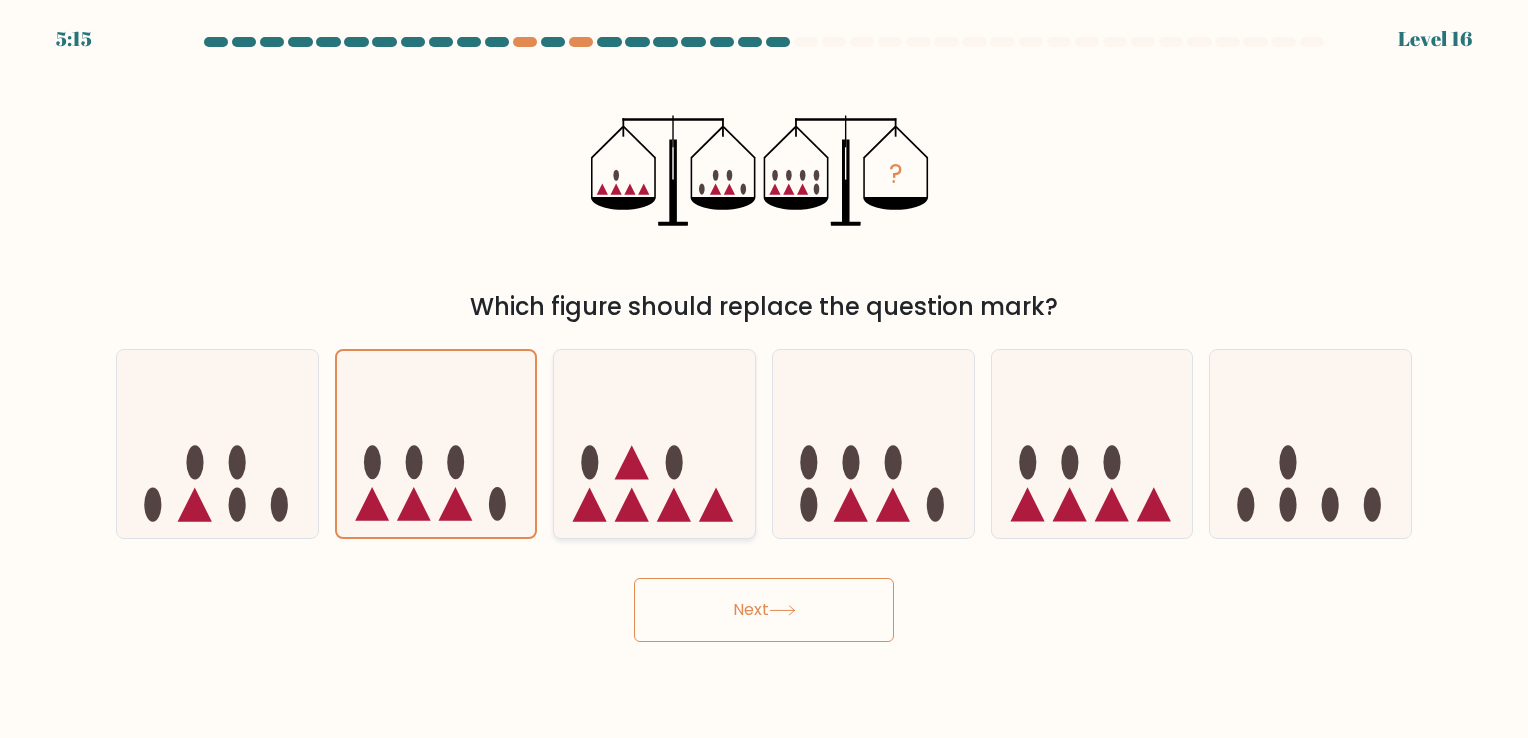 click 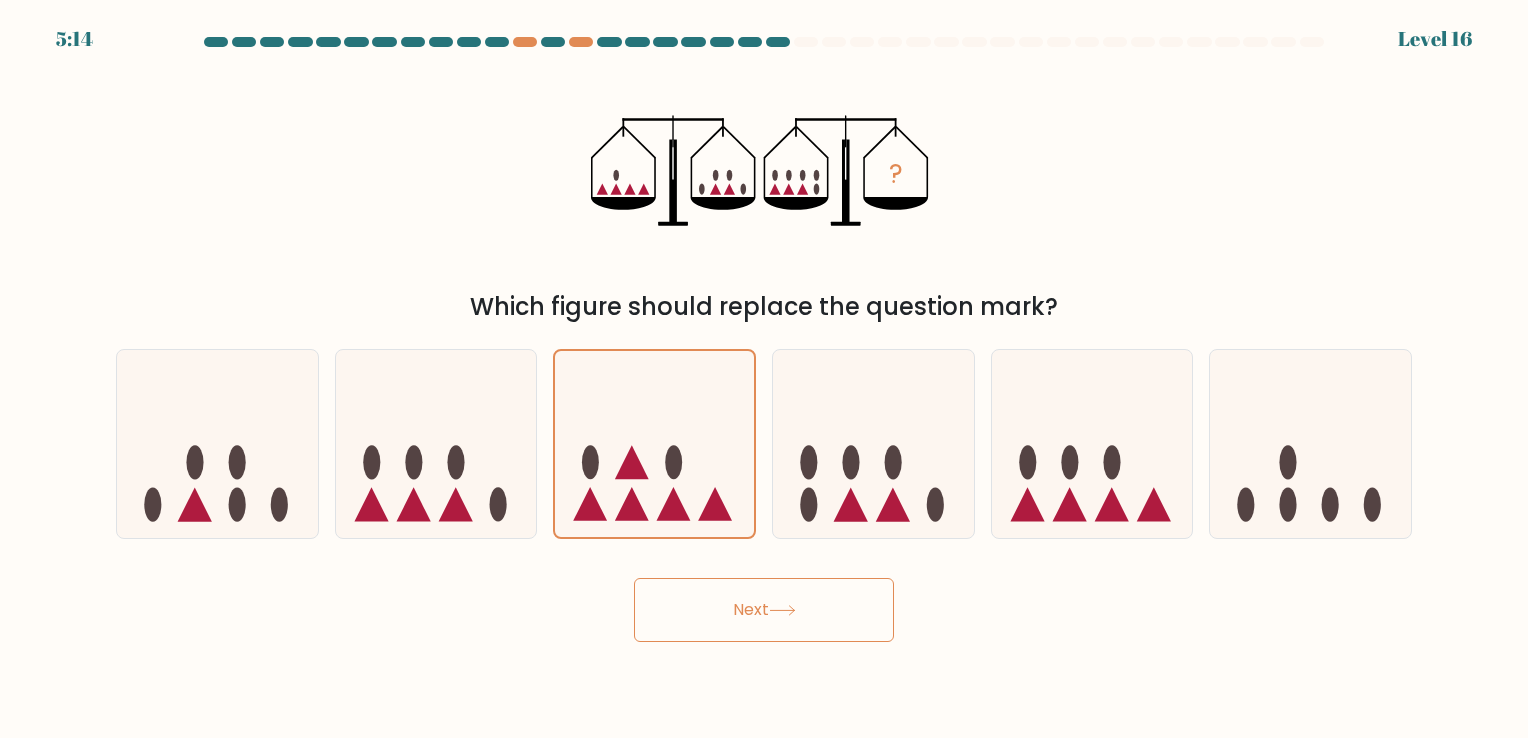 click on "Next" at bounding box center (764, 610) 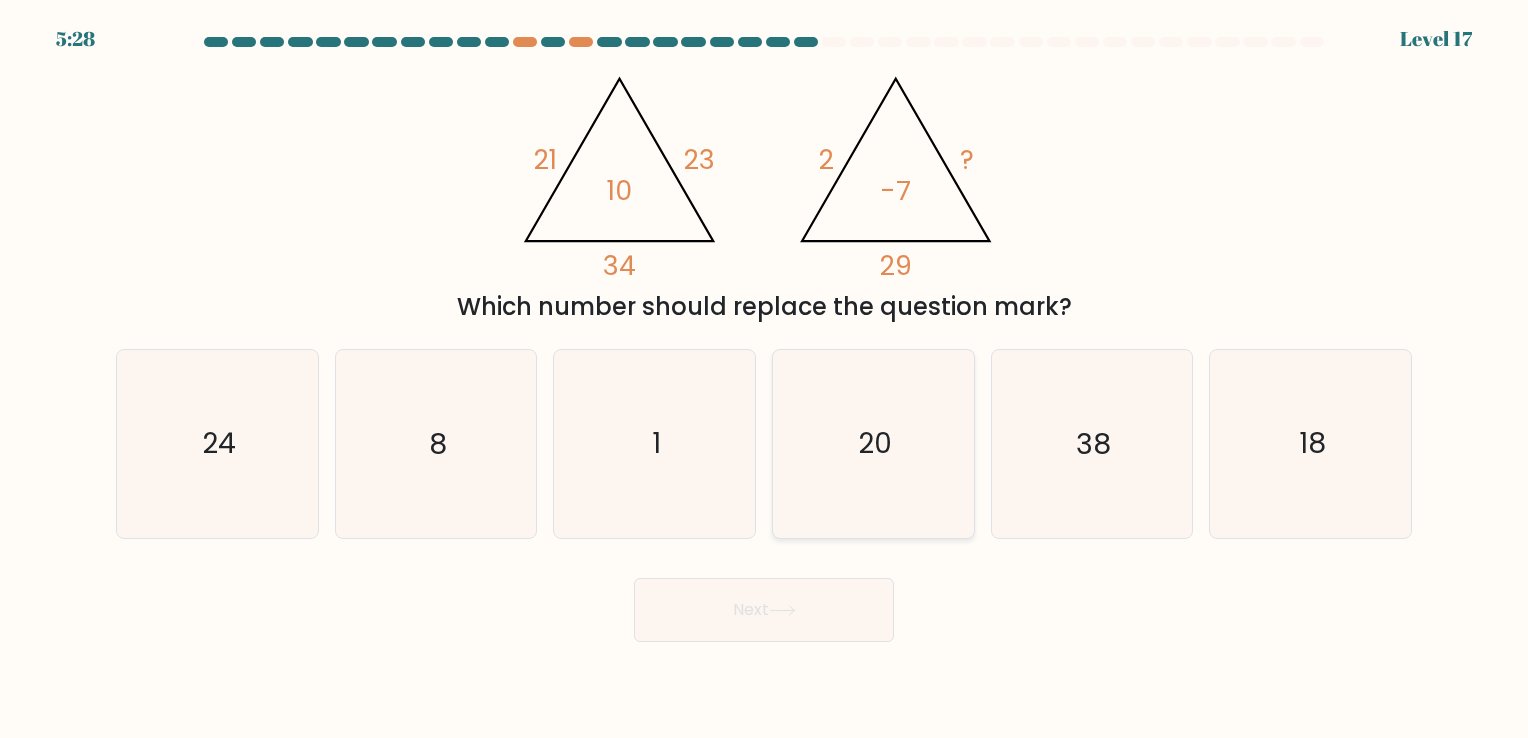 click on "20" 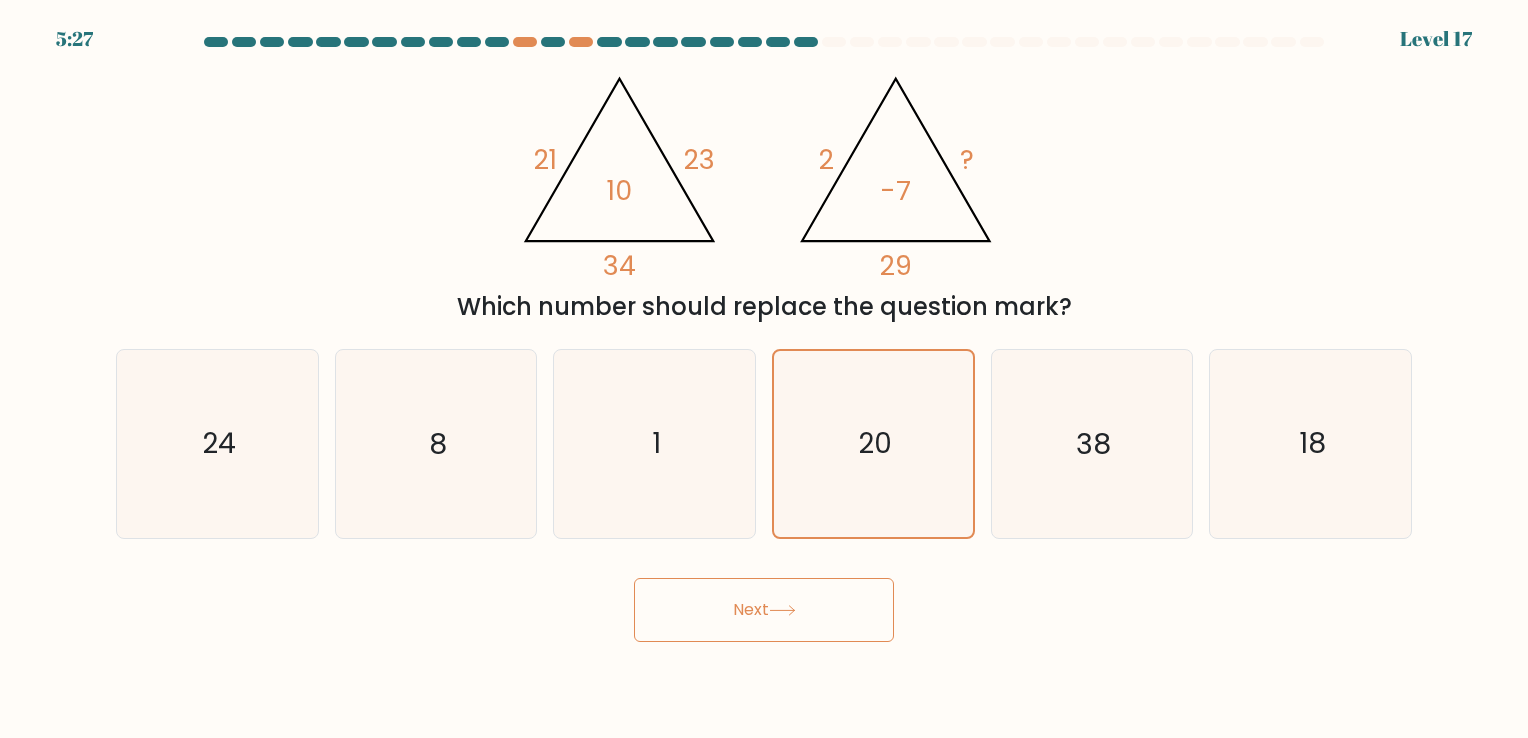 click on "Next" at bounding box center [764, 610] 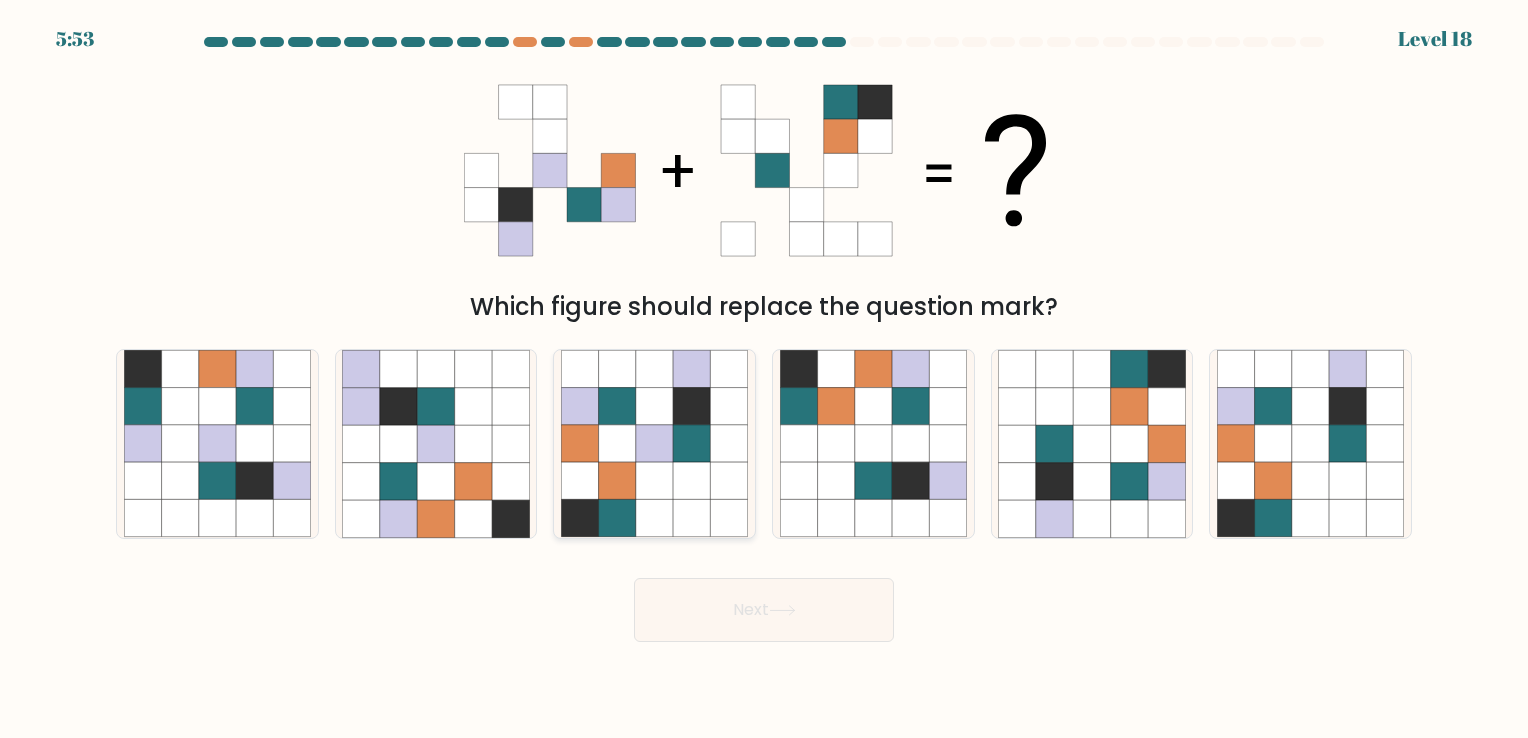 click 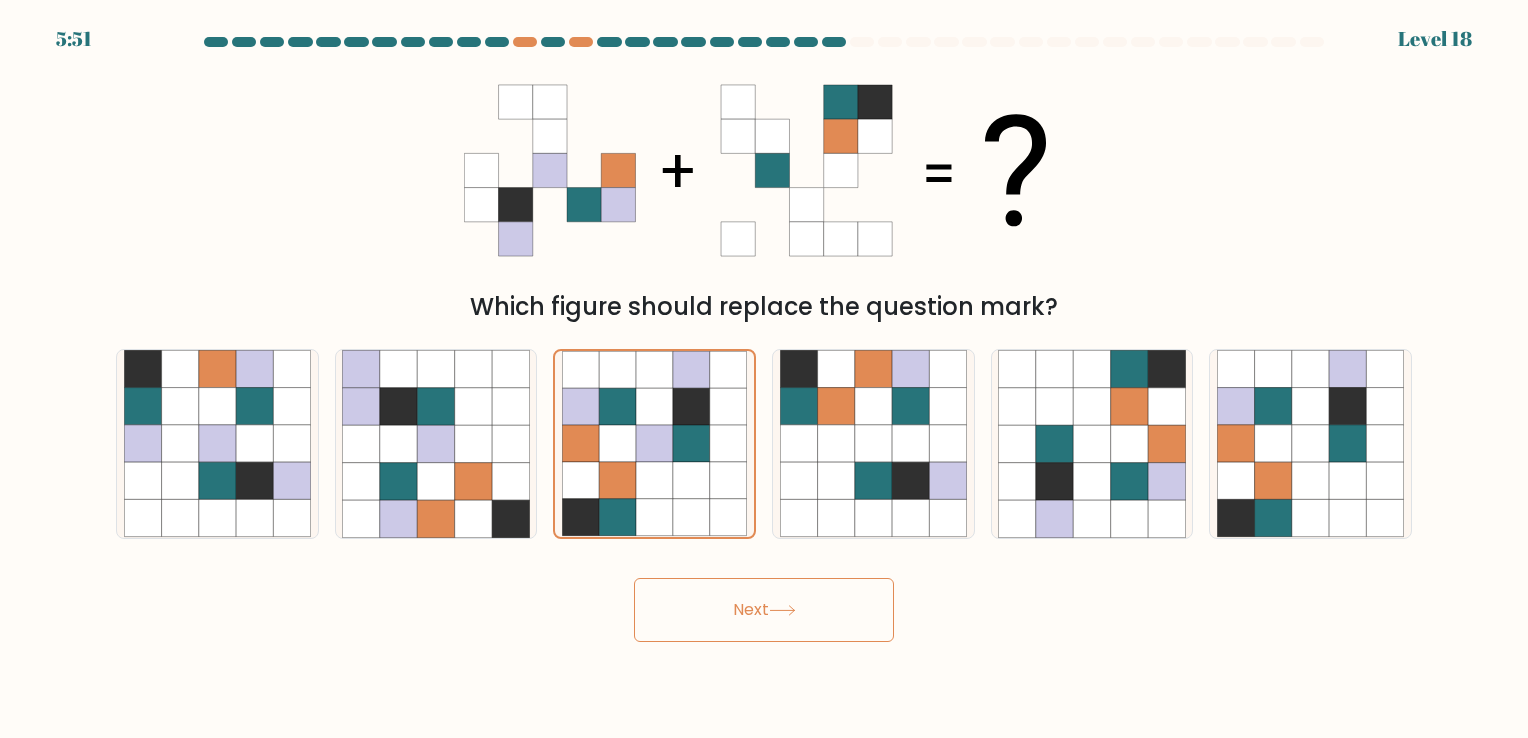 click on "Next" at bounding box center (764, 610) 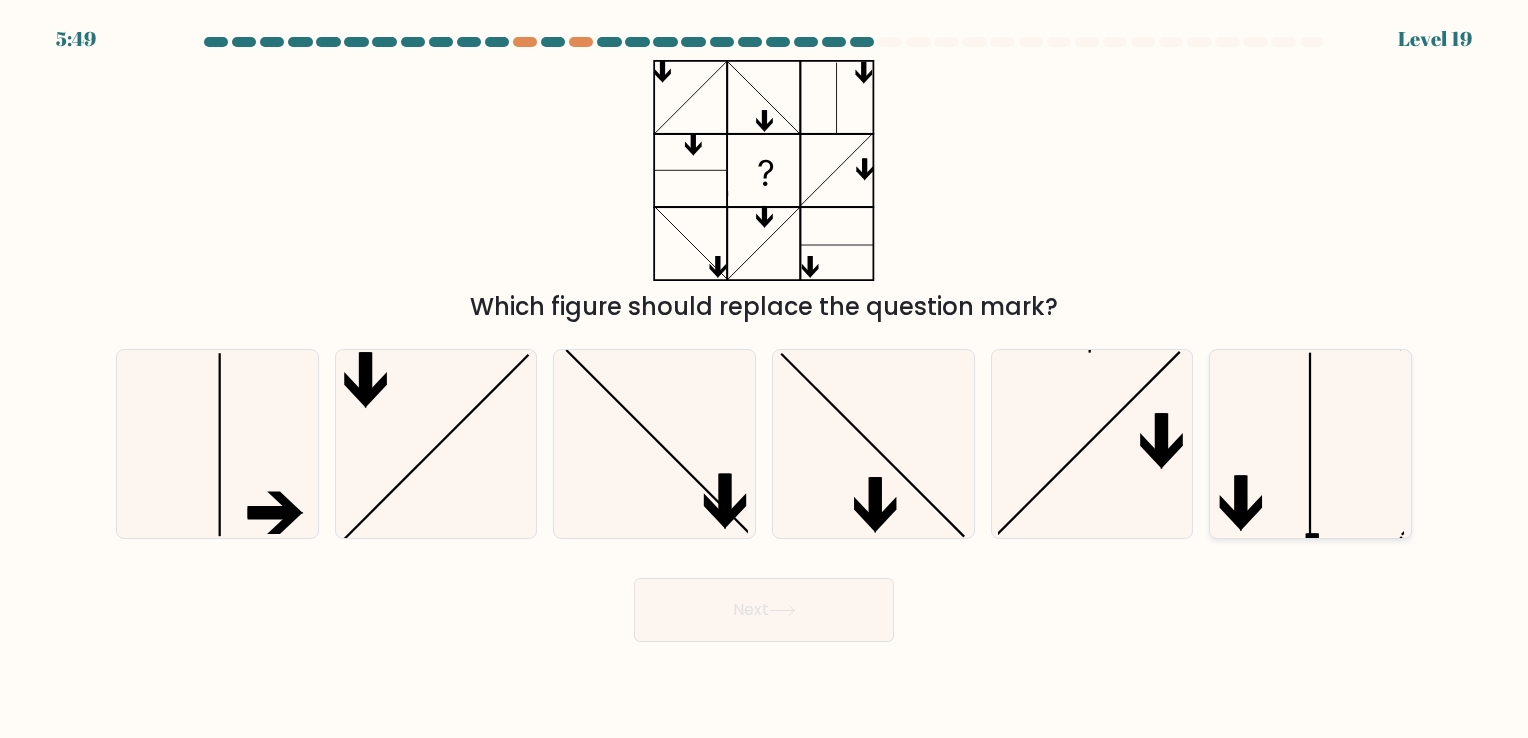 click 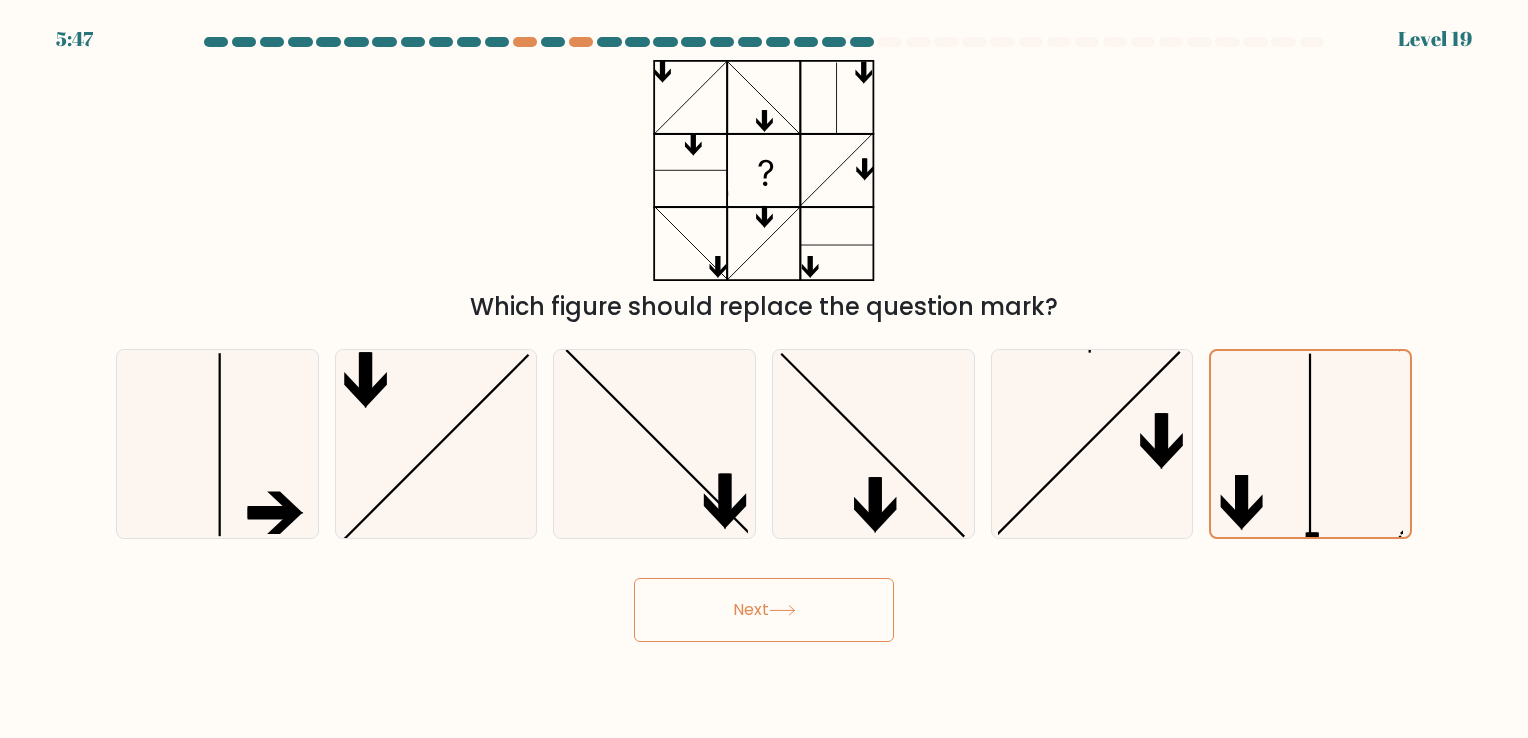 click on "Next" at bounding box center [764, 610] 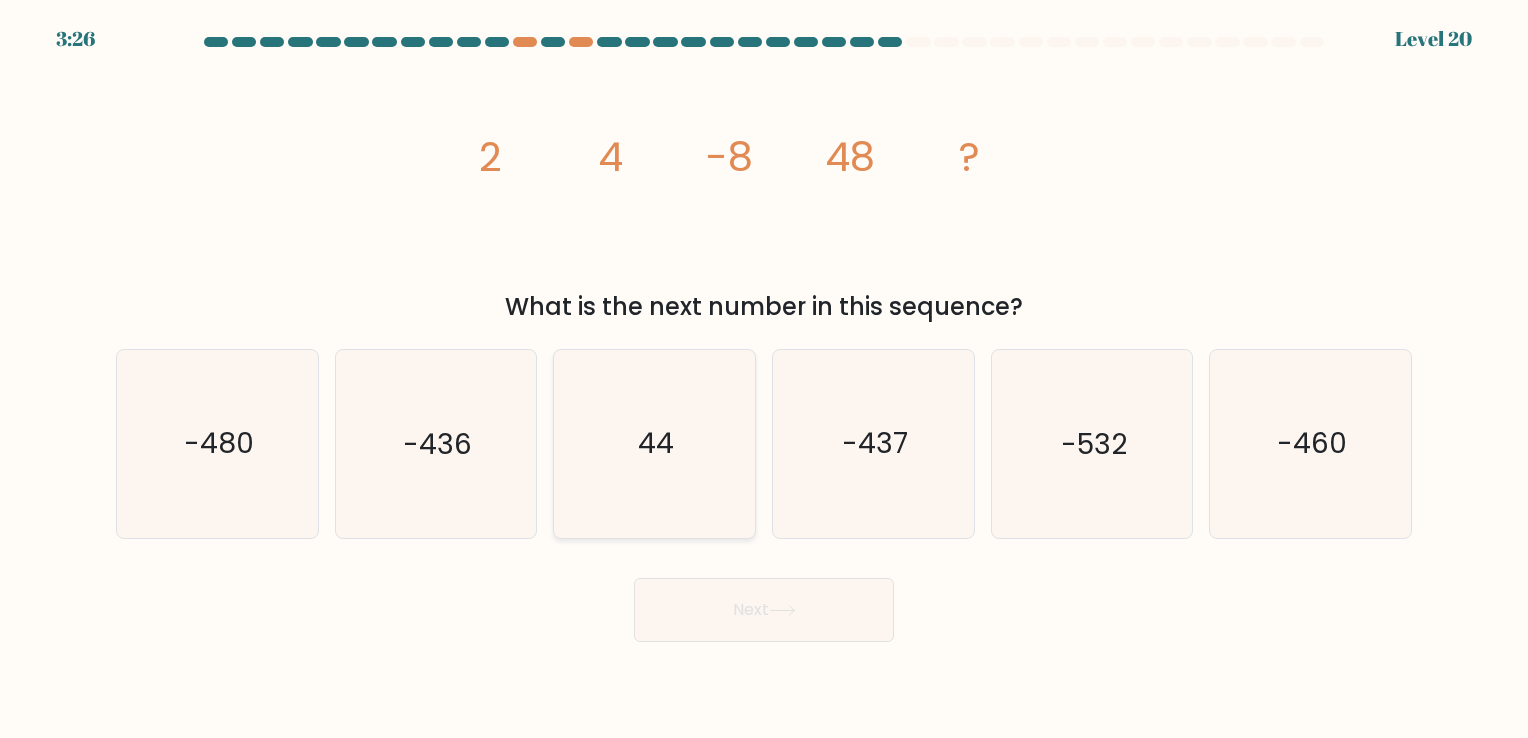 click on "44" 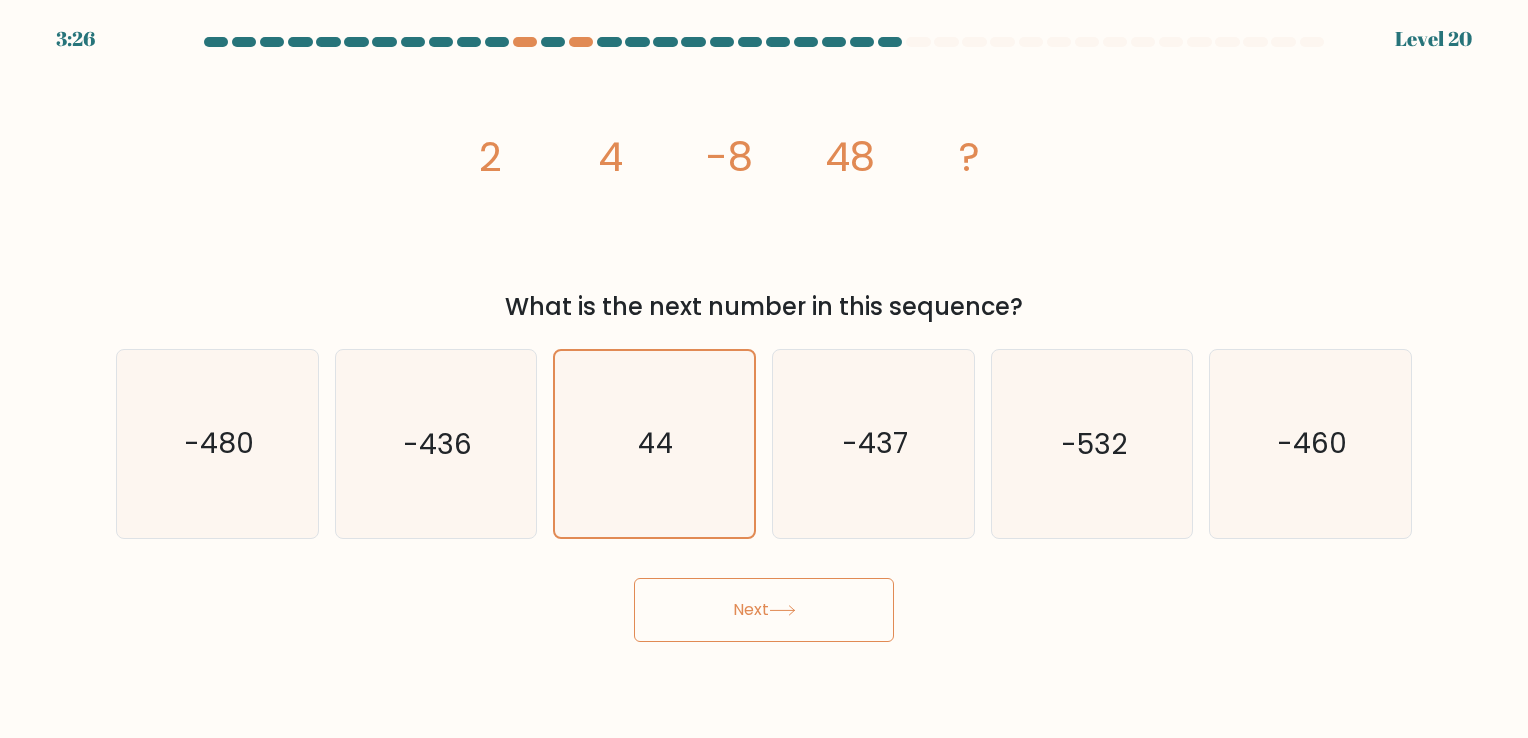 click on "Next" at bounding box center [764, 610] 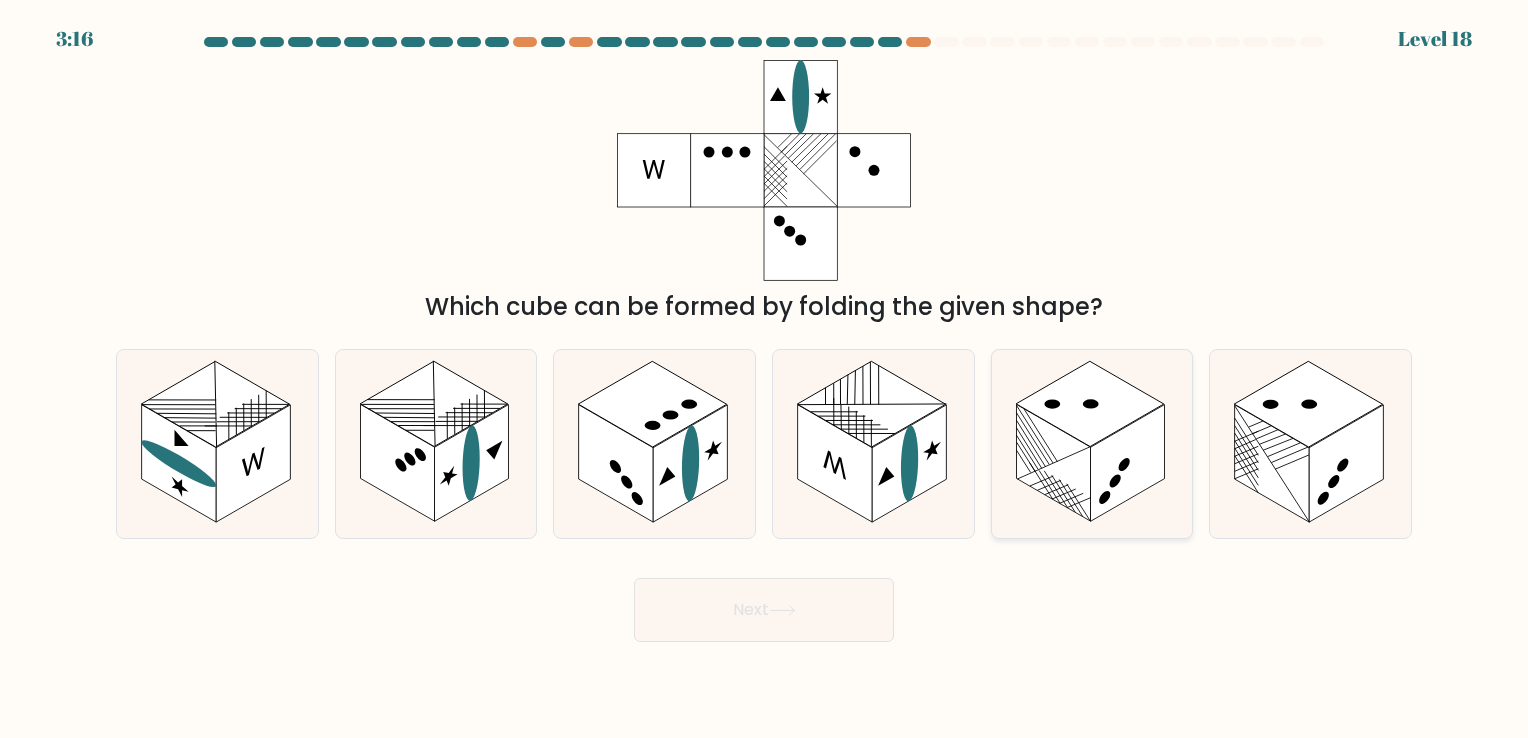 click 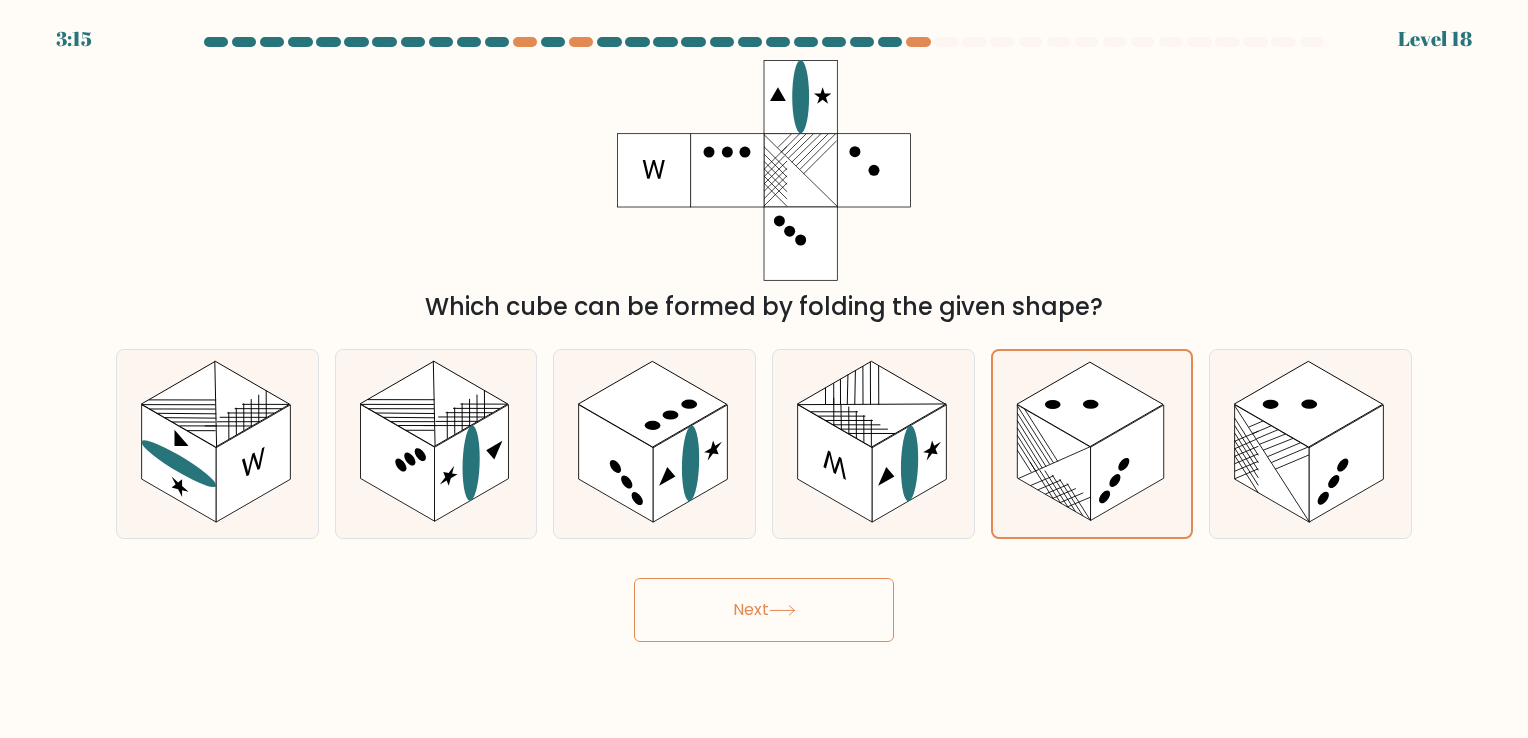 click on "Next" at bounding box center [764, 610] 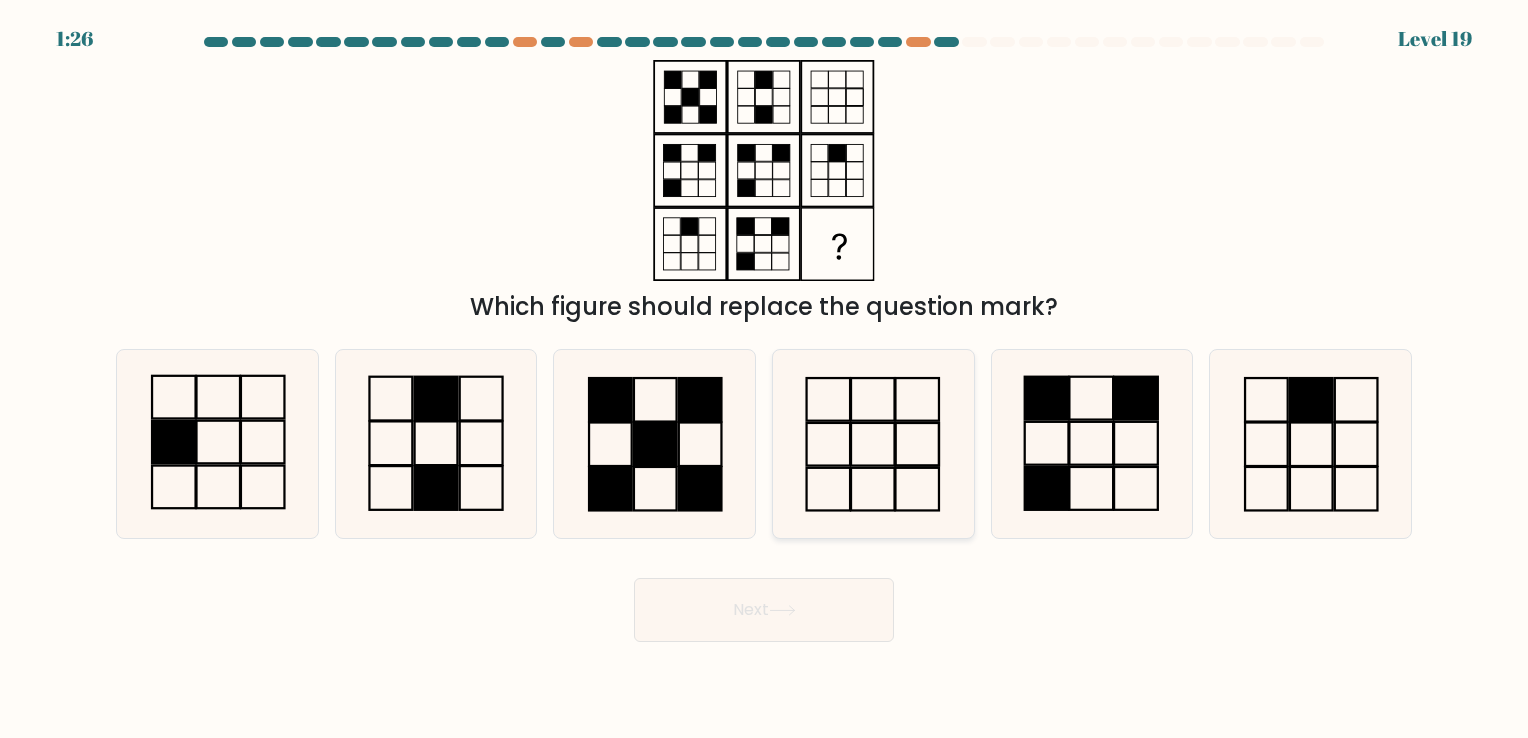 click 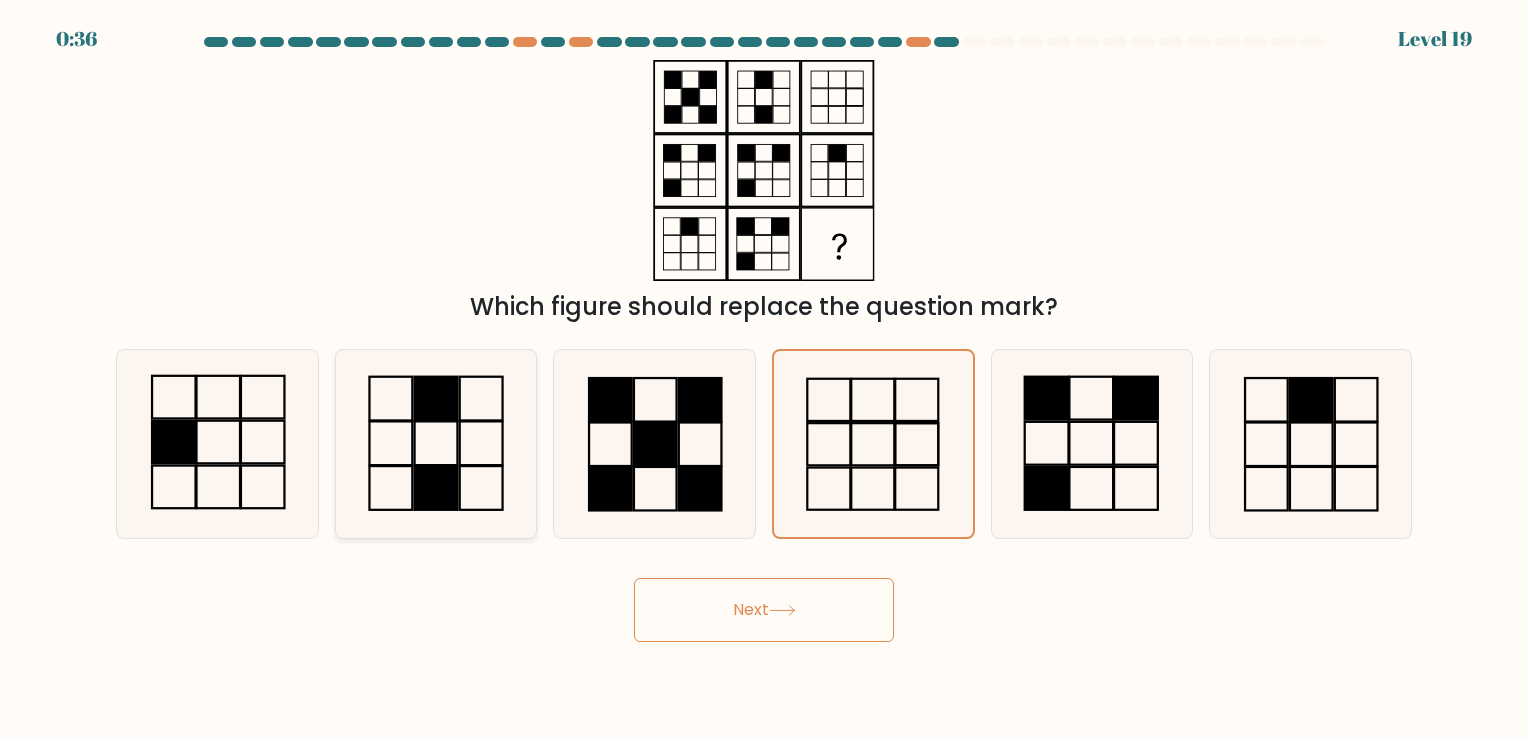 click 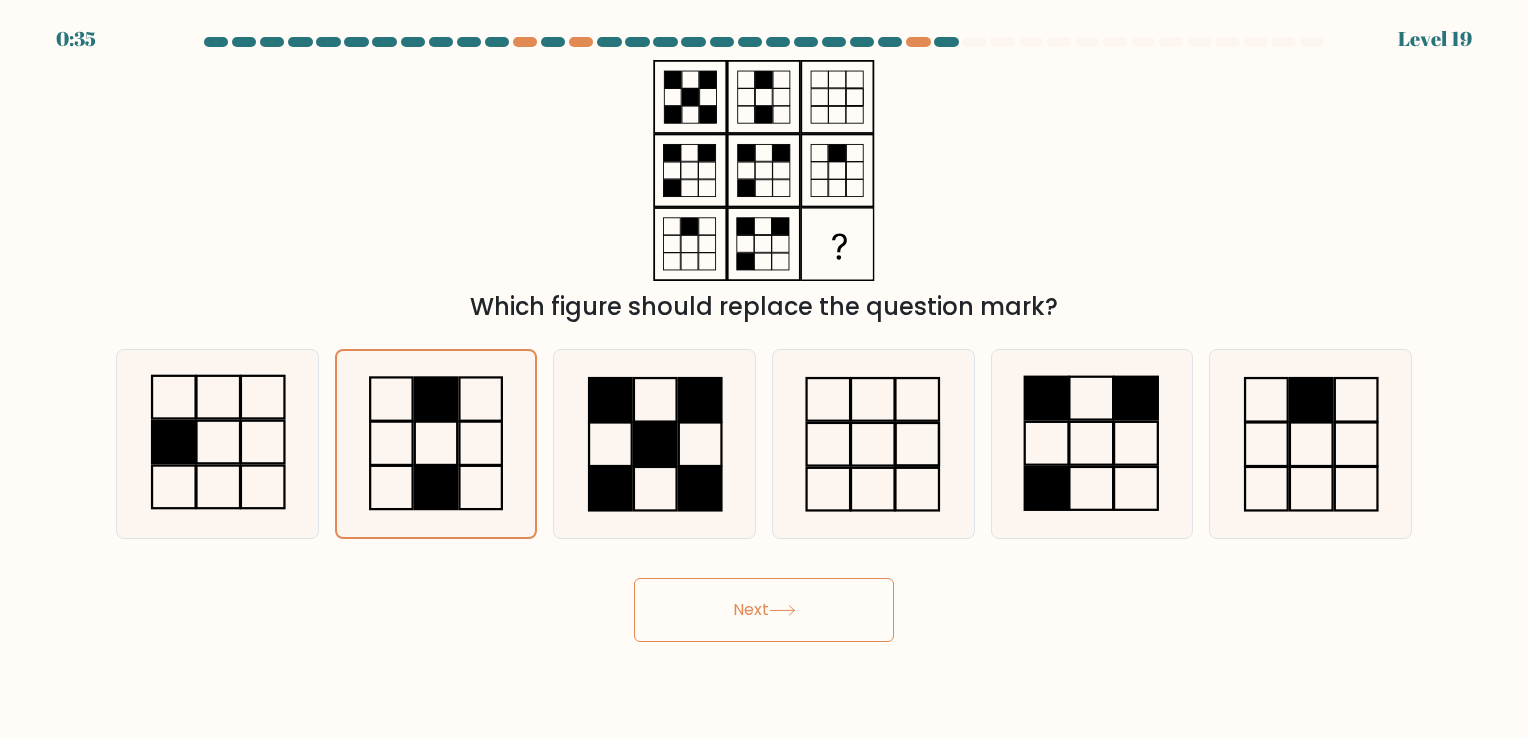 click on "Next" at bounding box center (764, 610) 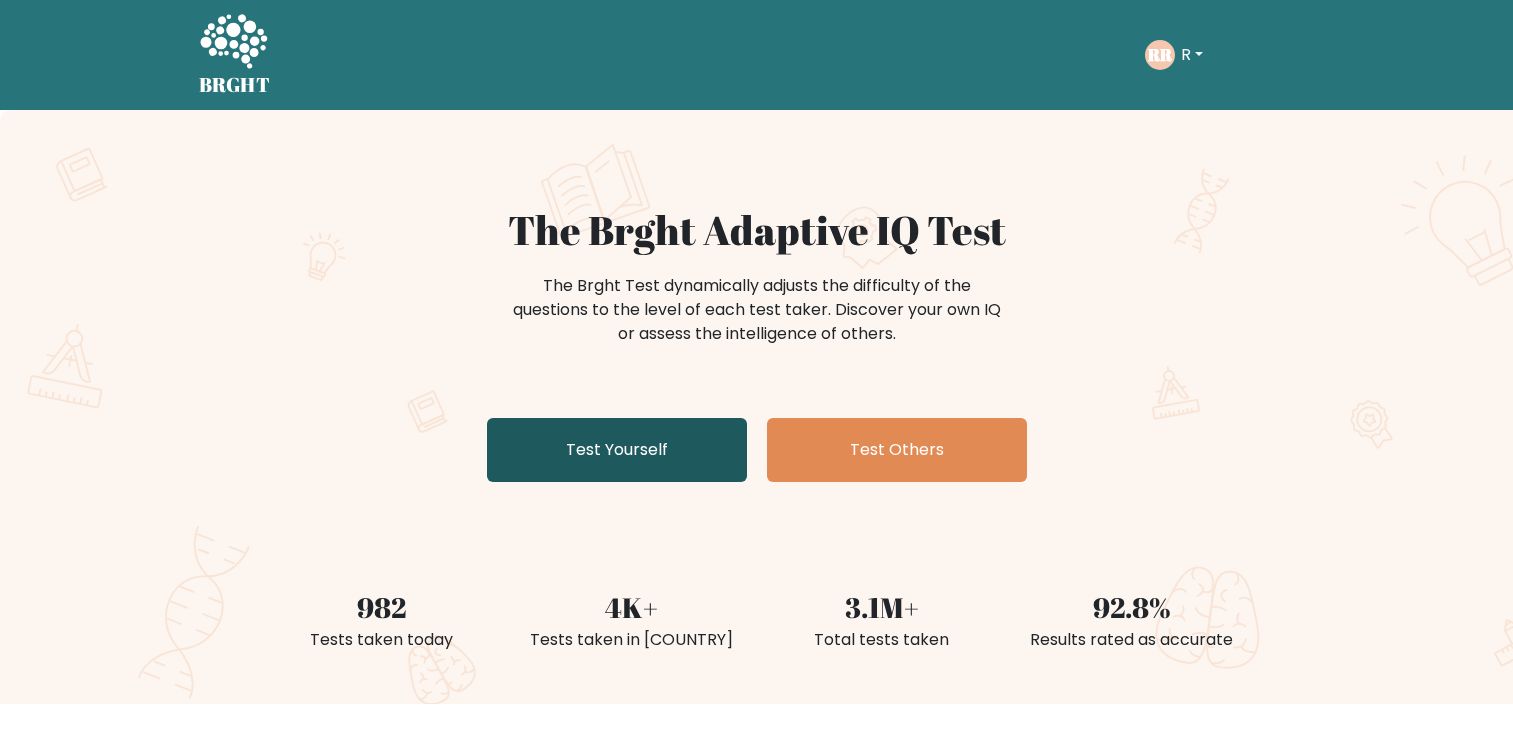 scroll, scrollTop: 0, scrollLeft: 0, axis: both 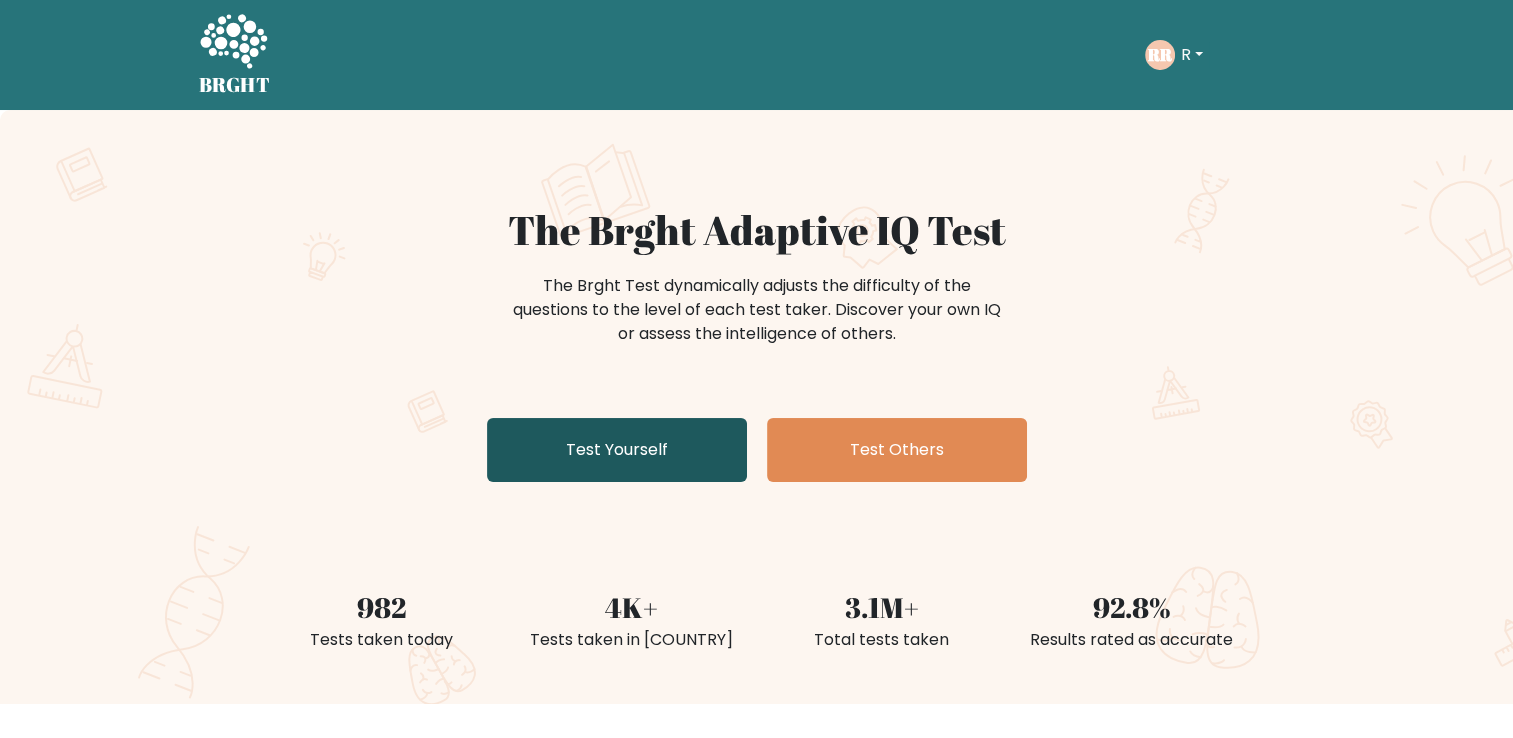 click on "Test Yourself" at bounding box center [617, 450] 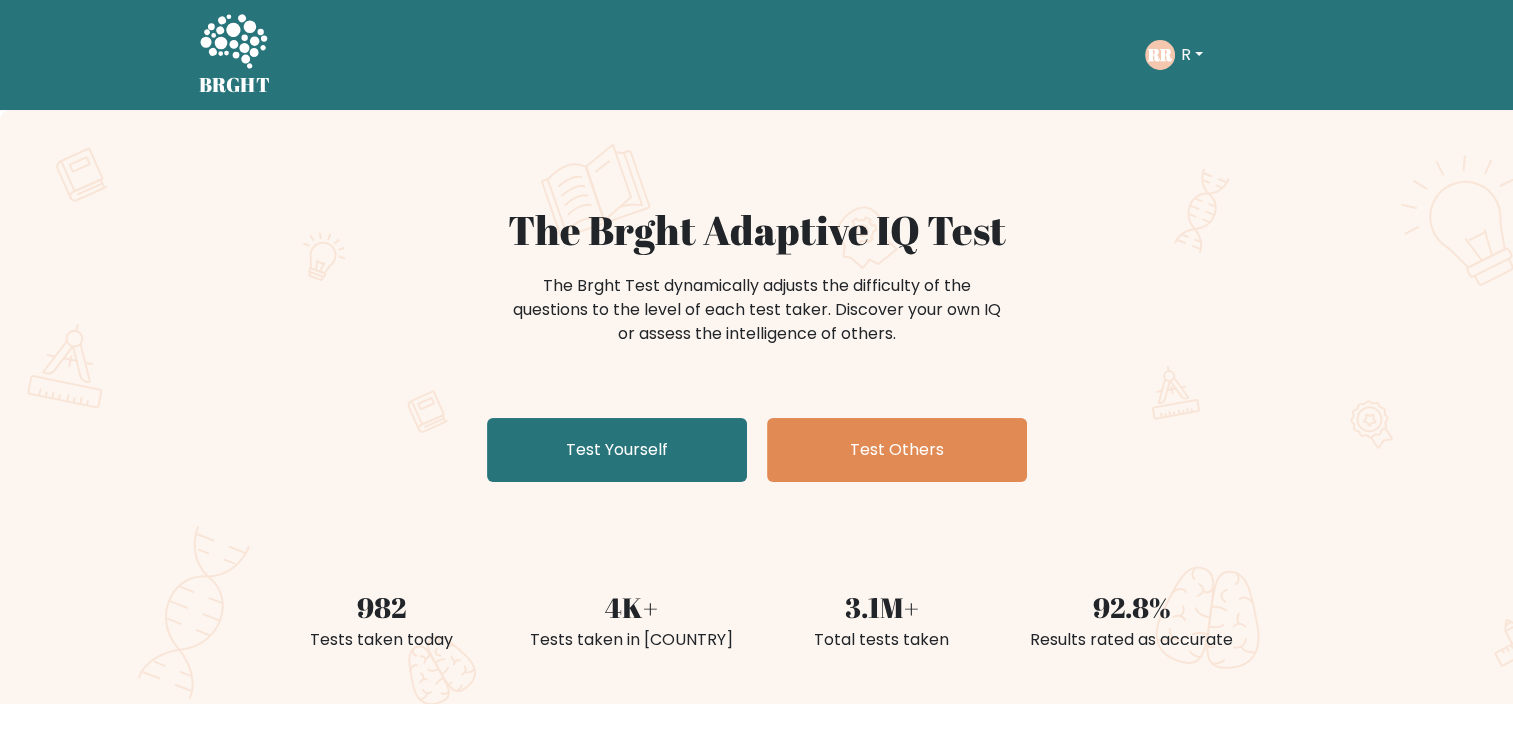 click on "The Brght Adaptive IQ Test
The Brght Test dynamically adjusts the difficulty of the questions to the level of each test taker. Discover your own IQ or assess the intelligence of others.
Test Yourself
Test Others" at bounding box center [757, 348] 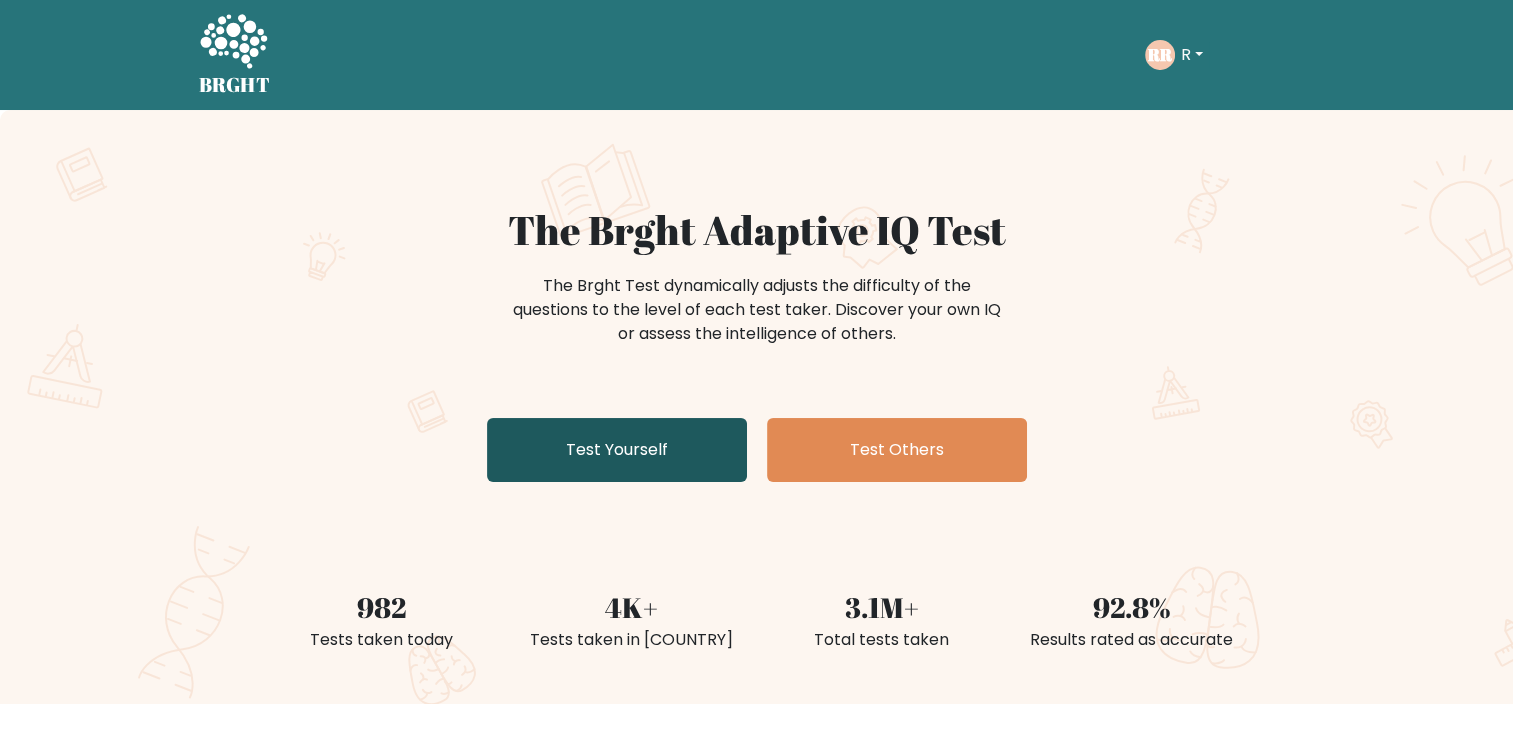 click on "Test Yourself" at bounding box center (617, 450) 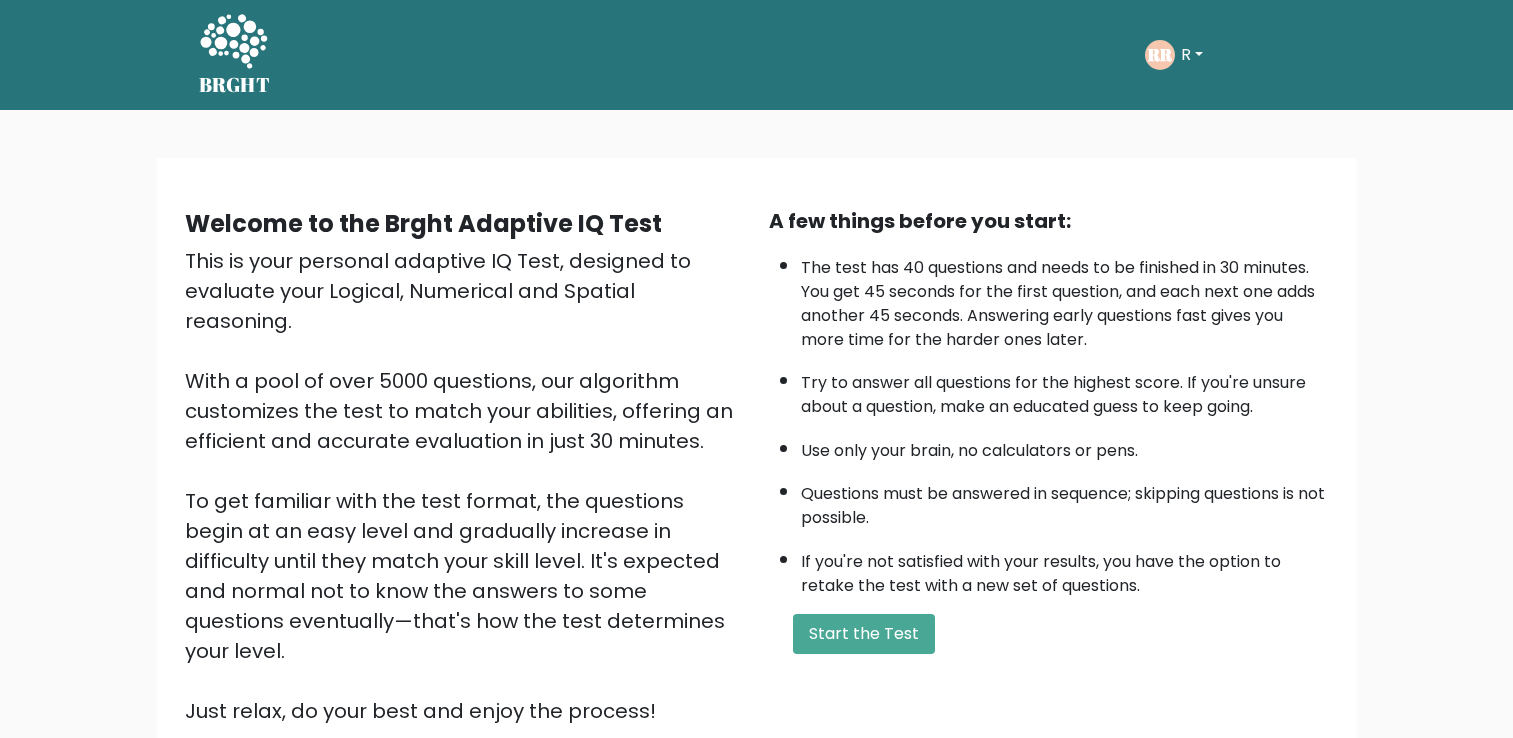 scroll, scrollTop: 0, scrollLeft: 0, axis: both 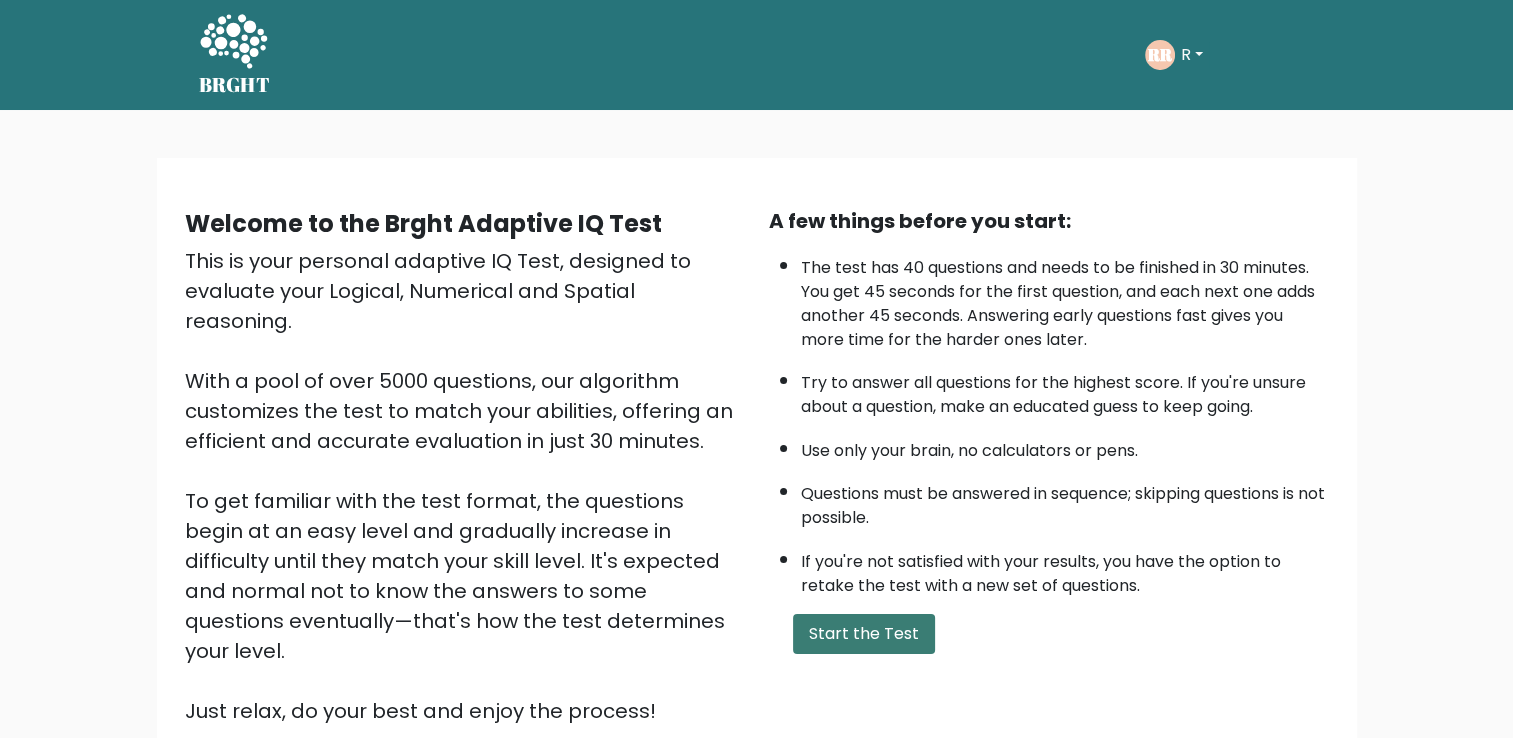 click on "Start the Test" at bounding box center [864, 634] 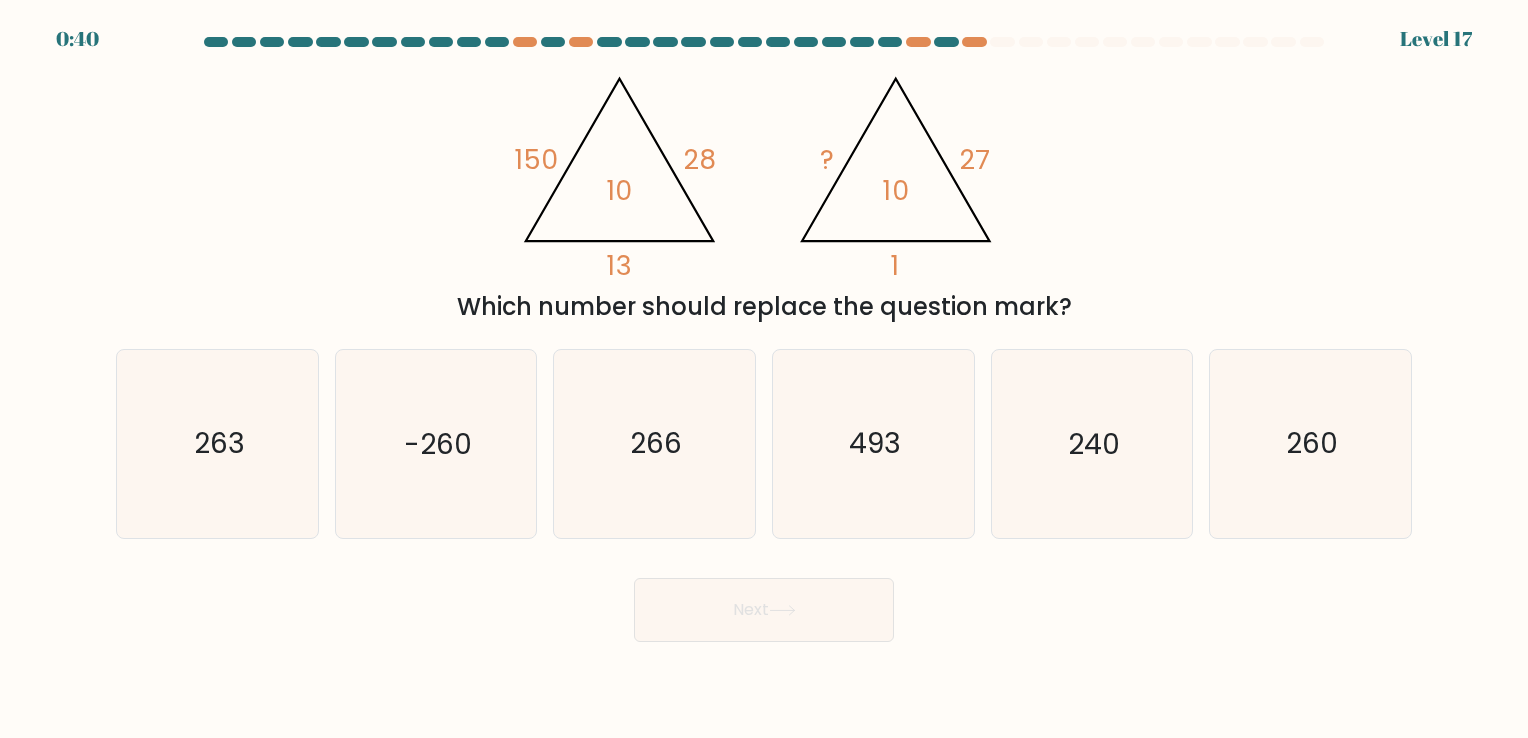 scroll, scrollTop: 0, scrollLeft: 0, axis: both 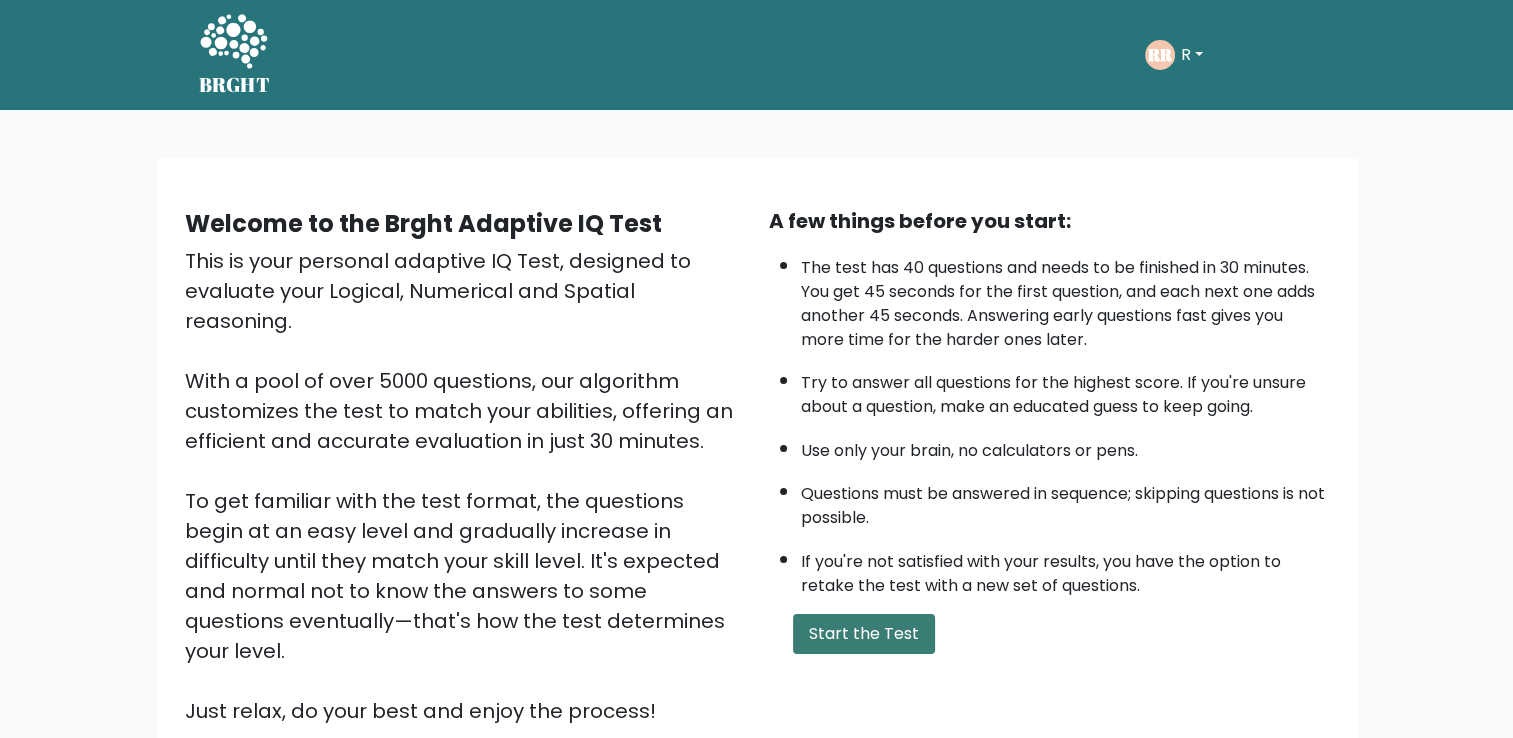 click on "Start the Test" at bounding box center [864, 634] 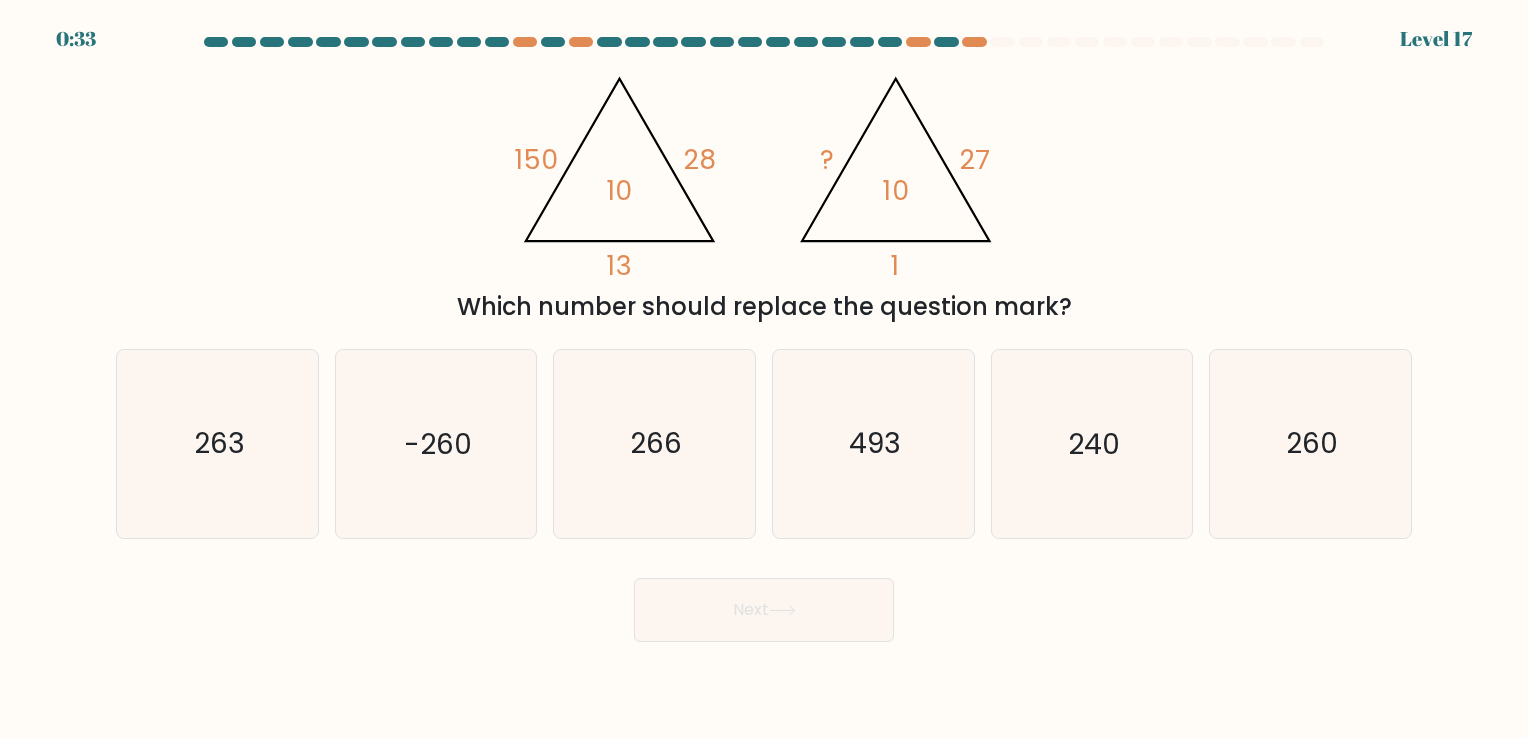 scroll, scrollTop: 0, scrollLeft: 0, axis: both 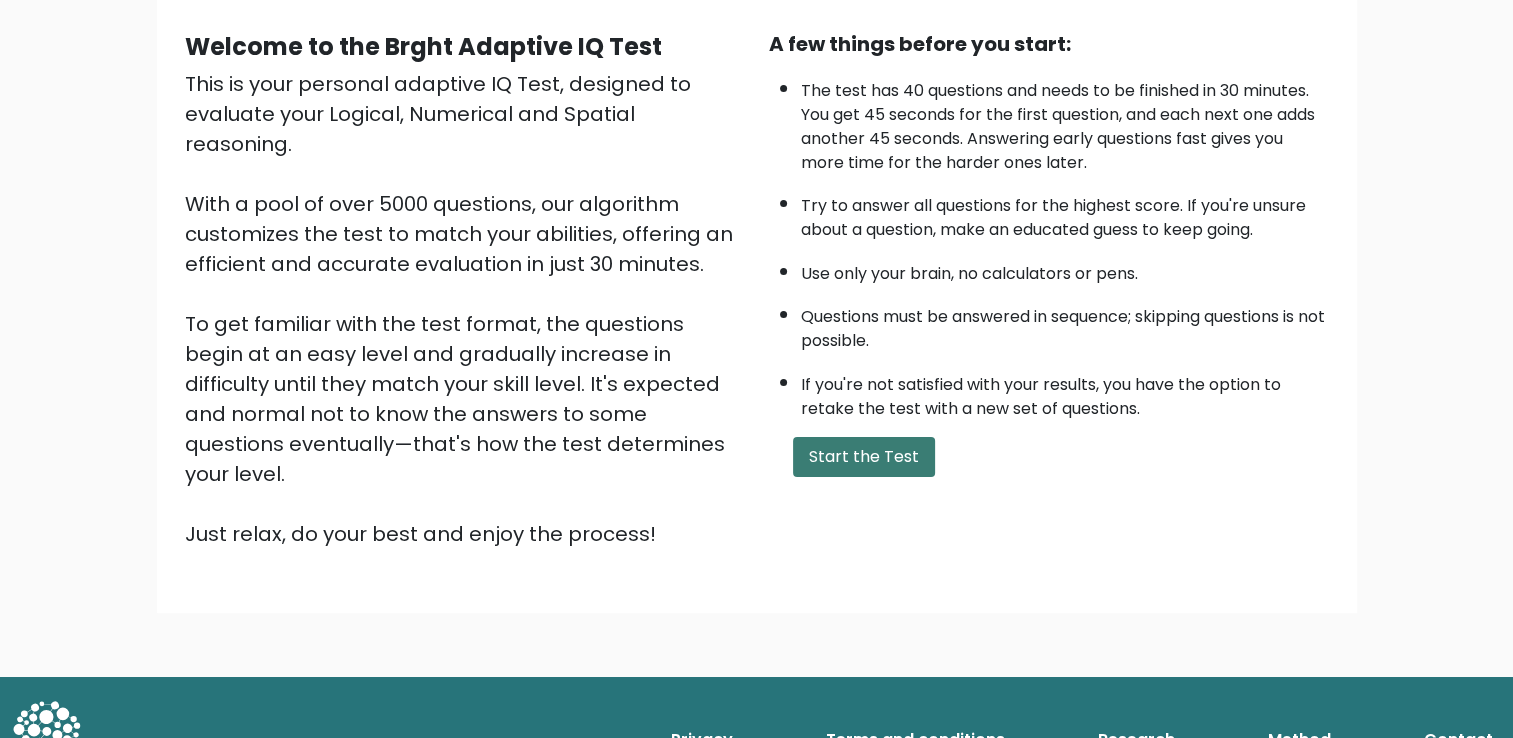 click on "Start the Test" at bounding box center [864, 457] 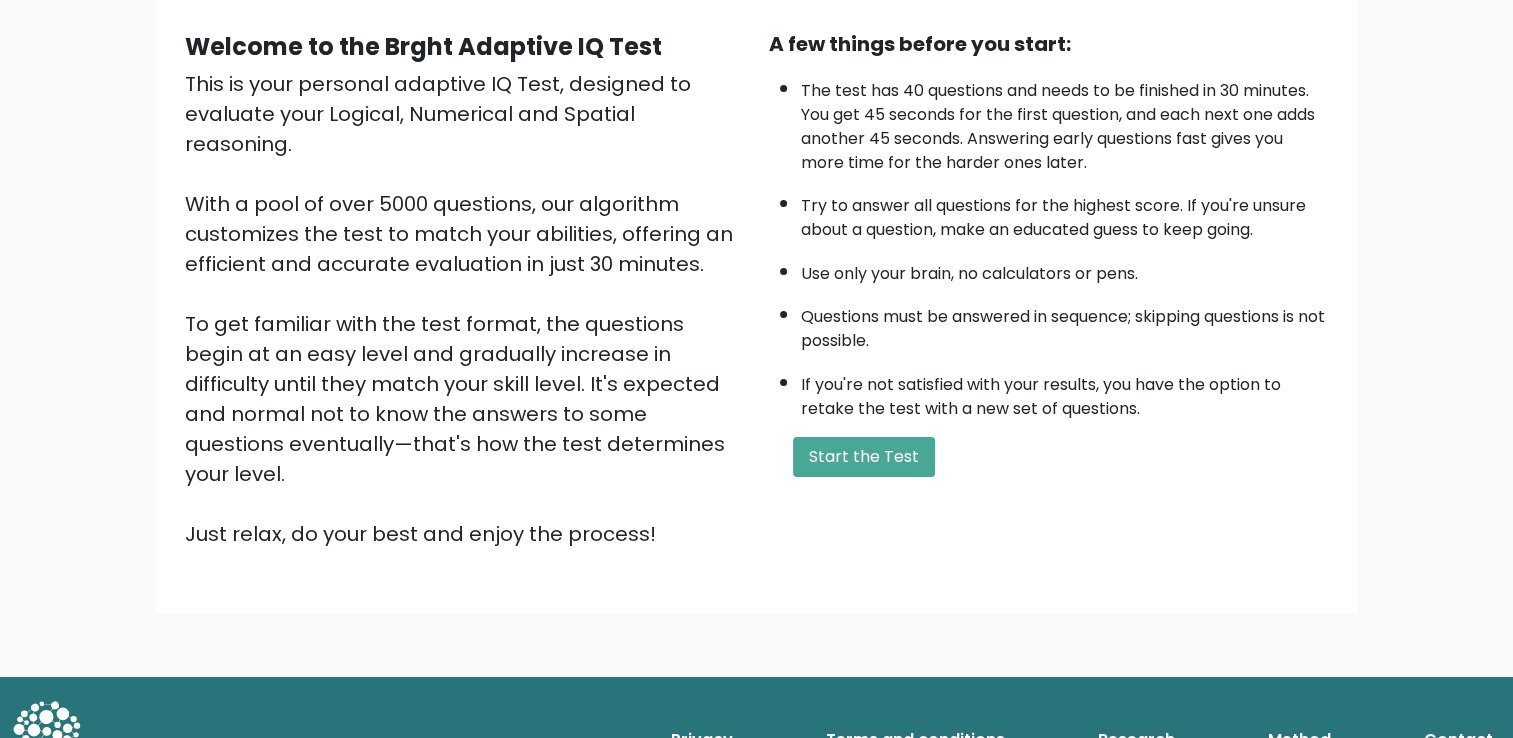 scroll, scrollTop: 0, scrollLeft: 0, axis: both 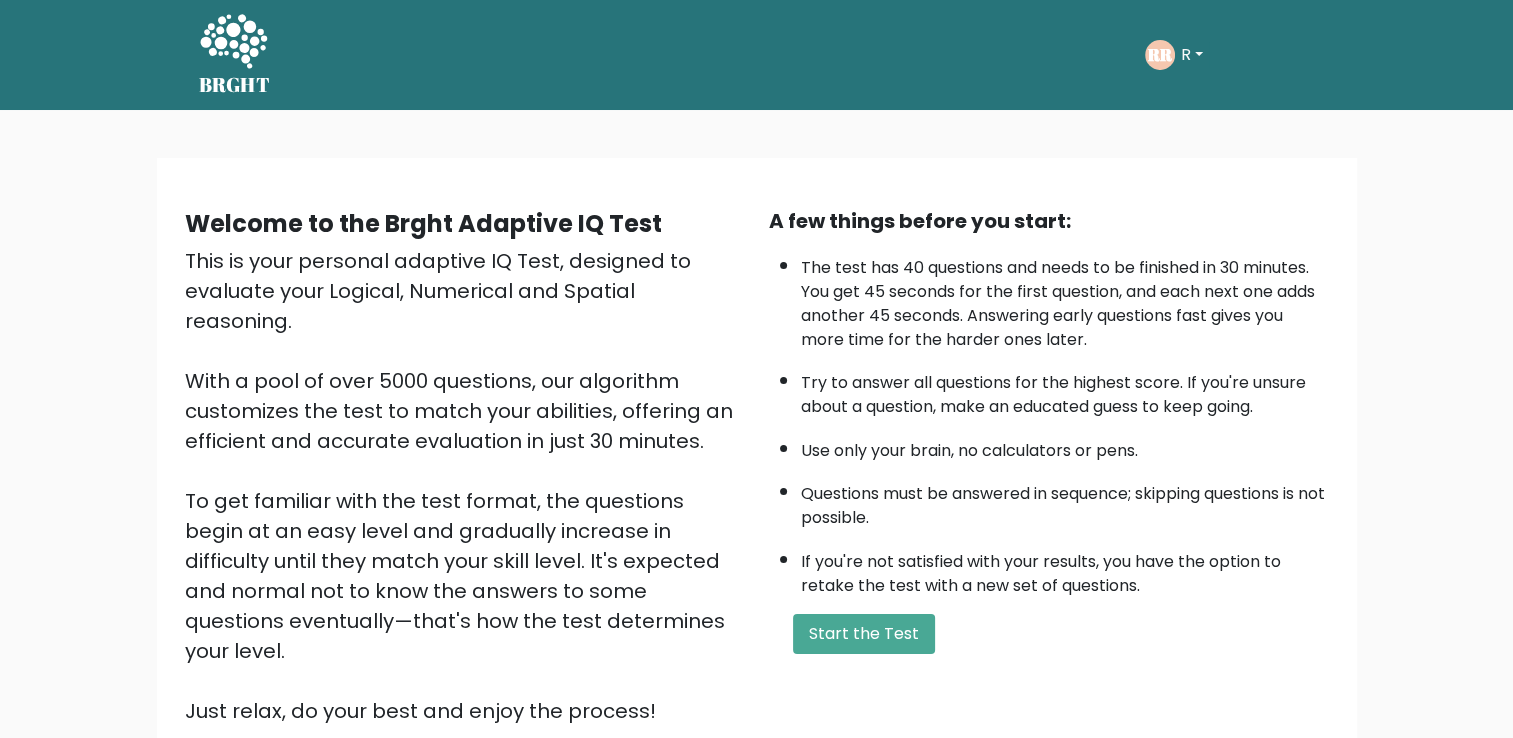 click 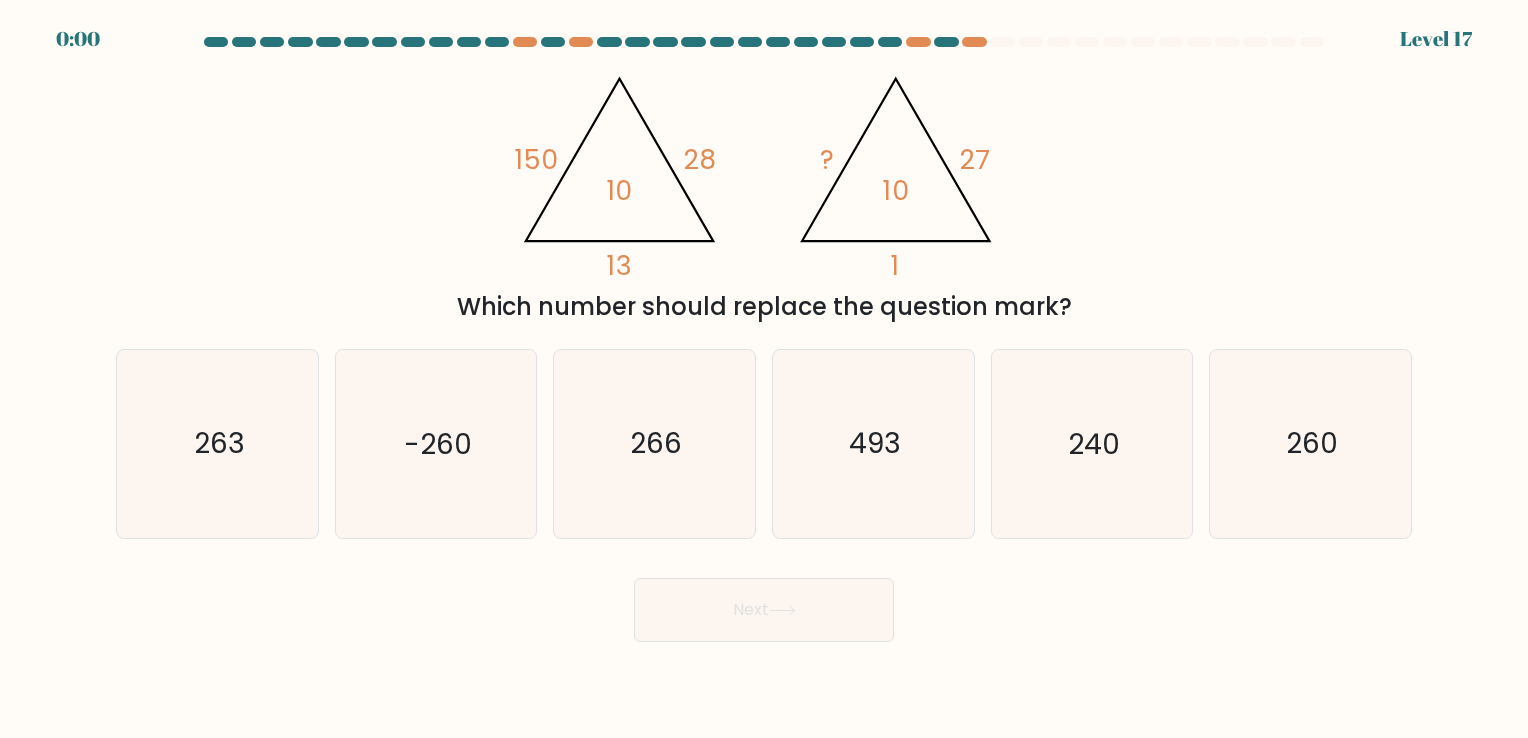 scroll, scrollTop: 0, scrollLeft: 0, axis: both 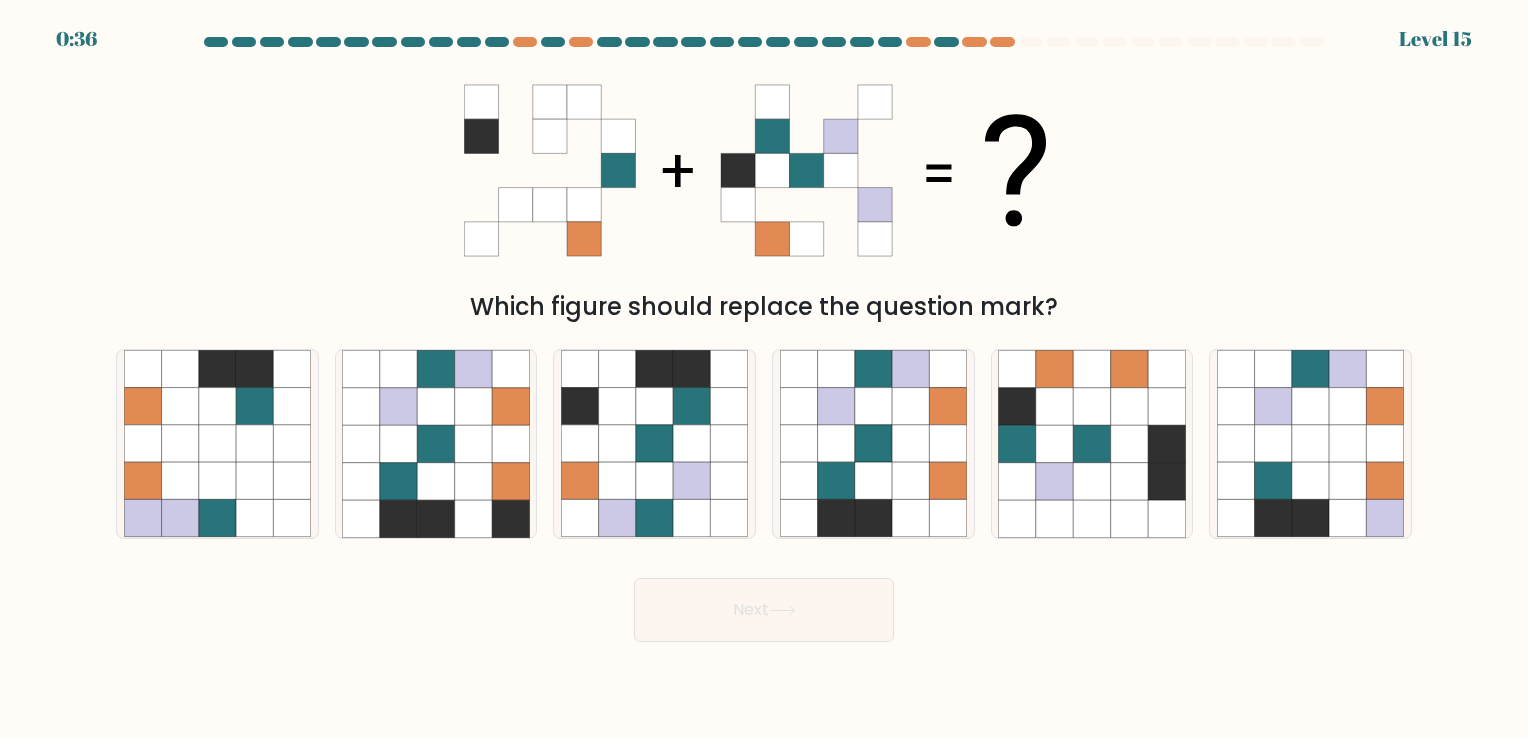 click on "0:36
Level 15" at bounding box center (764, 27) 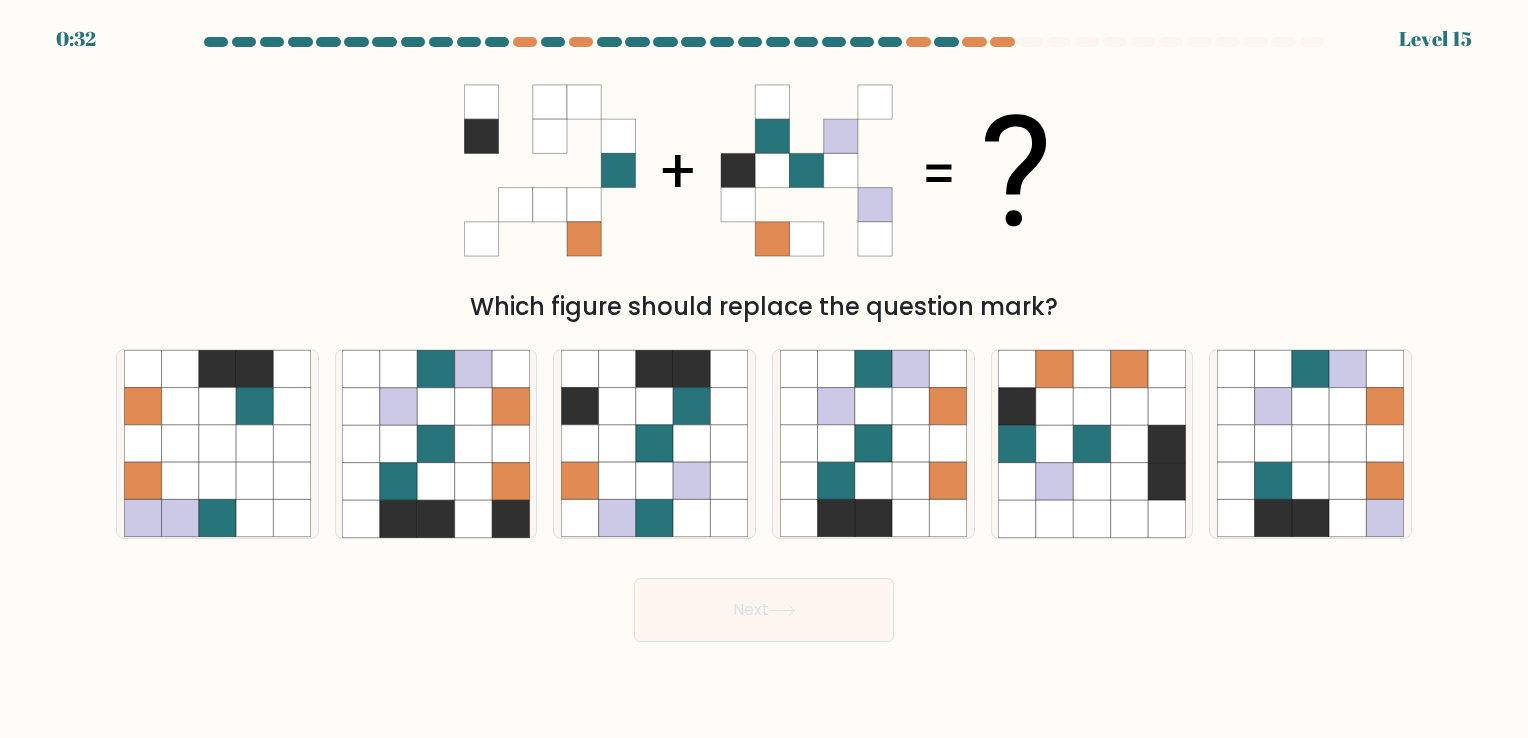 scroll, scrollTop: 0, scrollLeft: 0, axis: both 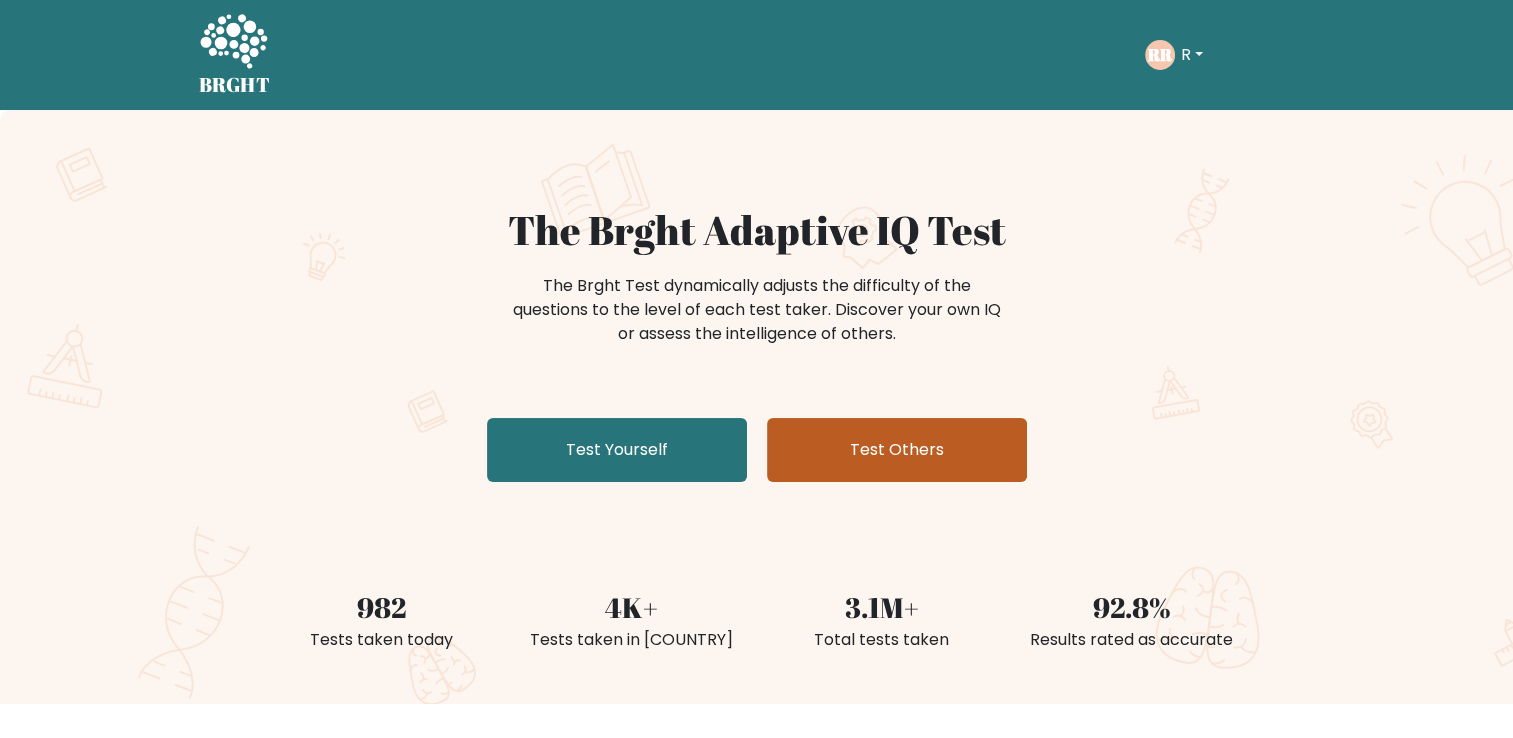 click on "Test Others" at bounding box center (897, 450) 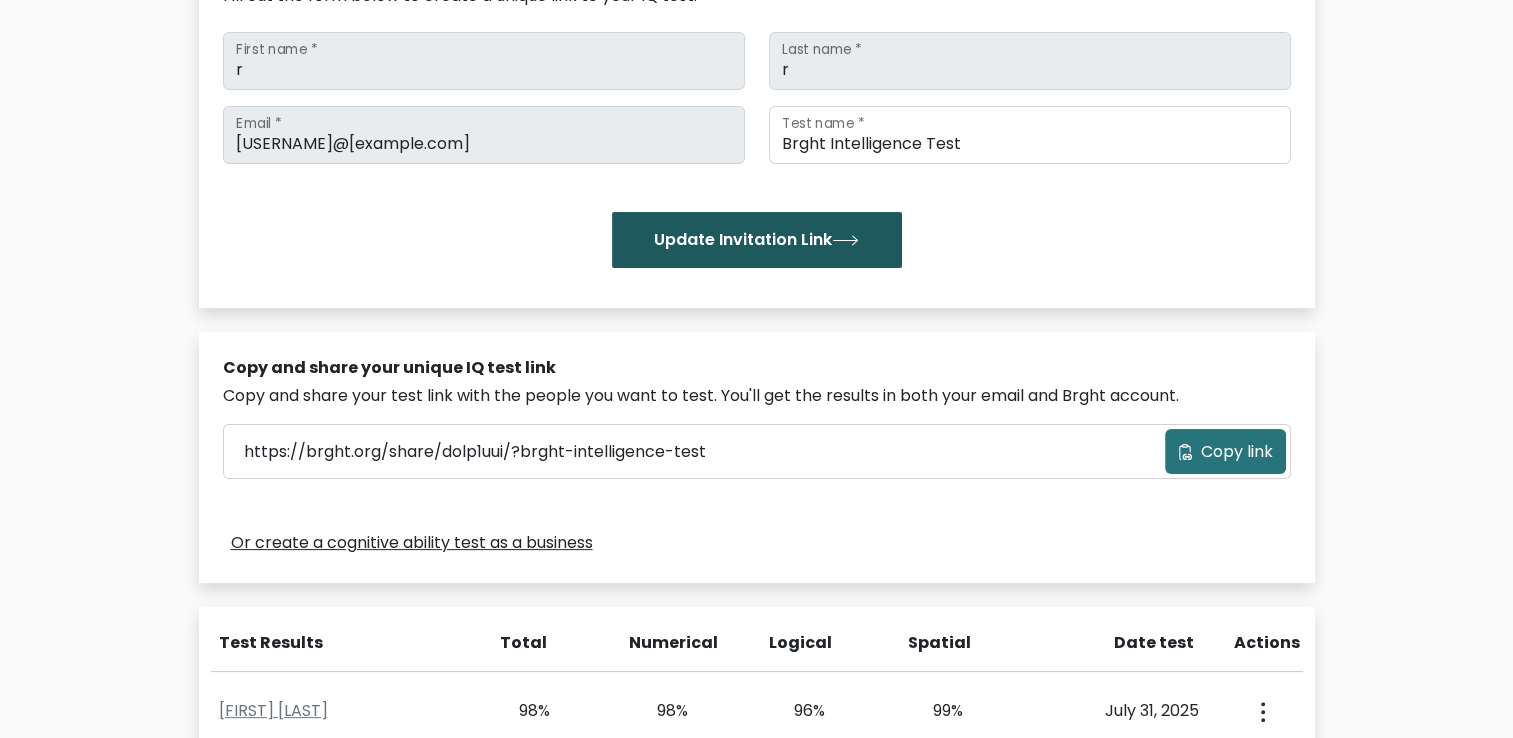 scroll, scrollTop: 600, scrollLeft: 0, axis: vertical 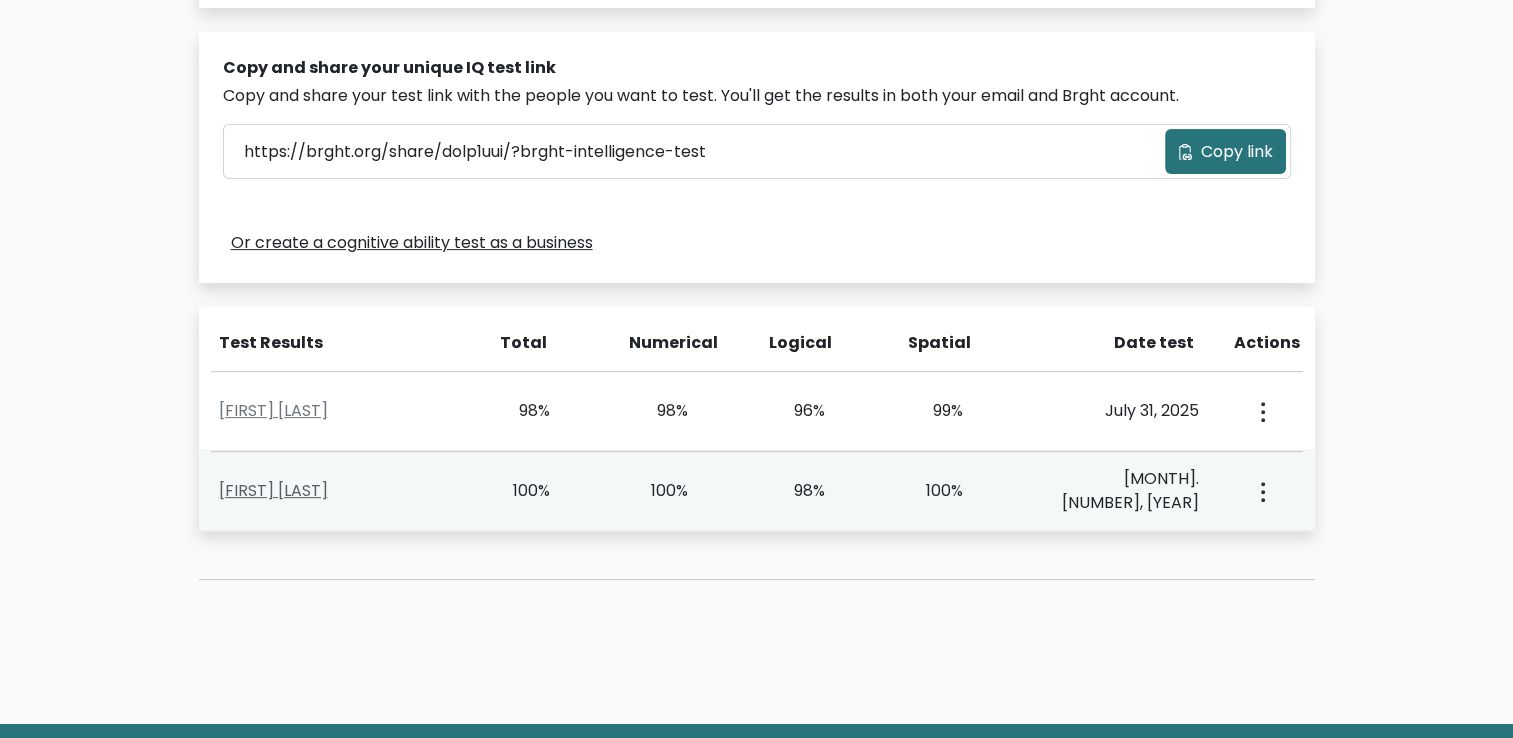 click on "[FIRST] [LAST]" at bounding box center (273, 490) 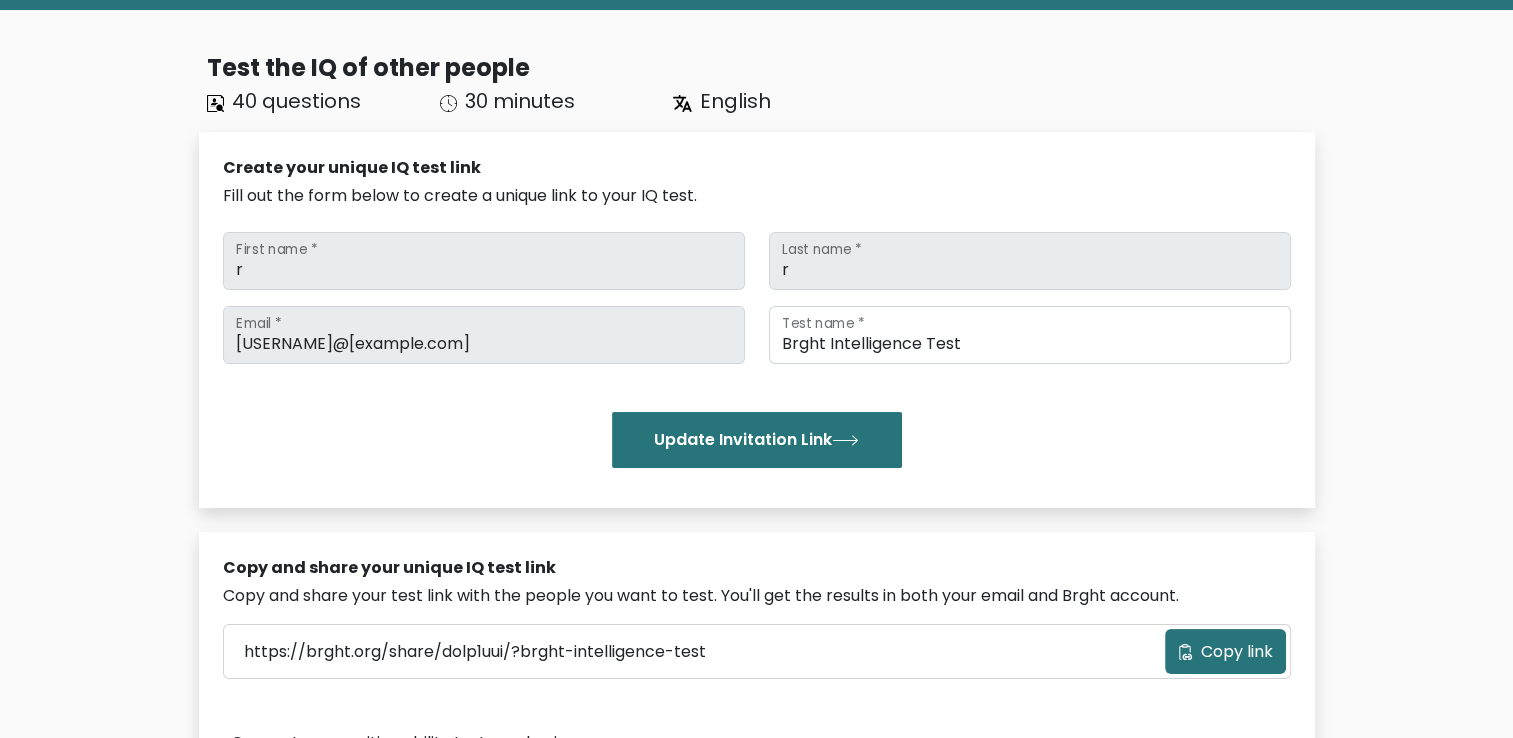 scroll, scrollTop: 0, scrollLeft: 0, axis: both 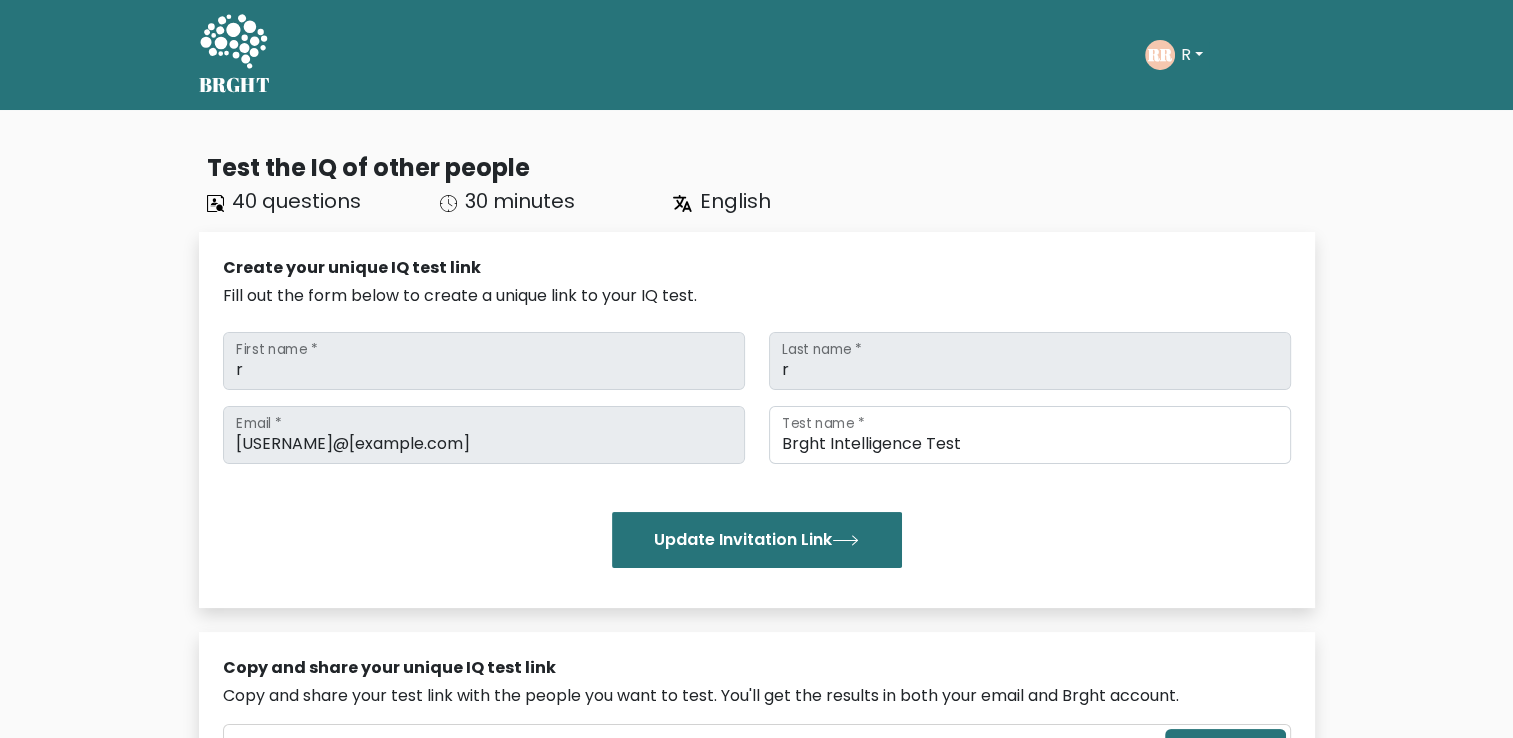 click on "BRGHT" at bounding box center (235, 85) 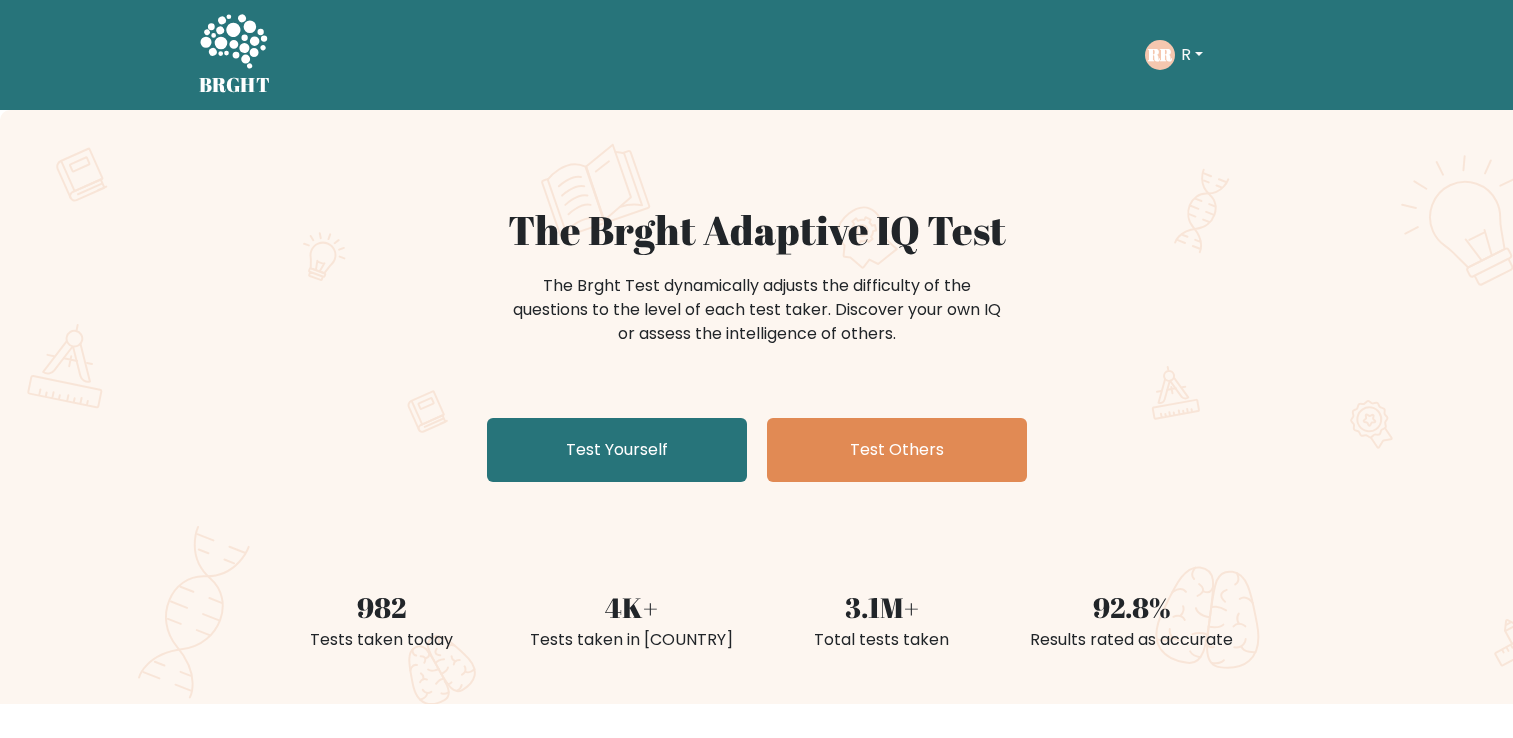 scroll, scrollTop: 0, scrollLeft: 0, axis: both 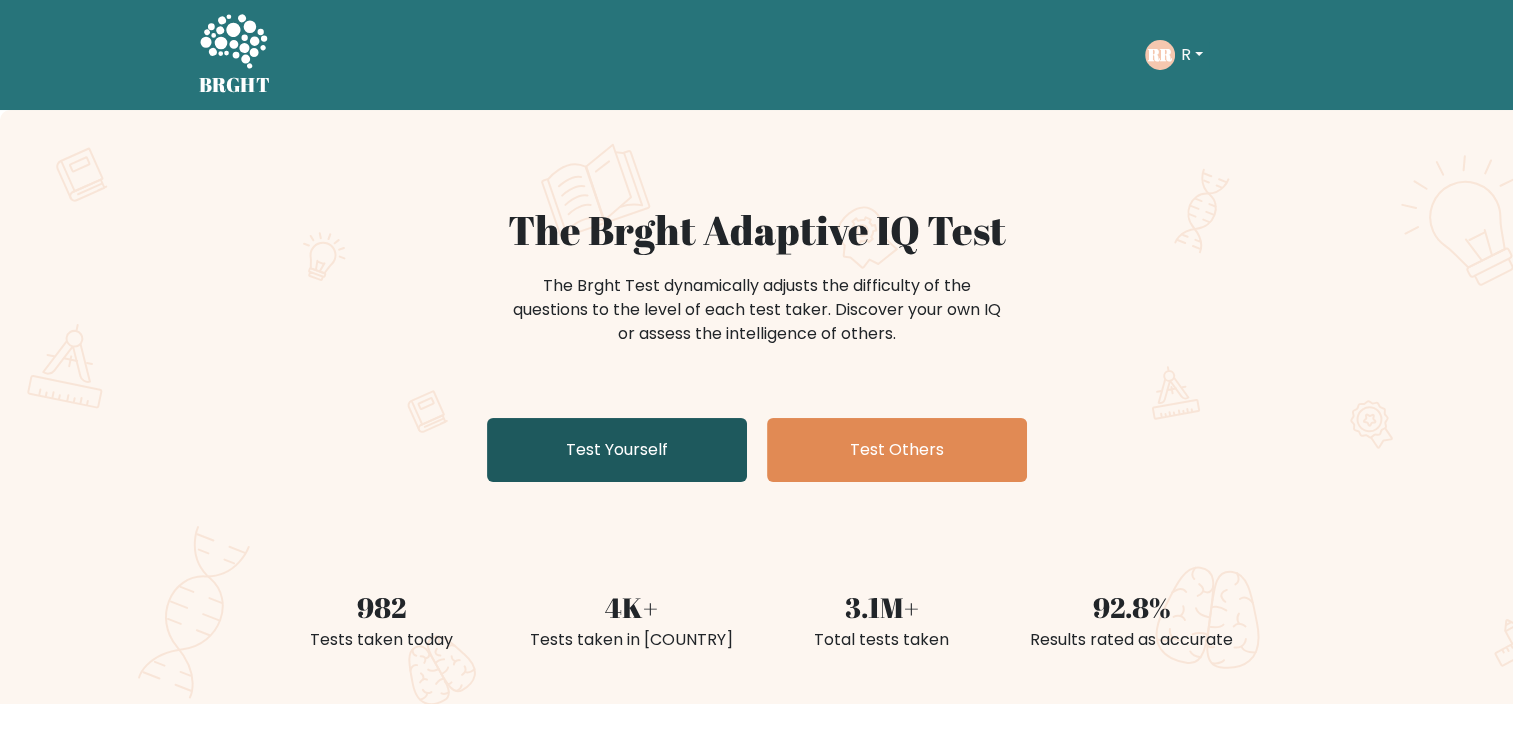 click on "Test Yourself" at bounding box center [617, 450] 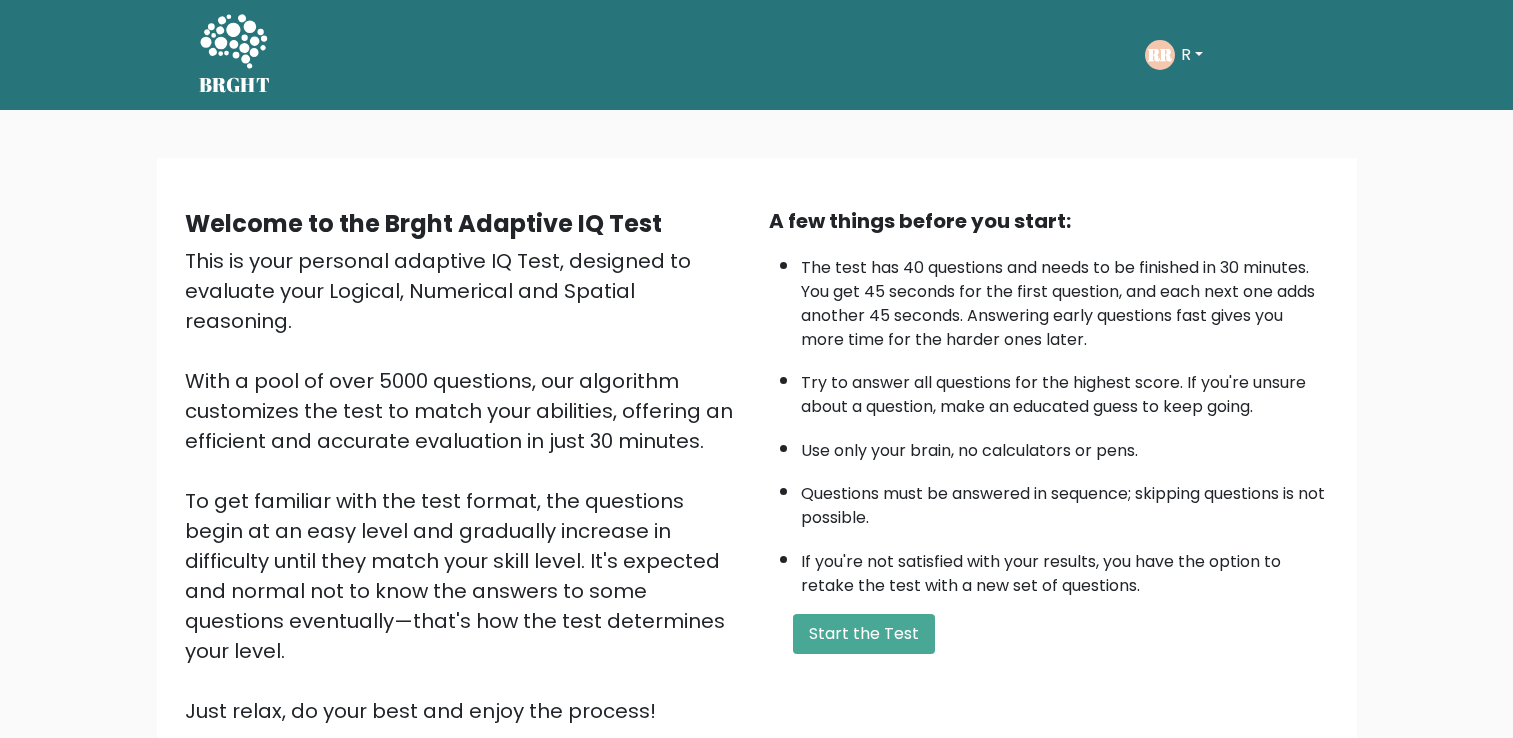 scroll, scrollTop: 0, scrollLeft: 0, axis: both 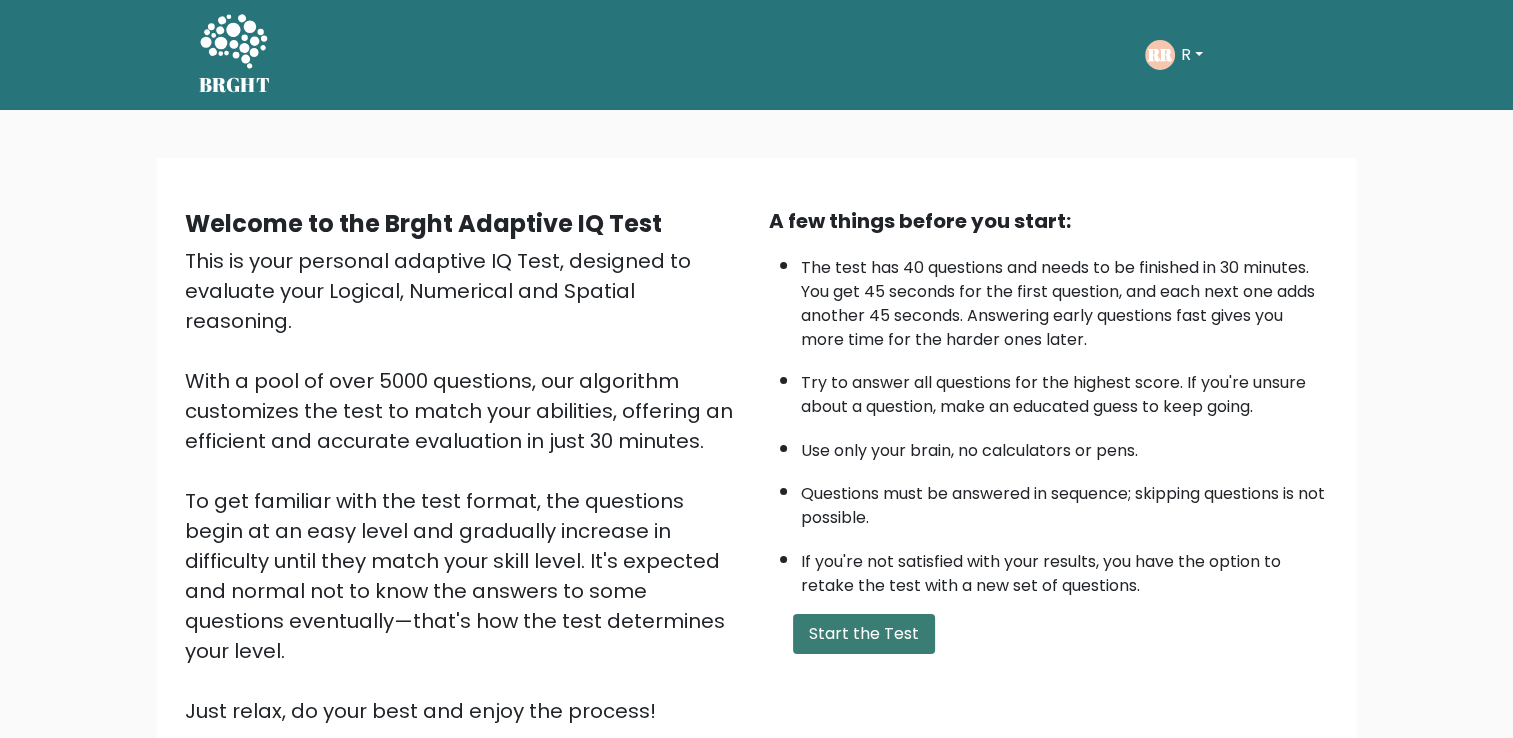 click on "Start the Test" at bounding box center [864, 634] 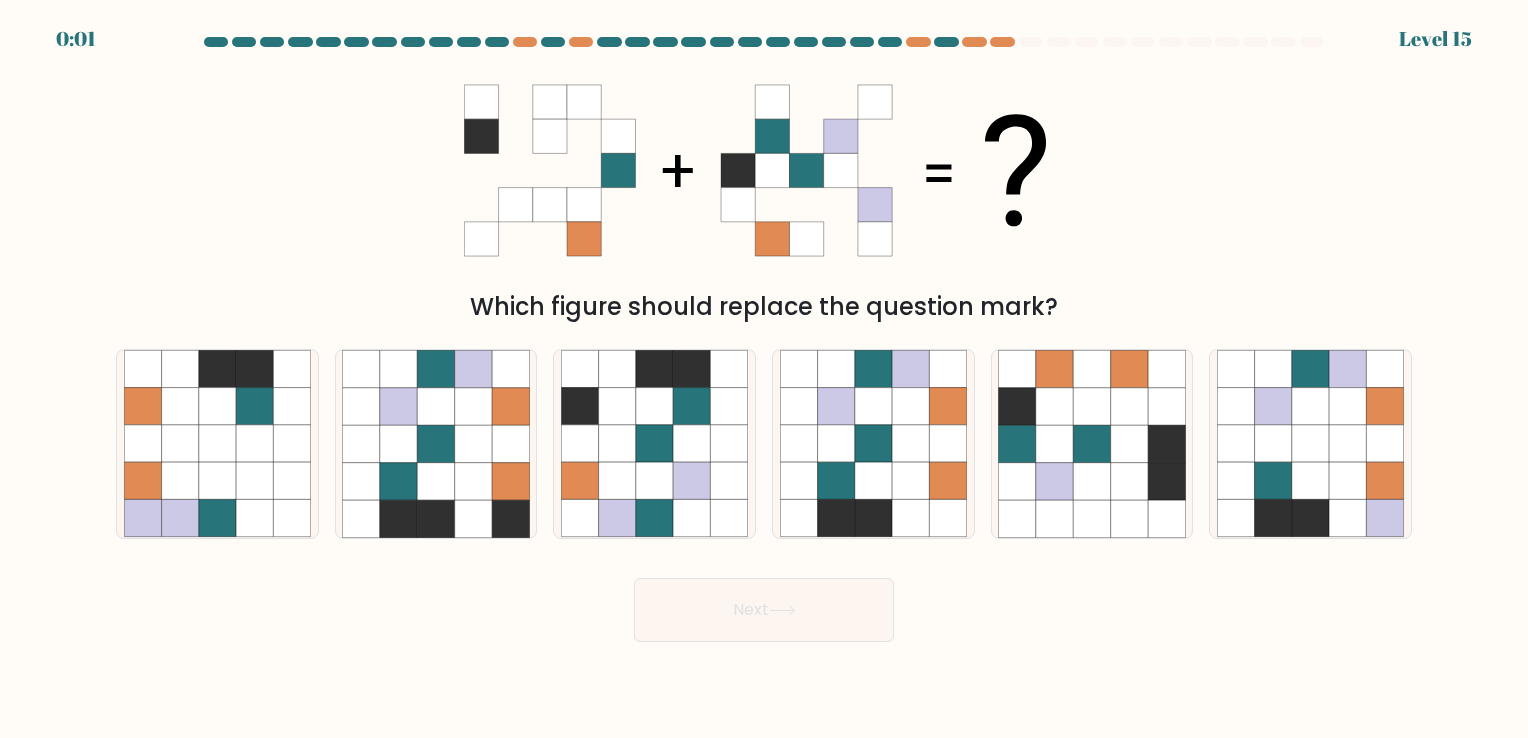 scroll, scrollTop: 0, scrollLeft: 0, axis: both 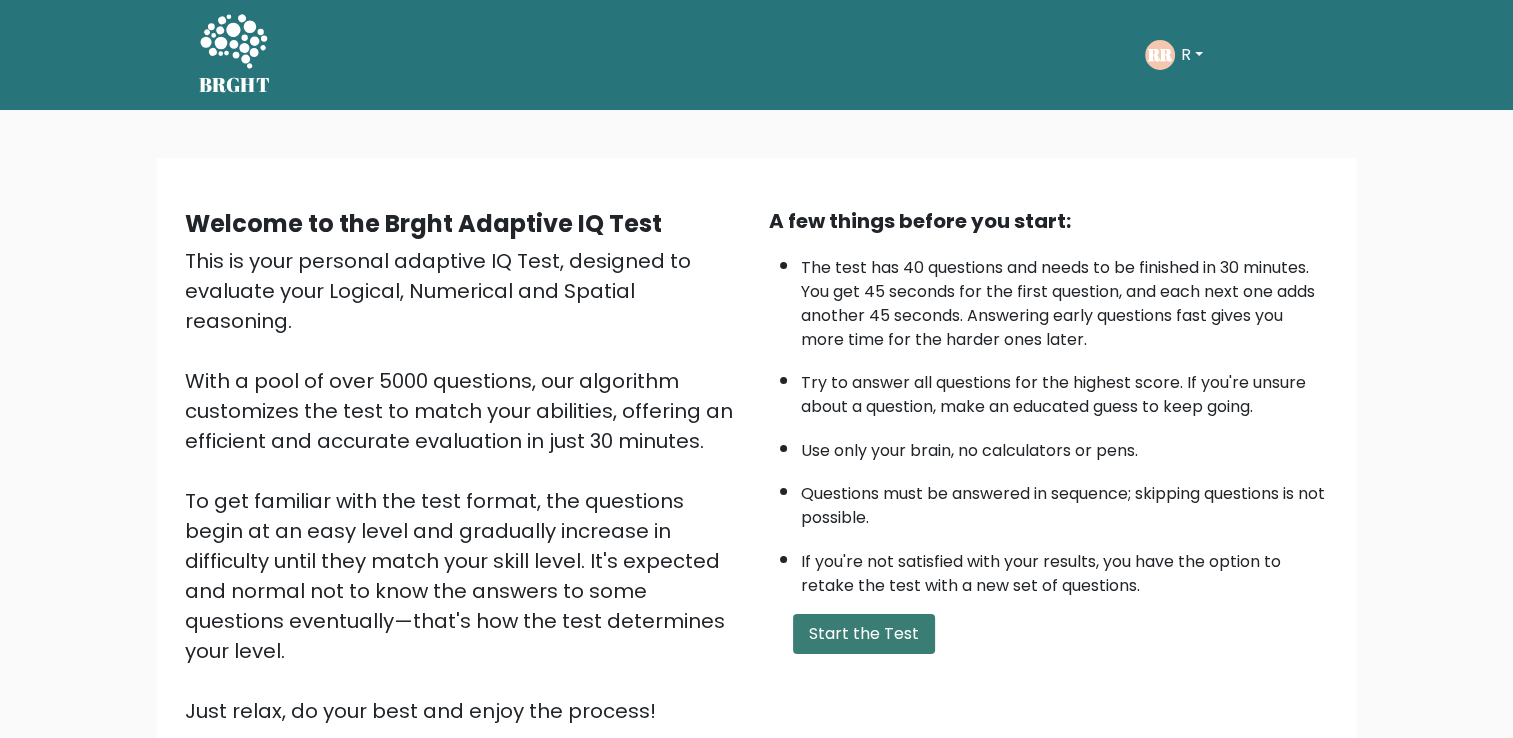 click on "Start the Test" at bounding box center (864, 634) 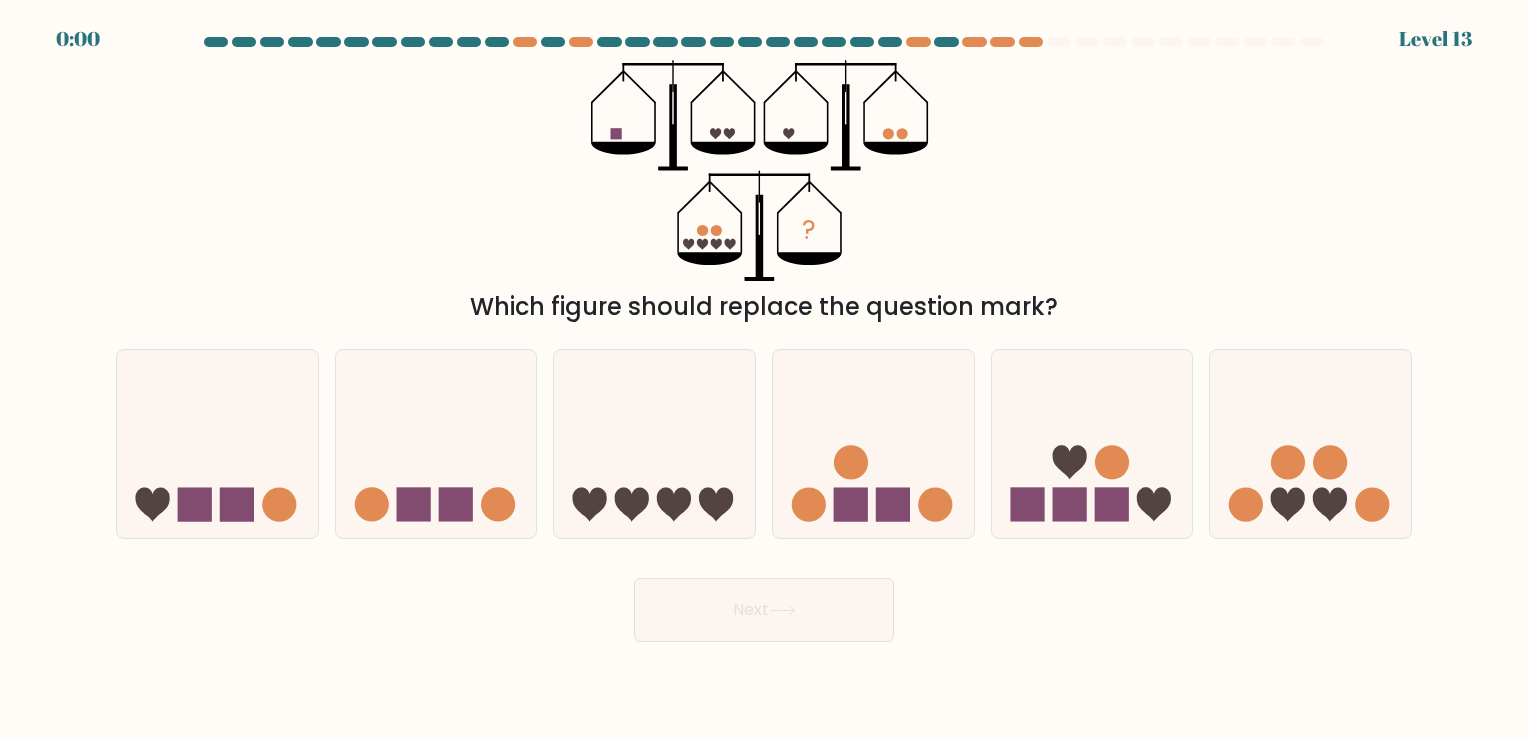 scroll, scrollTop: 0, scrollLeft: 0, axis: both 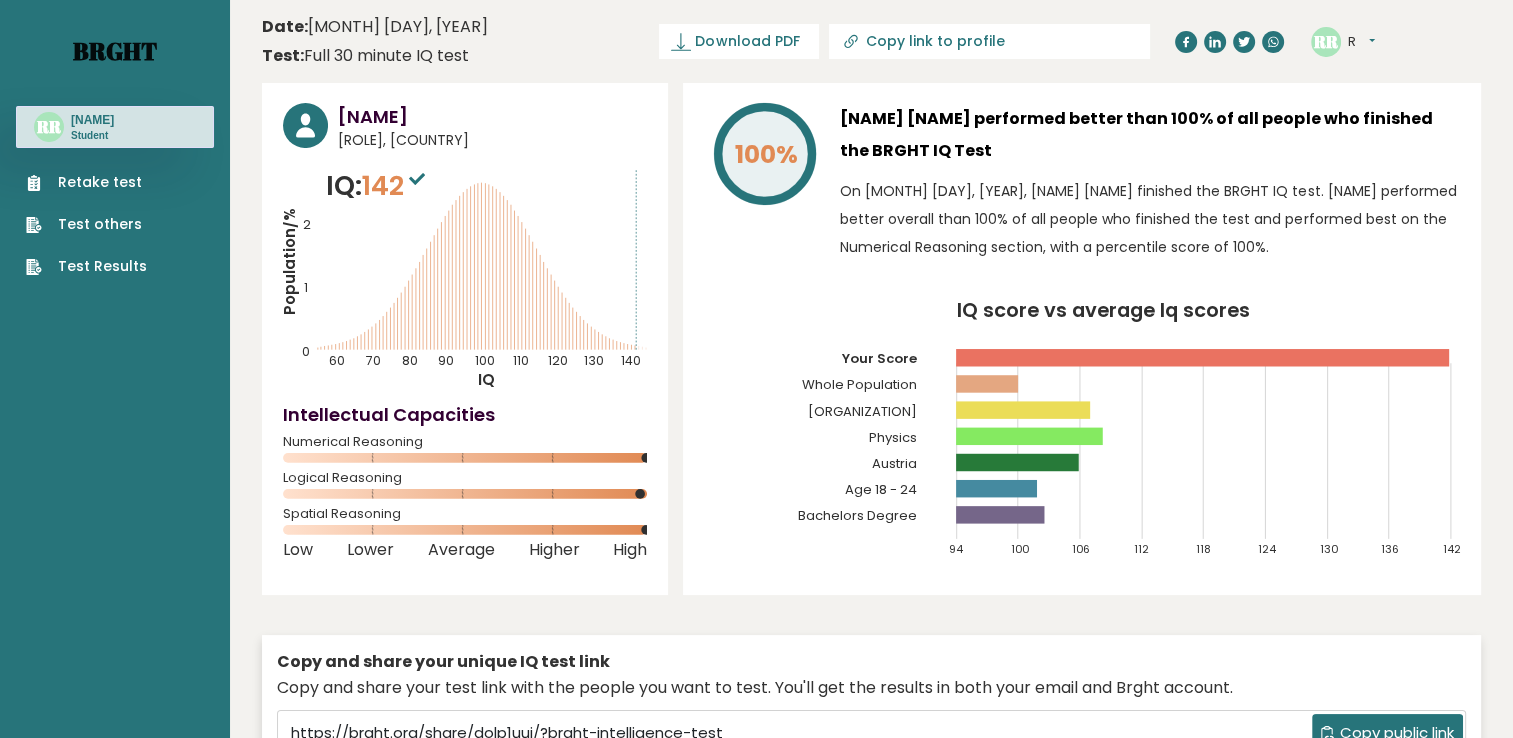 click on "Brght" at bounding box center (115, 51) 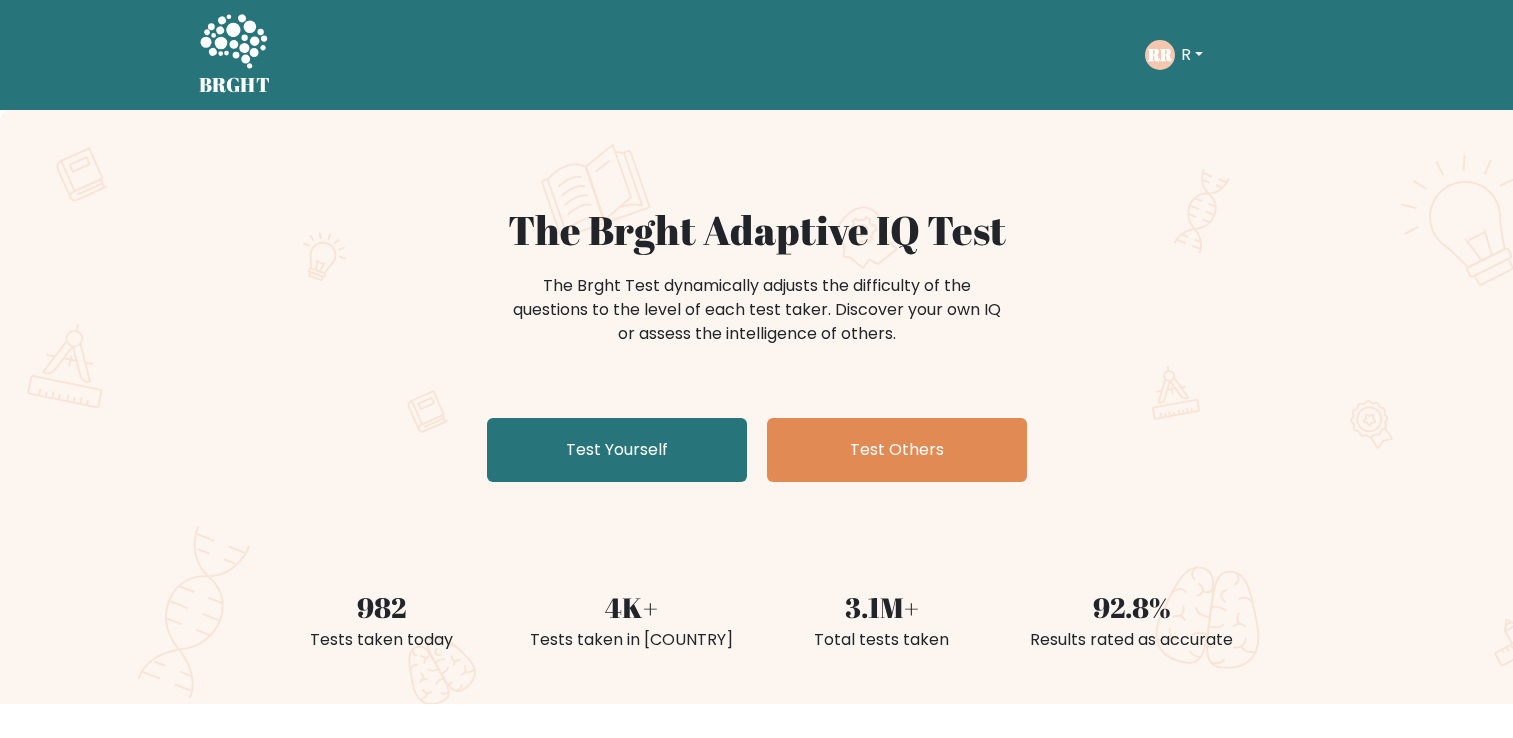 scroll, scrollTop: 0, scrollLeft: 0, axis: both 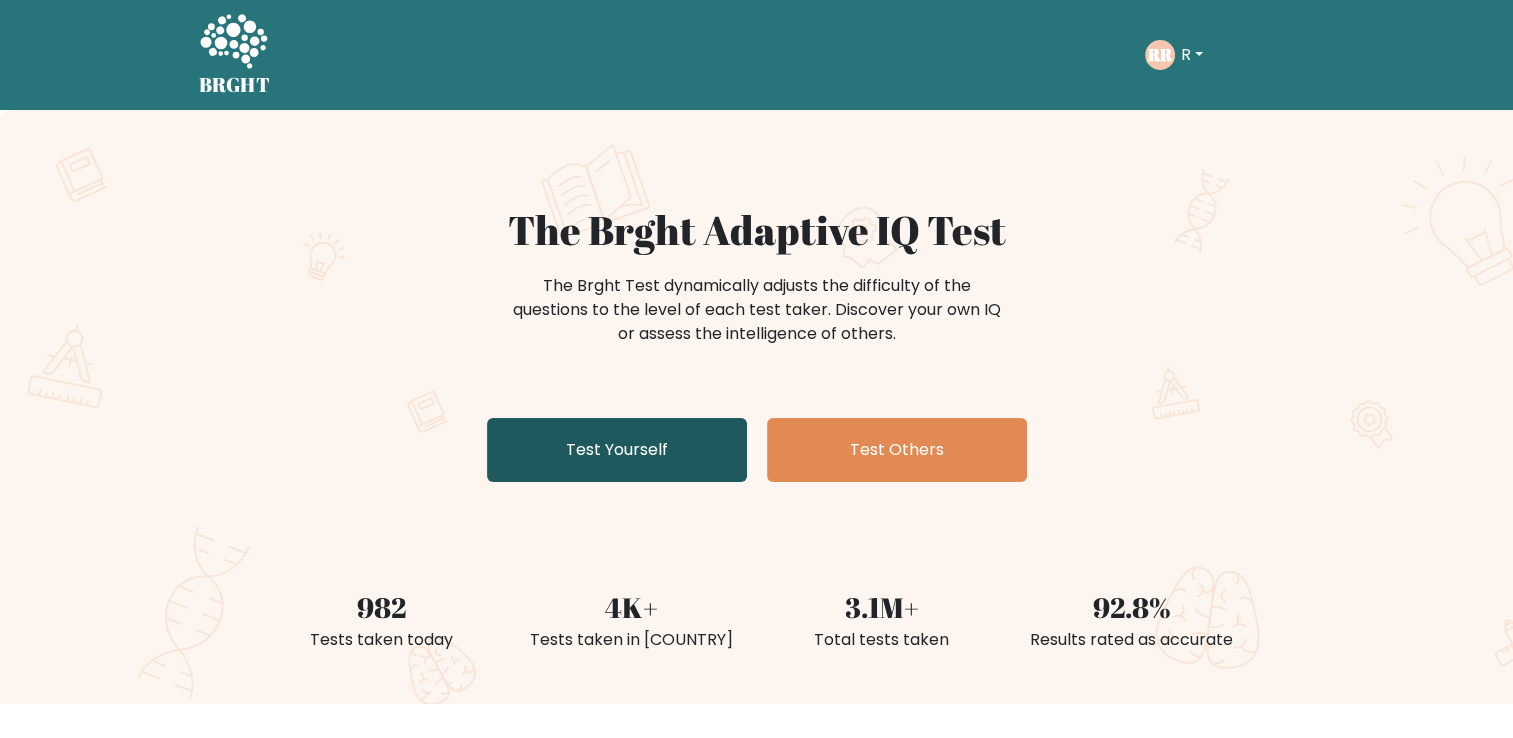 click on "Test Yourself" at bounding box center [617, 450] 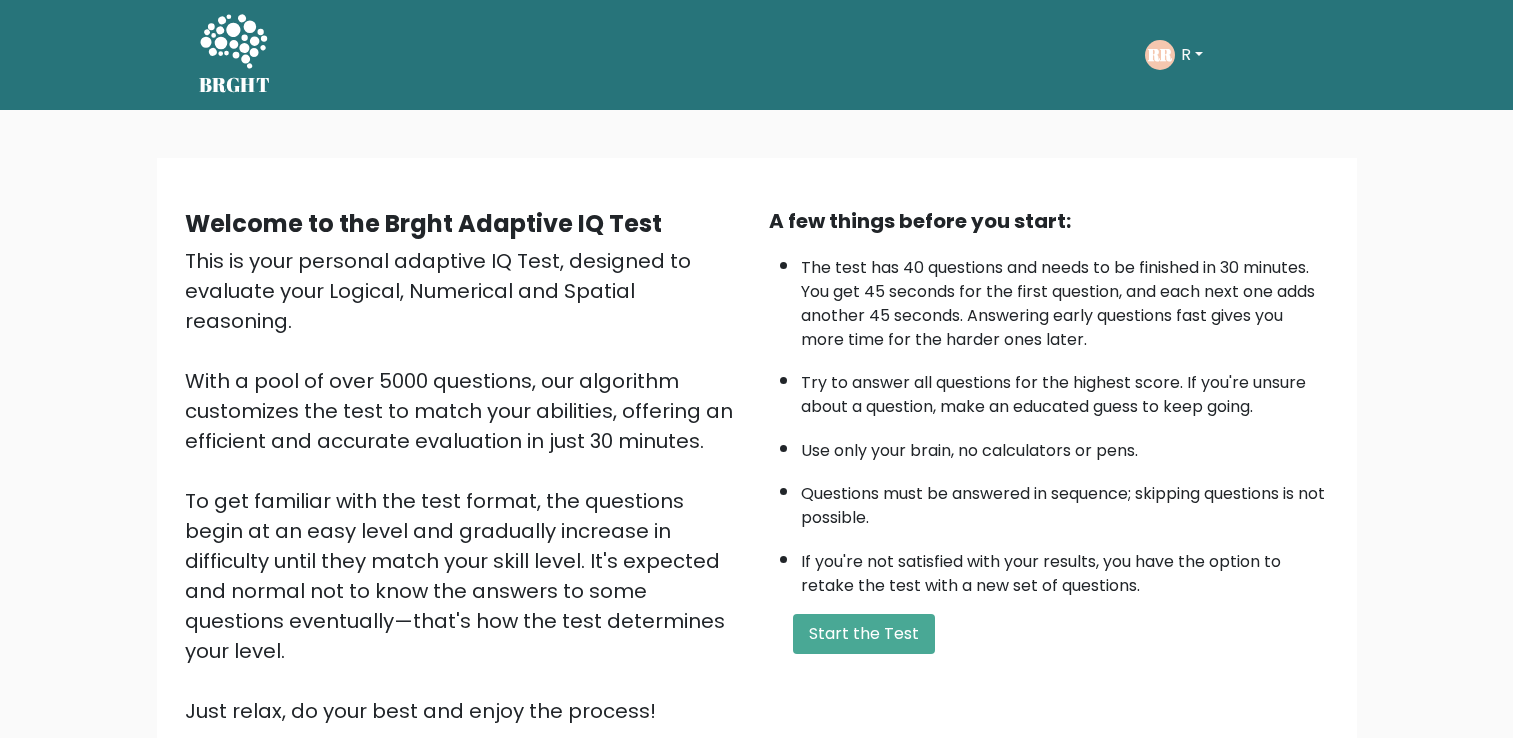 scroll, scrollTop: 0, scrollLeft: 0, axis: both 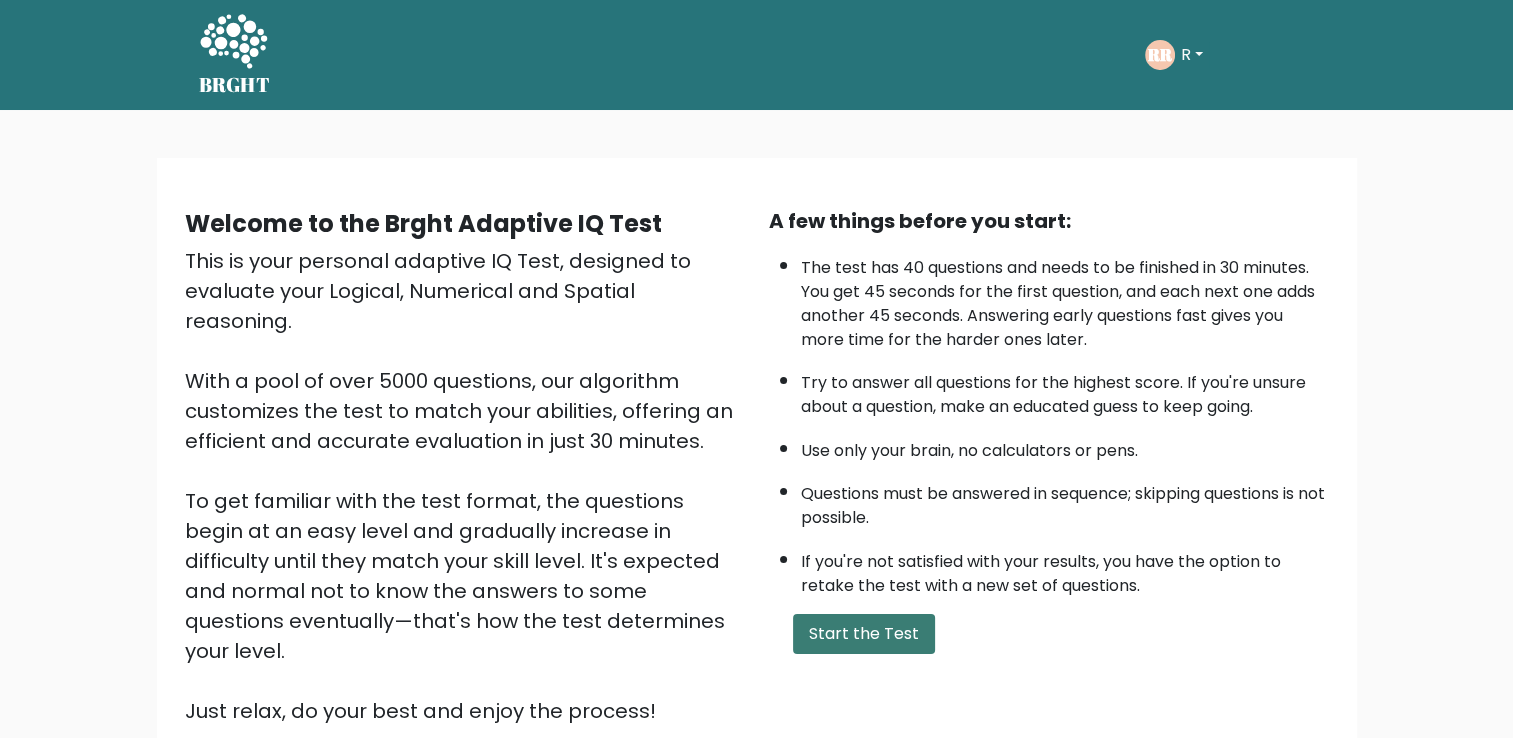 click on "Start the Test" at bounding box center [864, 634] 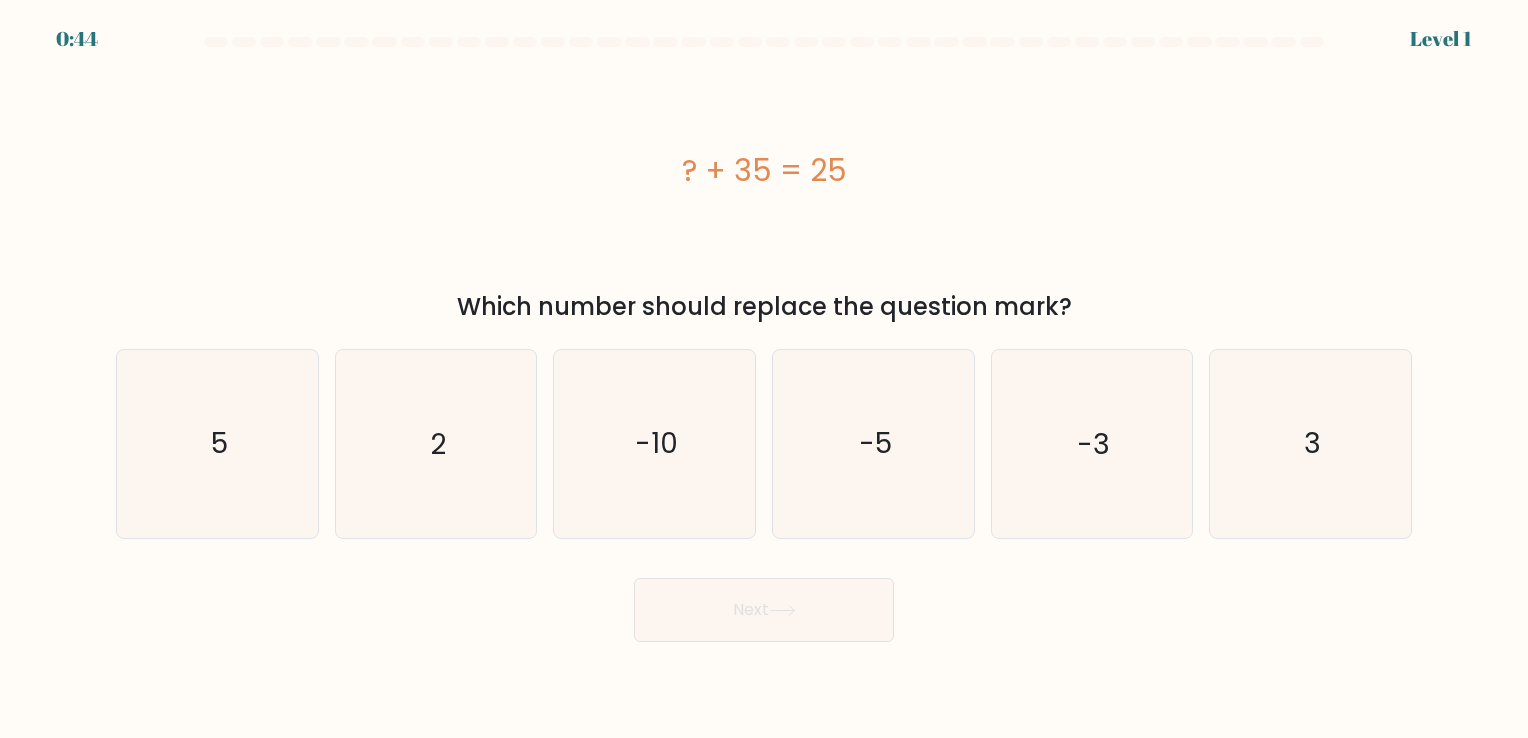 scroll, scrollTop: 0, scrollLeft: 0, axis: both 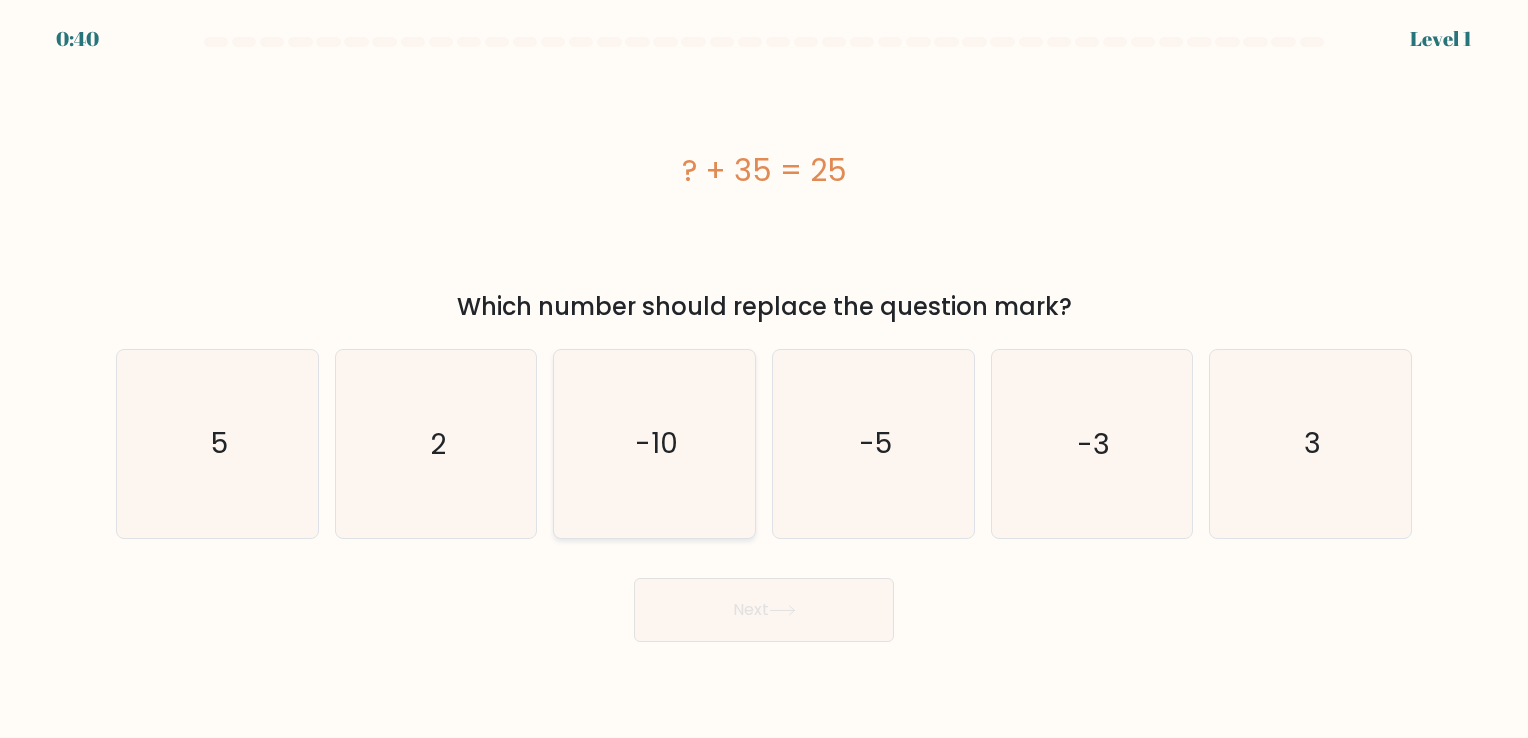 click on "-10" 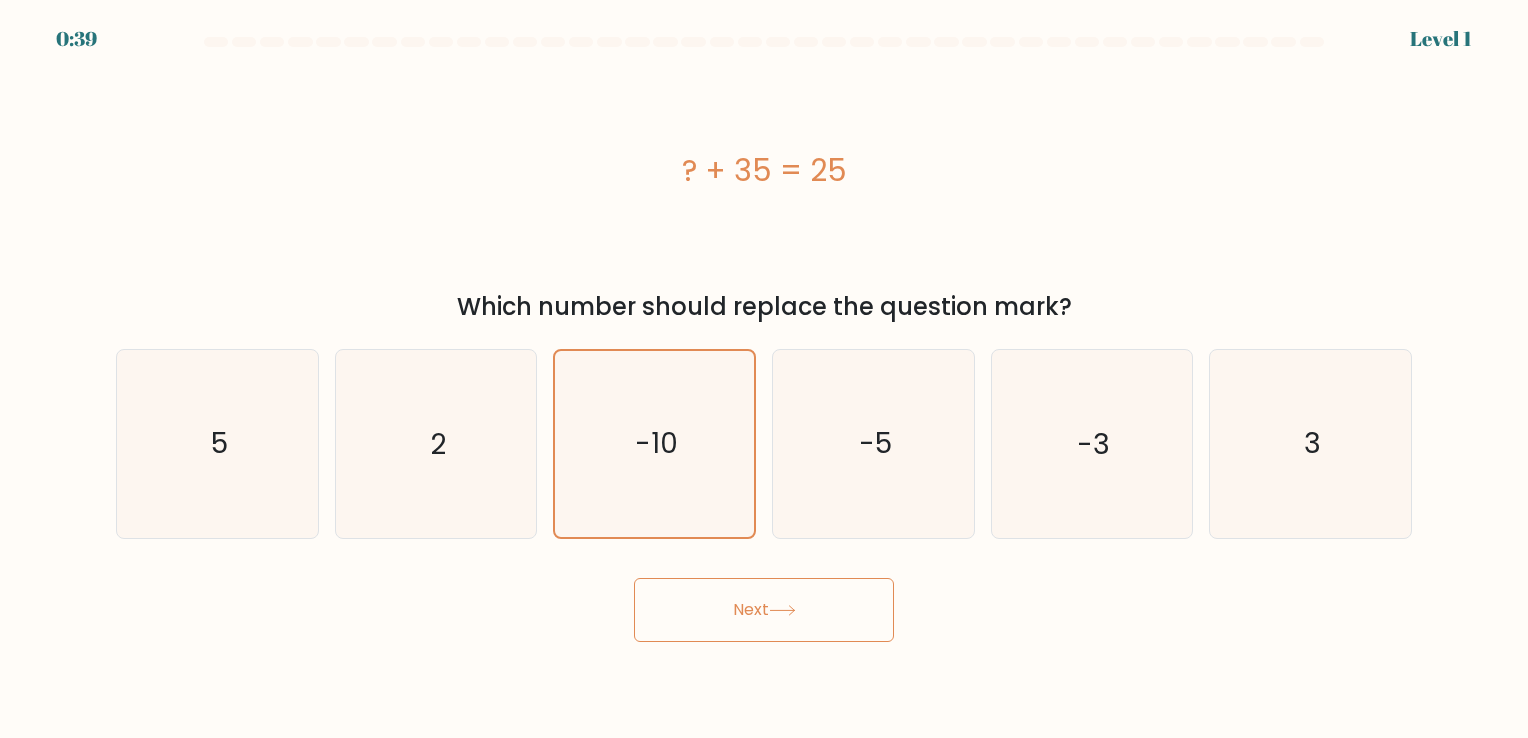 click on "Next" at bounding box center (764, 610) 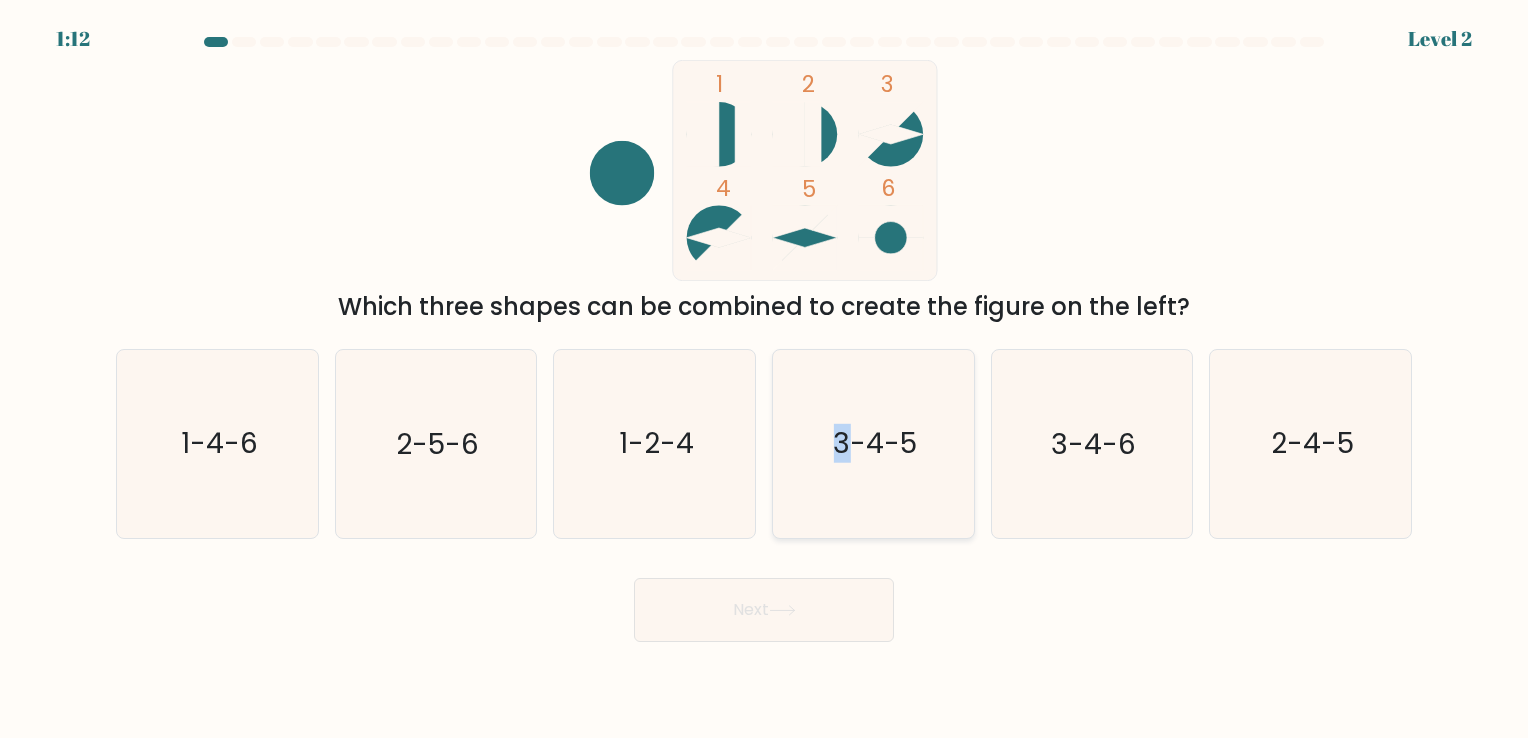 click on "3-4-5" 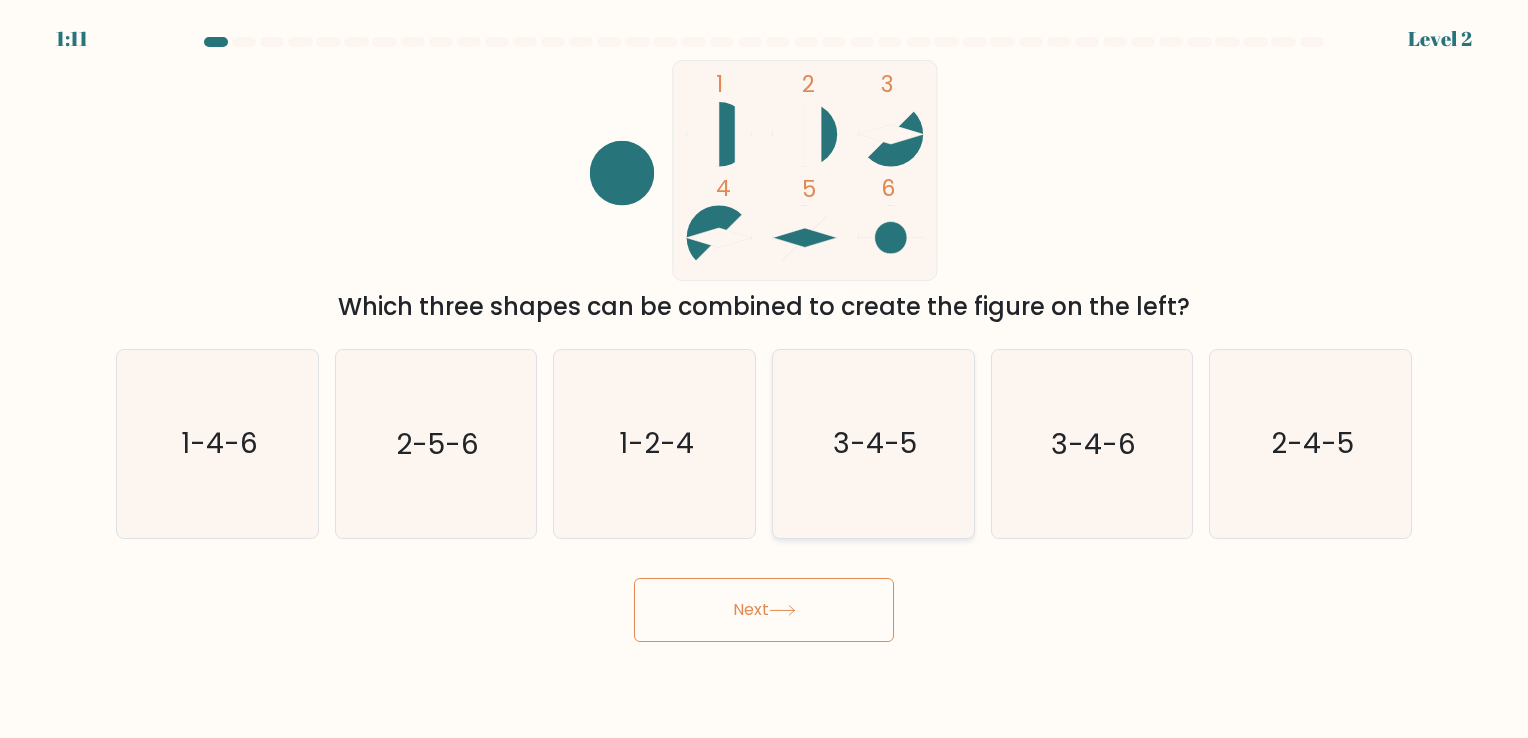 drag, startPoint x: 842, startPoint y: 481, endPoint x: 904, endPoint y: 499, distance: 64.56005 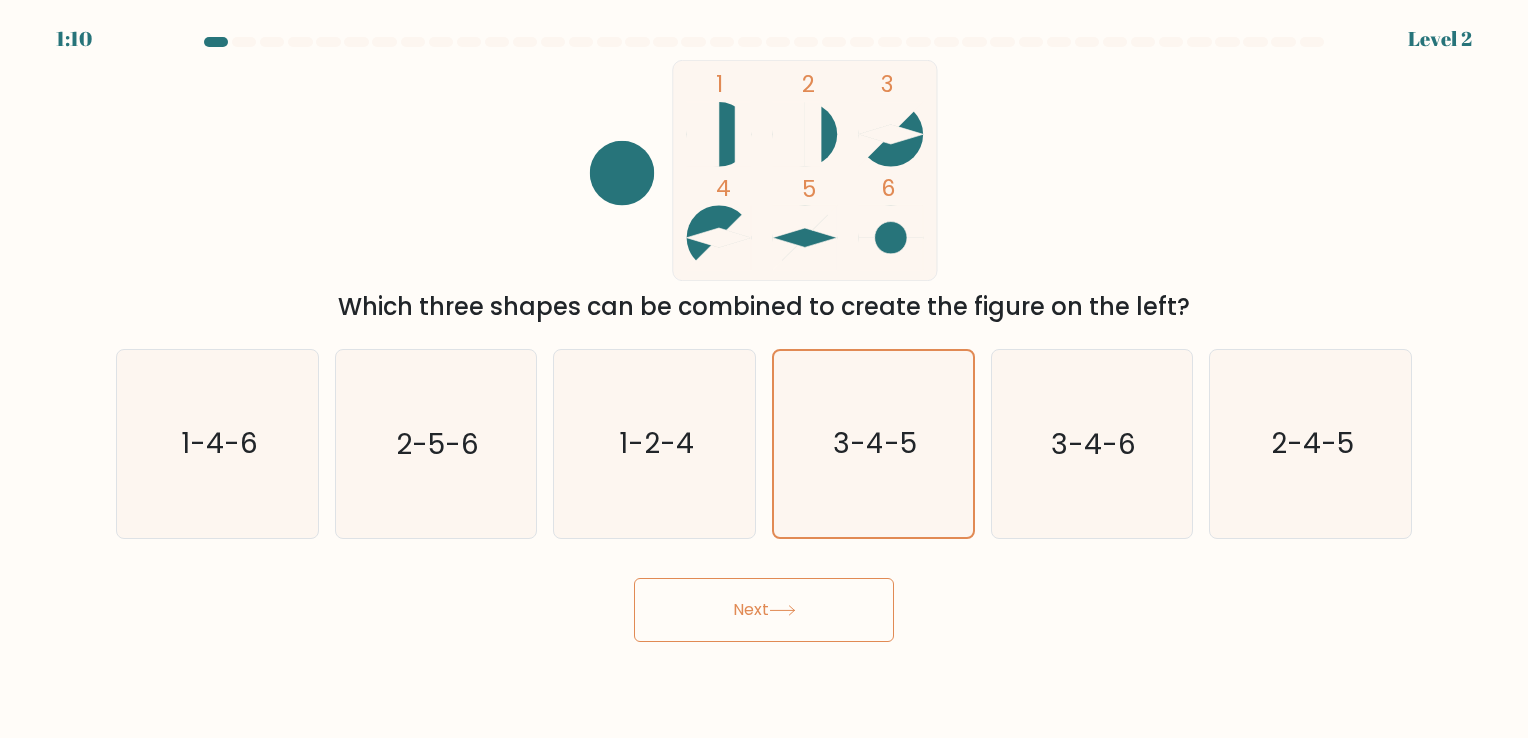 click on "Next" at bounding box center (764, 610) 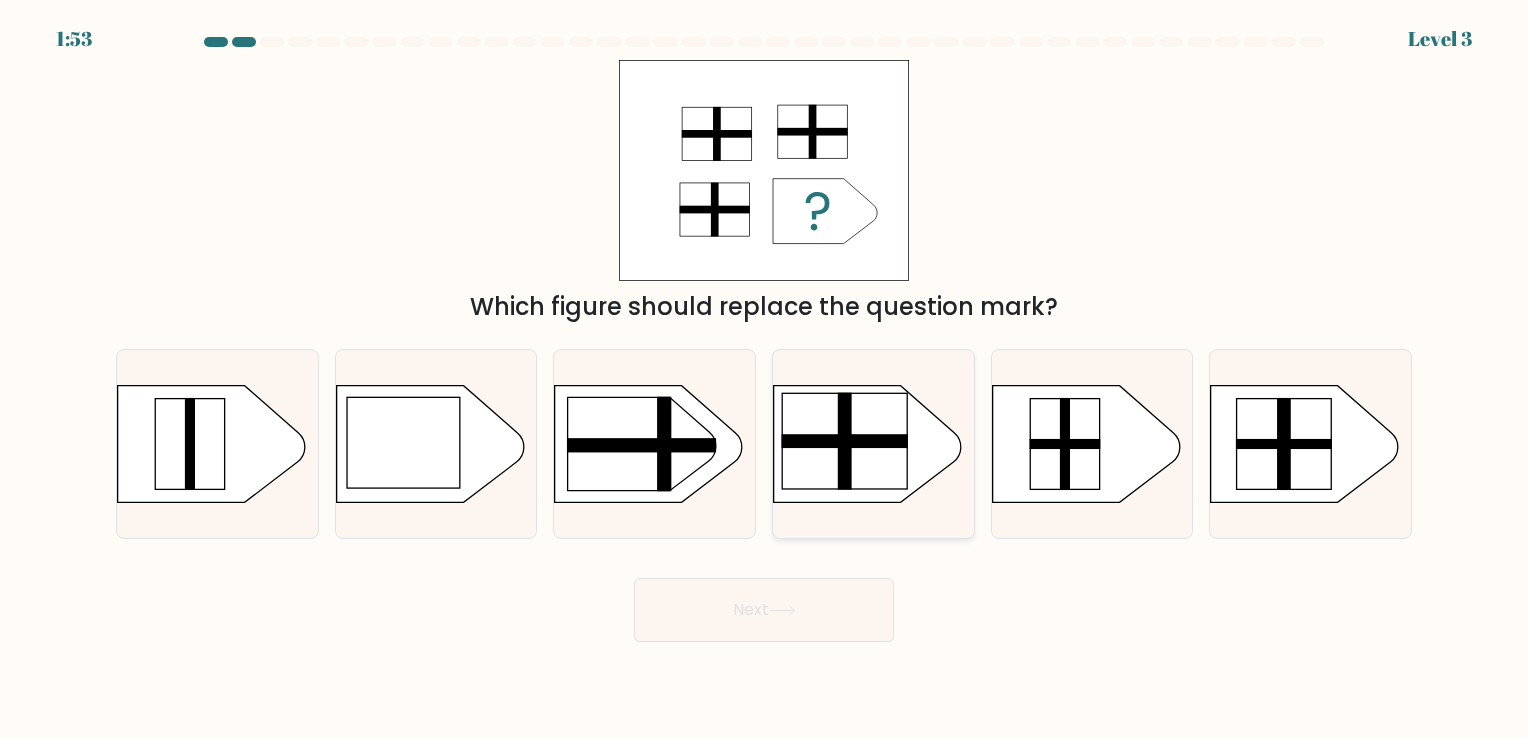 click 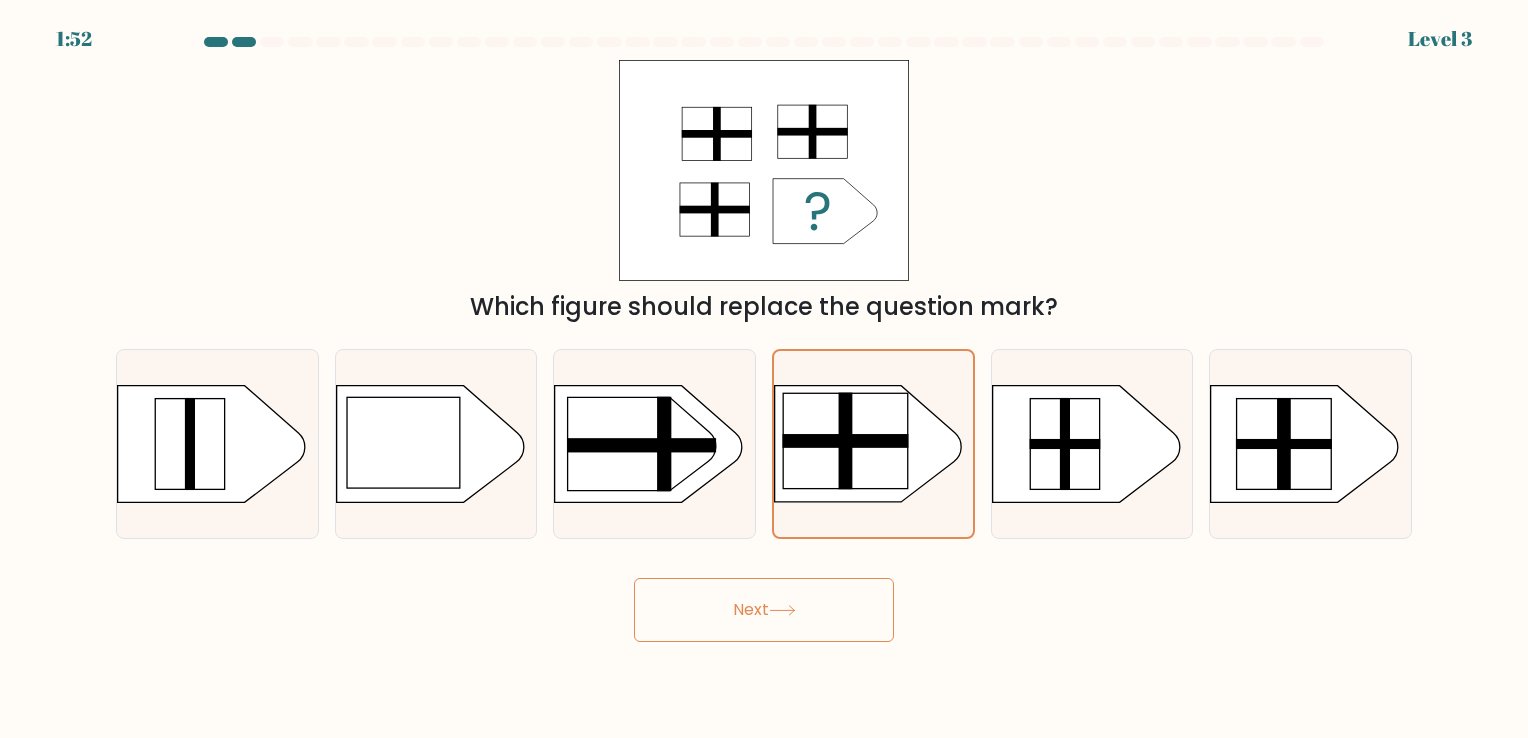 click on "Next" at bounding box center [764, 610] 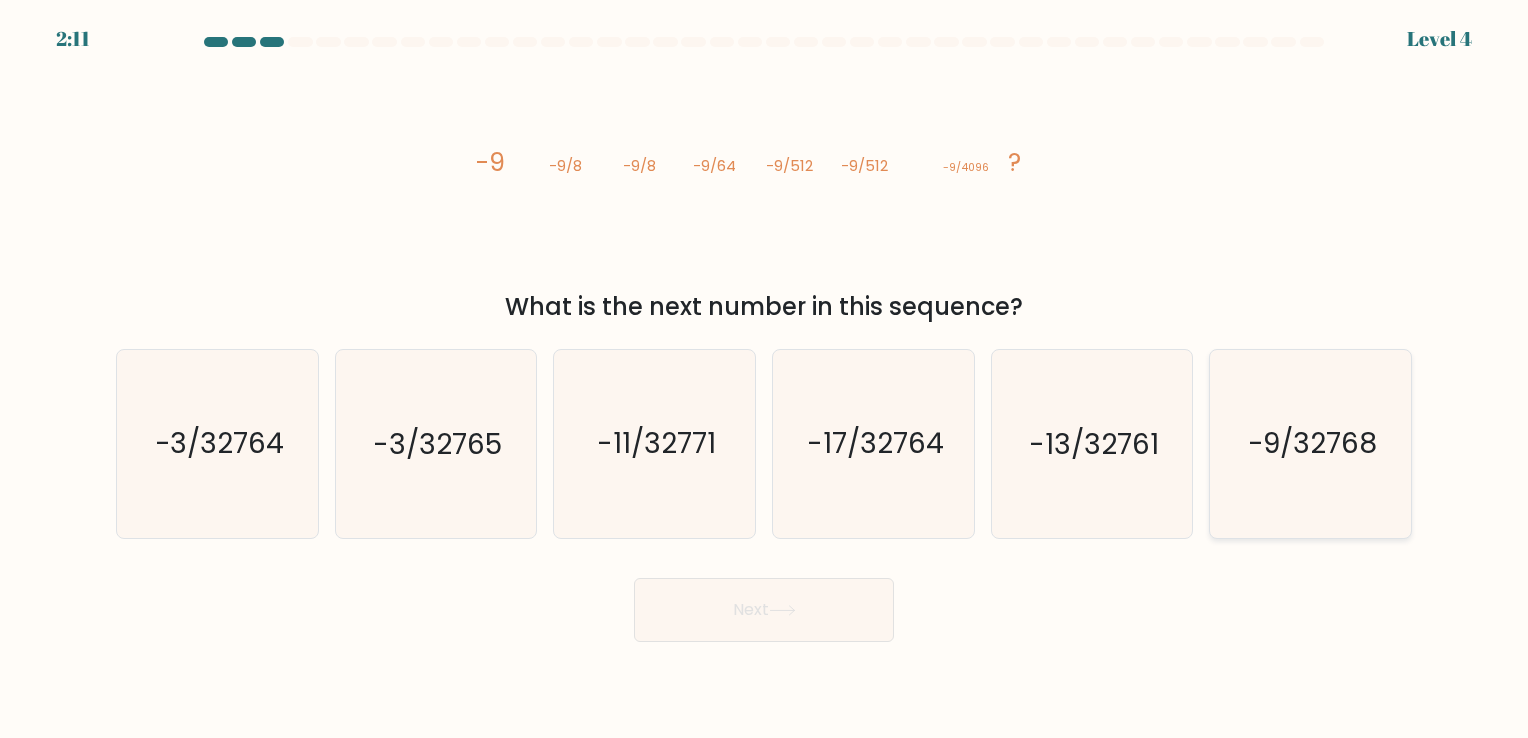 click on "-9/32768" 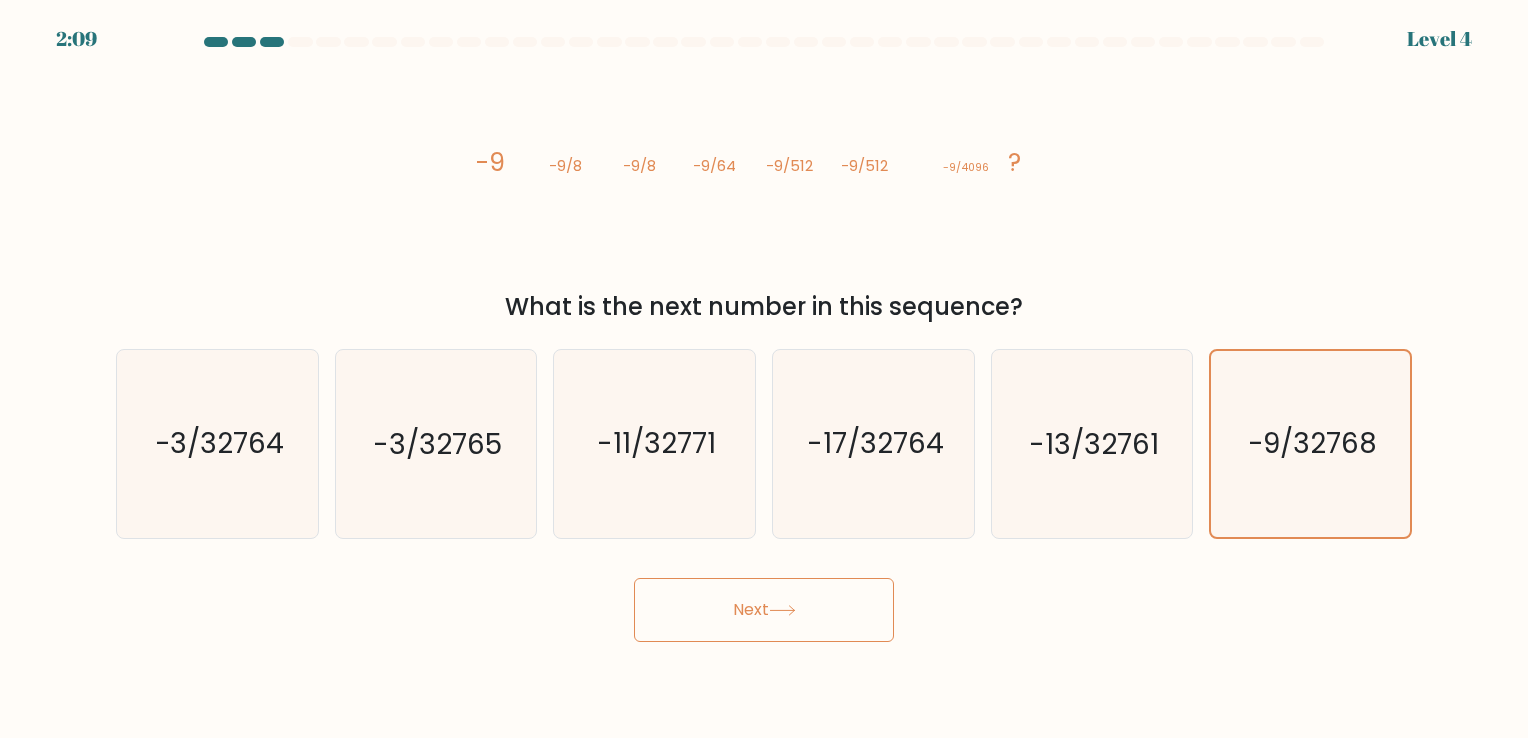 click on "Next" at bounding box center [764, 610] 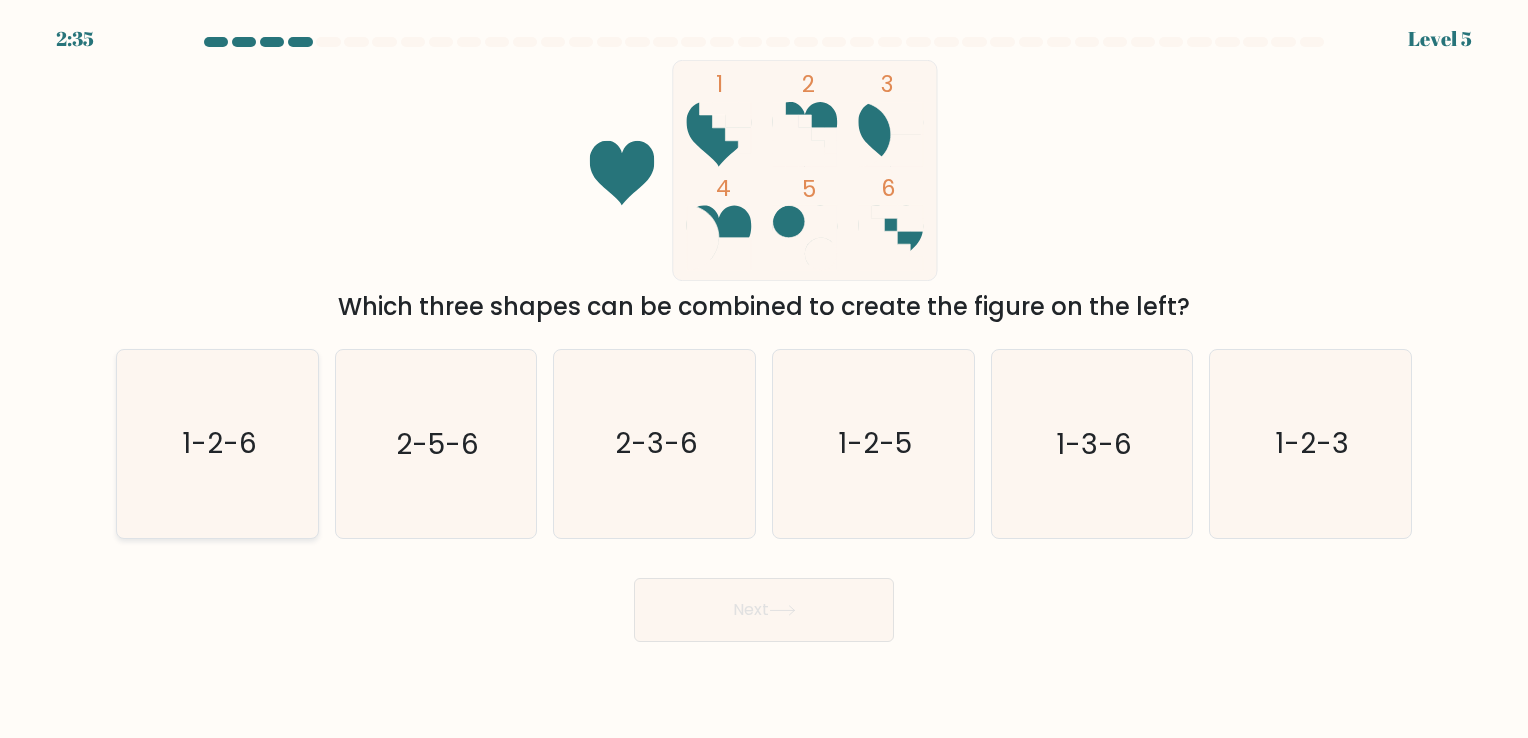 click on "1-2-6" 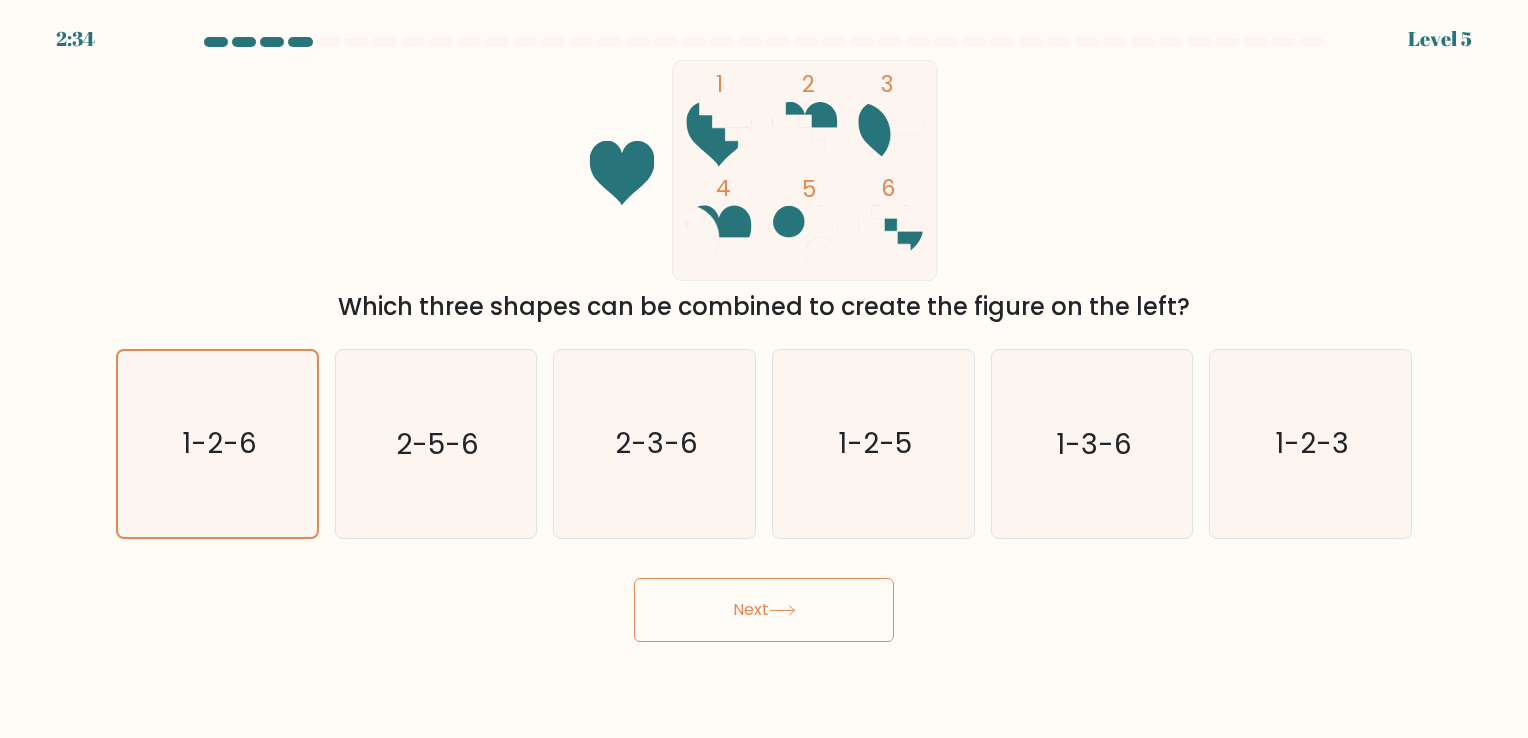 click on "Next" at bounding box center (764, 610) 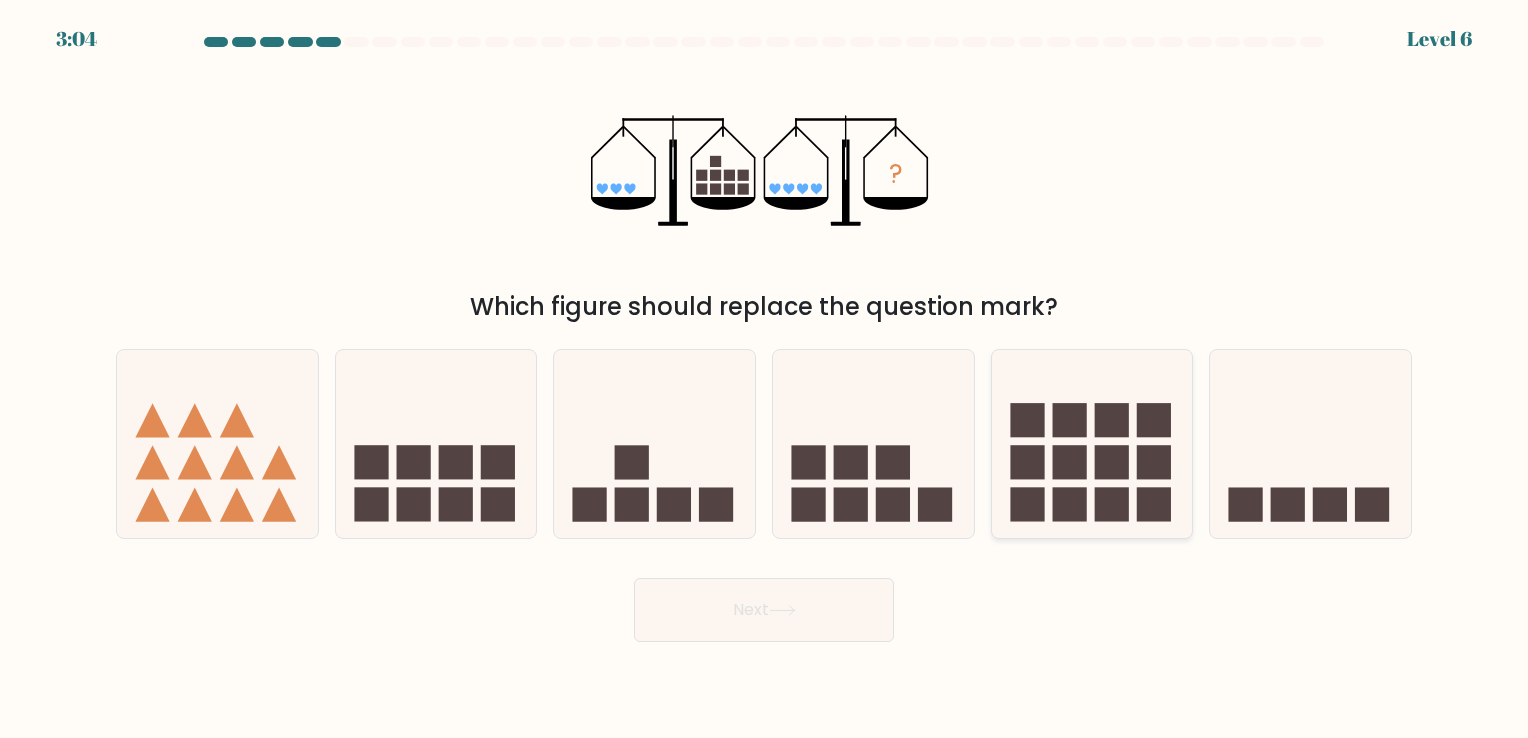 click 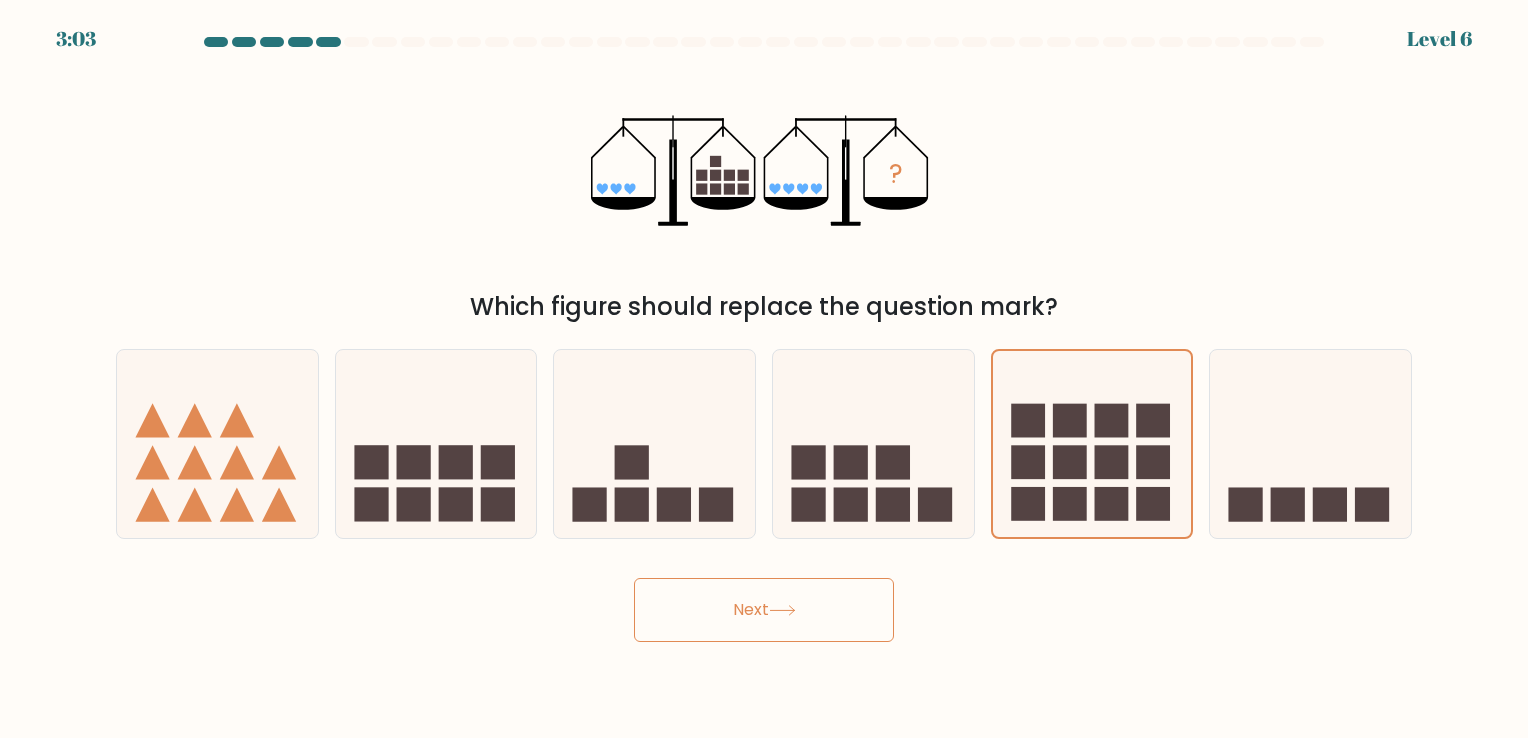 click on "Next" at bounding box center [764, 610] 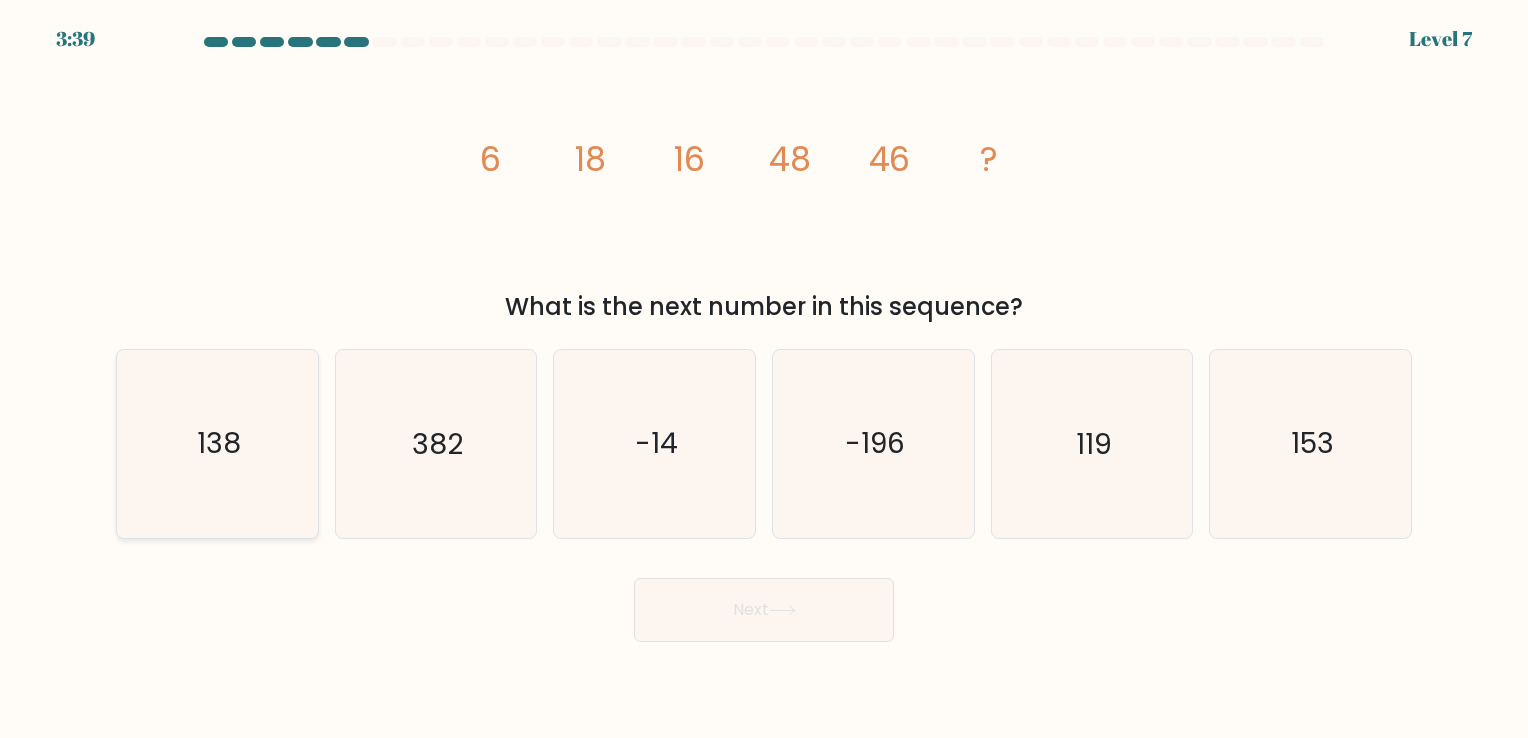 click on "138" 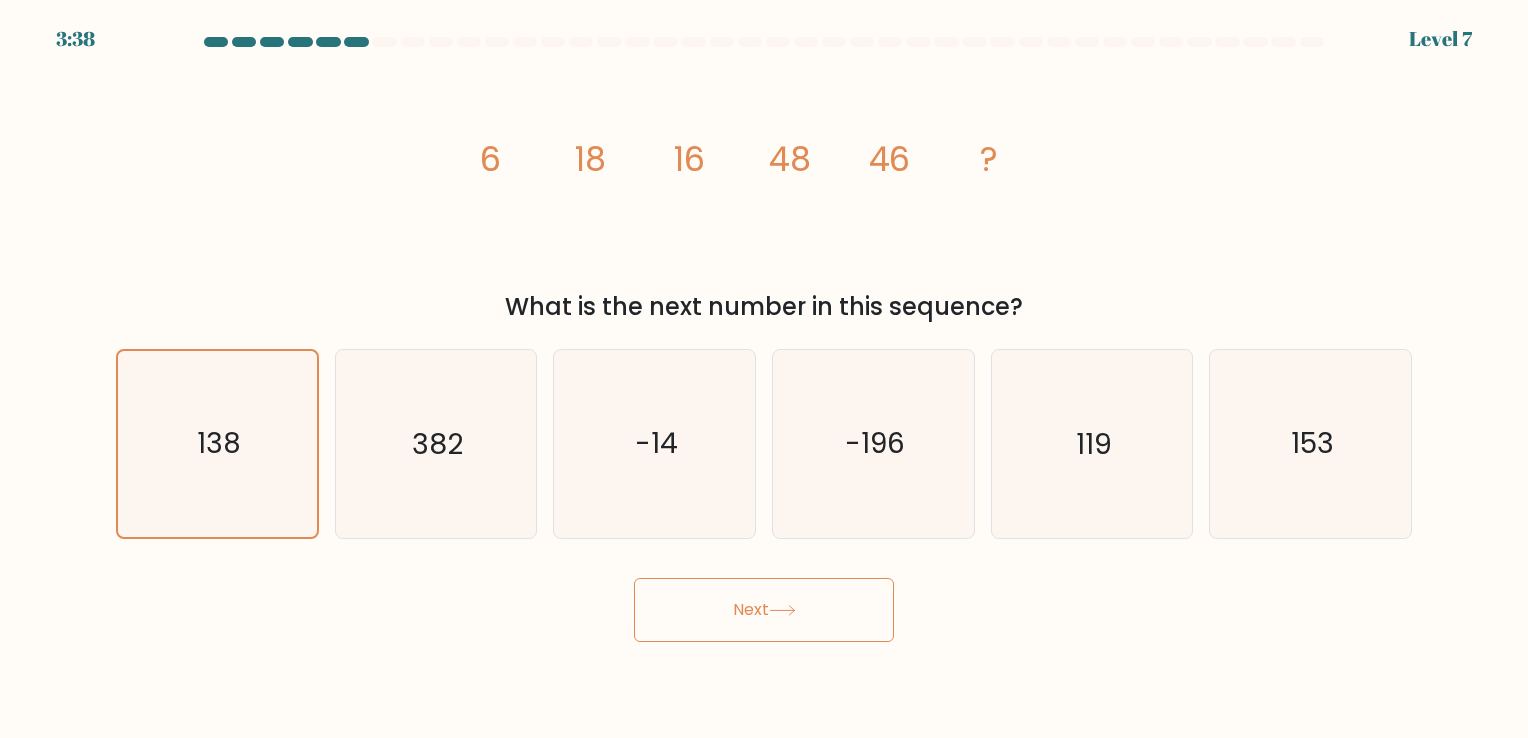 click 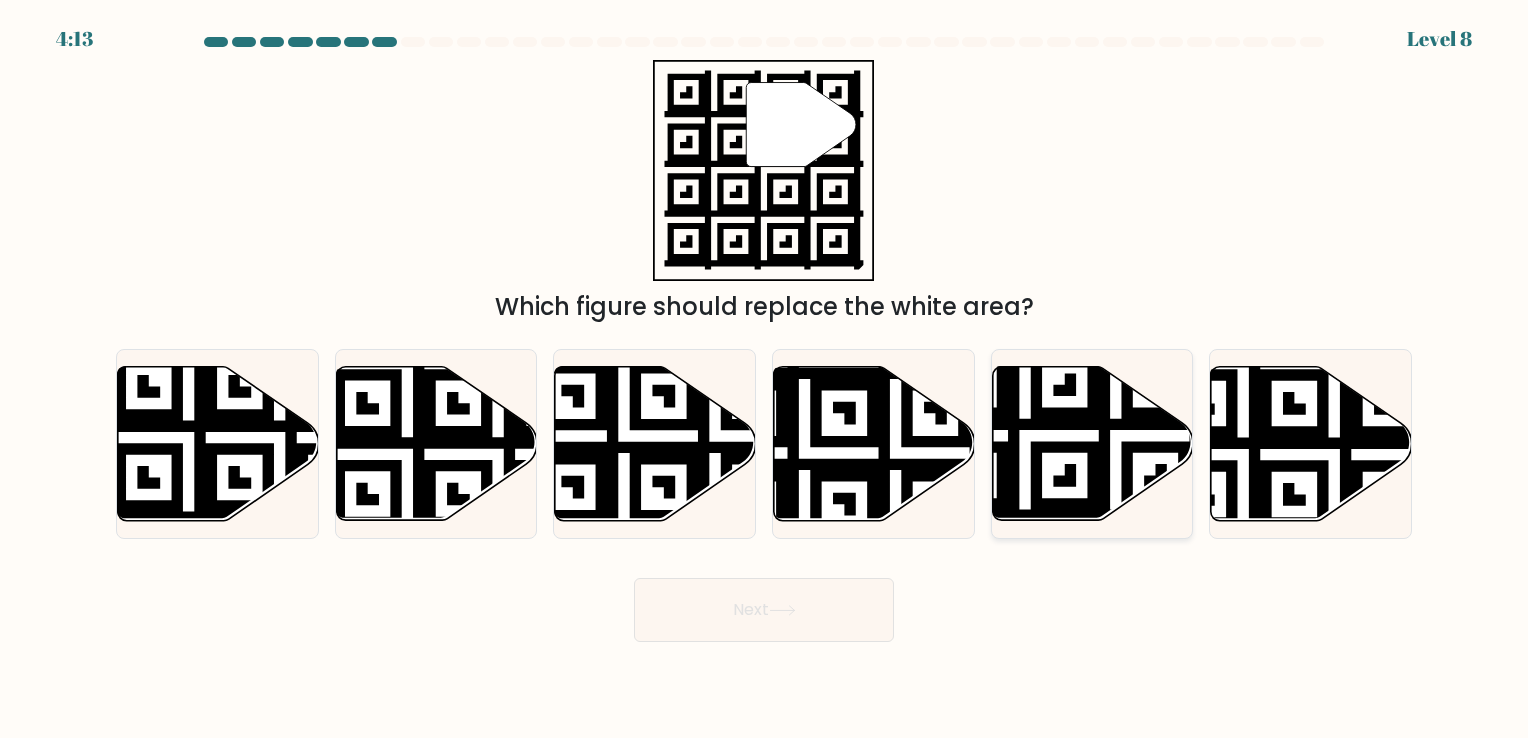 click 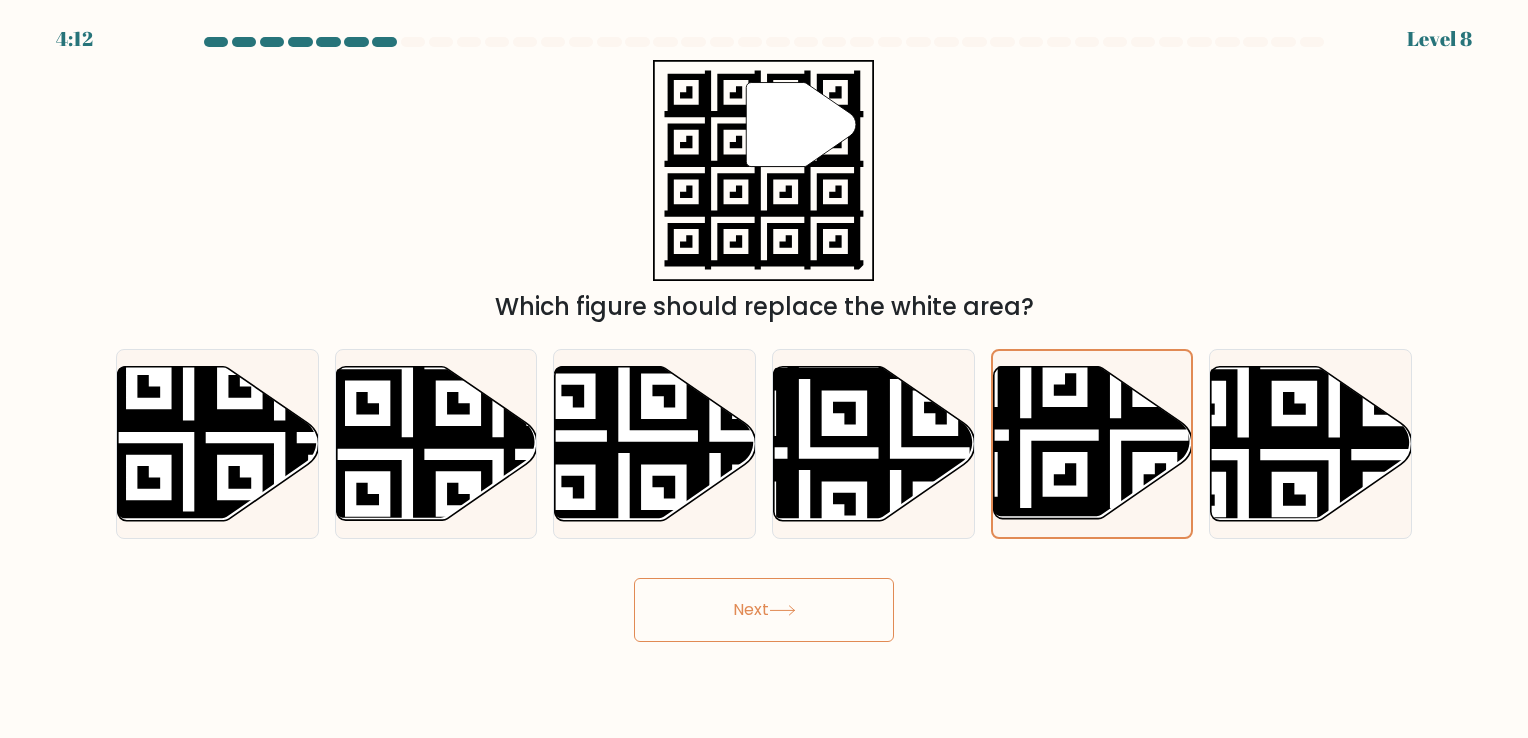 click on "Next" at bounding box center (764, 610) 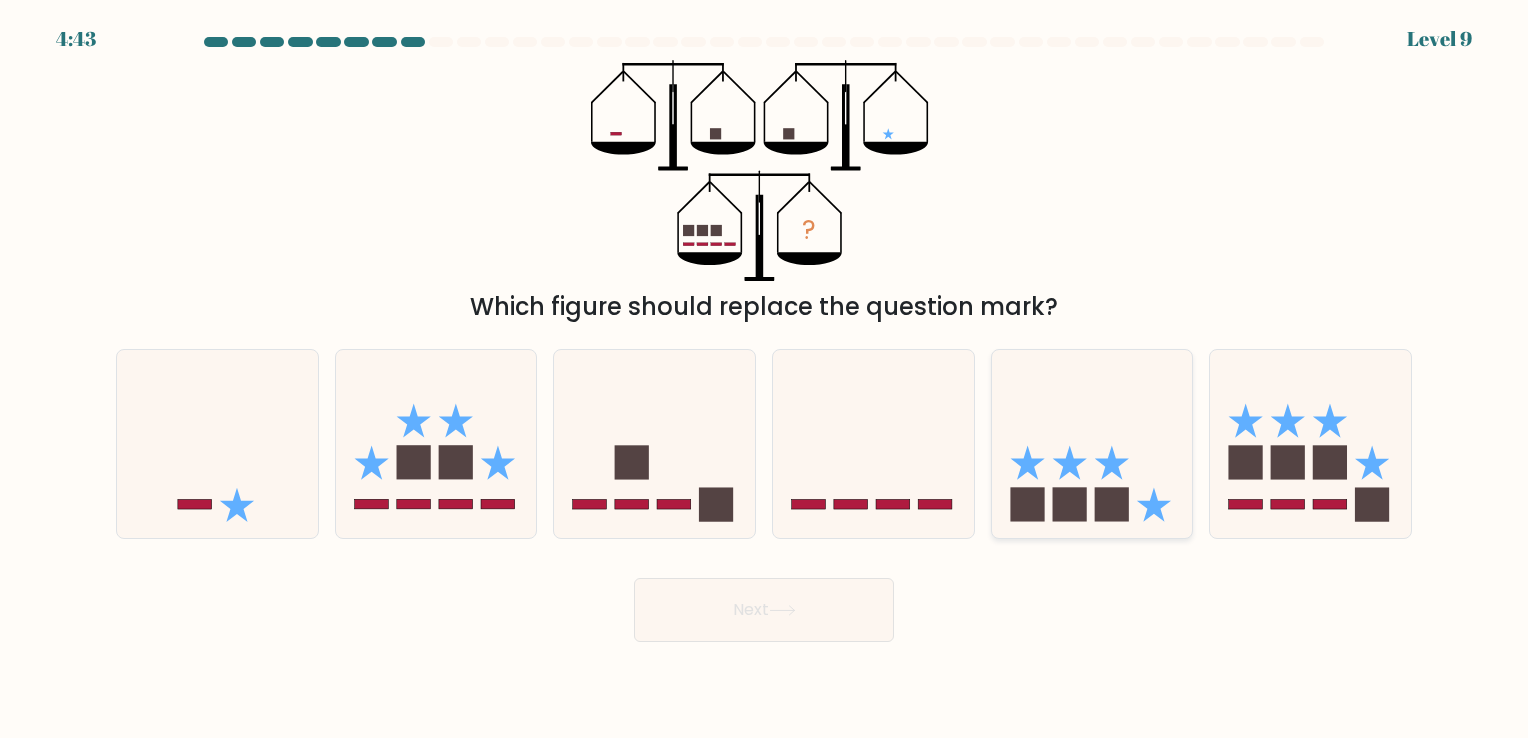 click 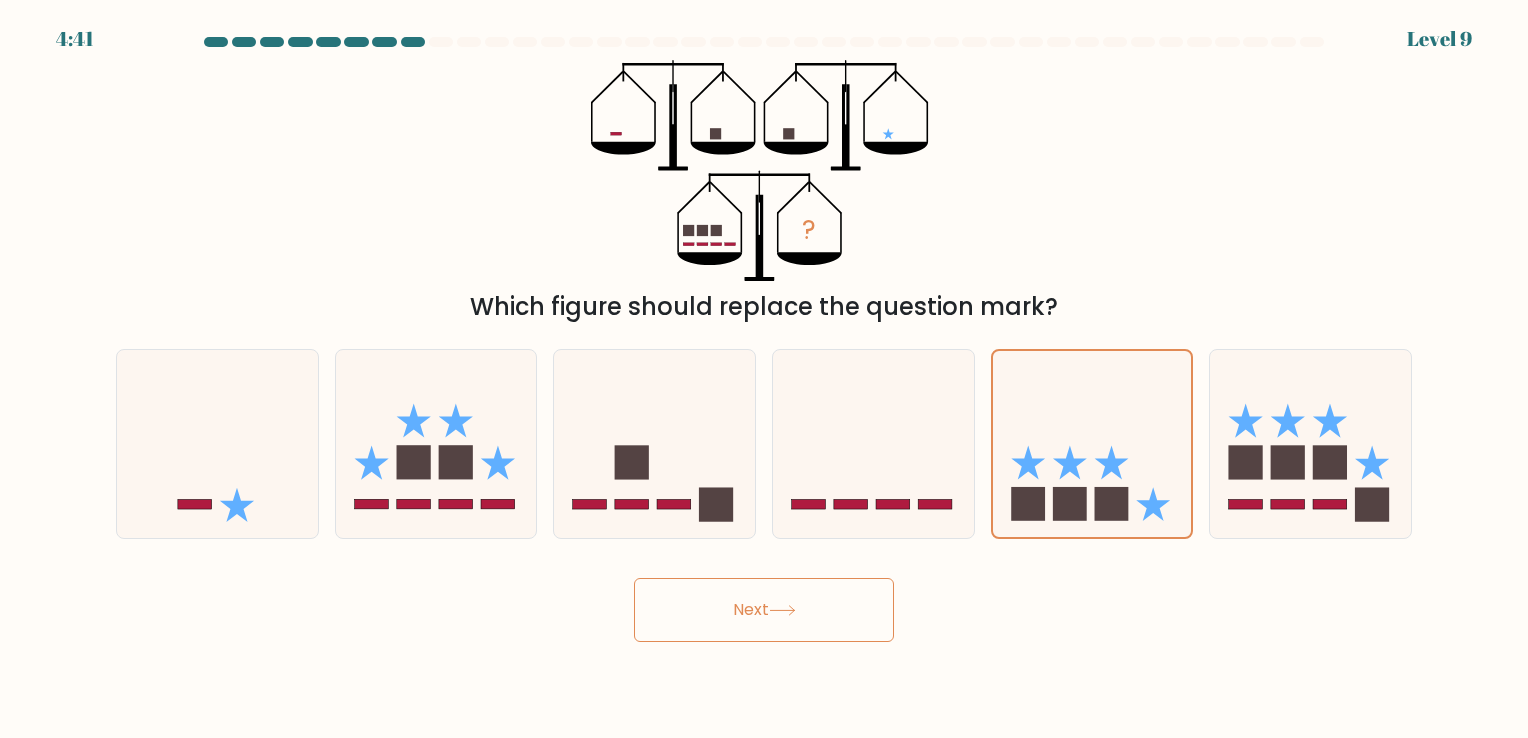 click on "Next" at bounding box center (764, 610) 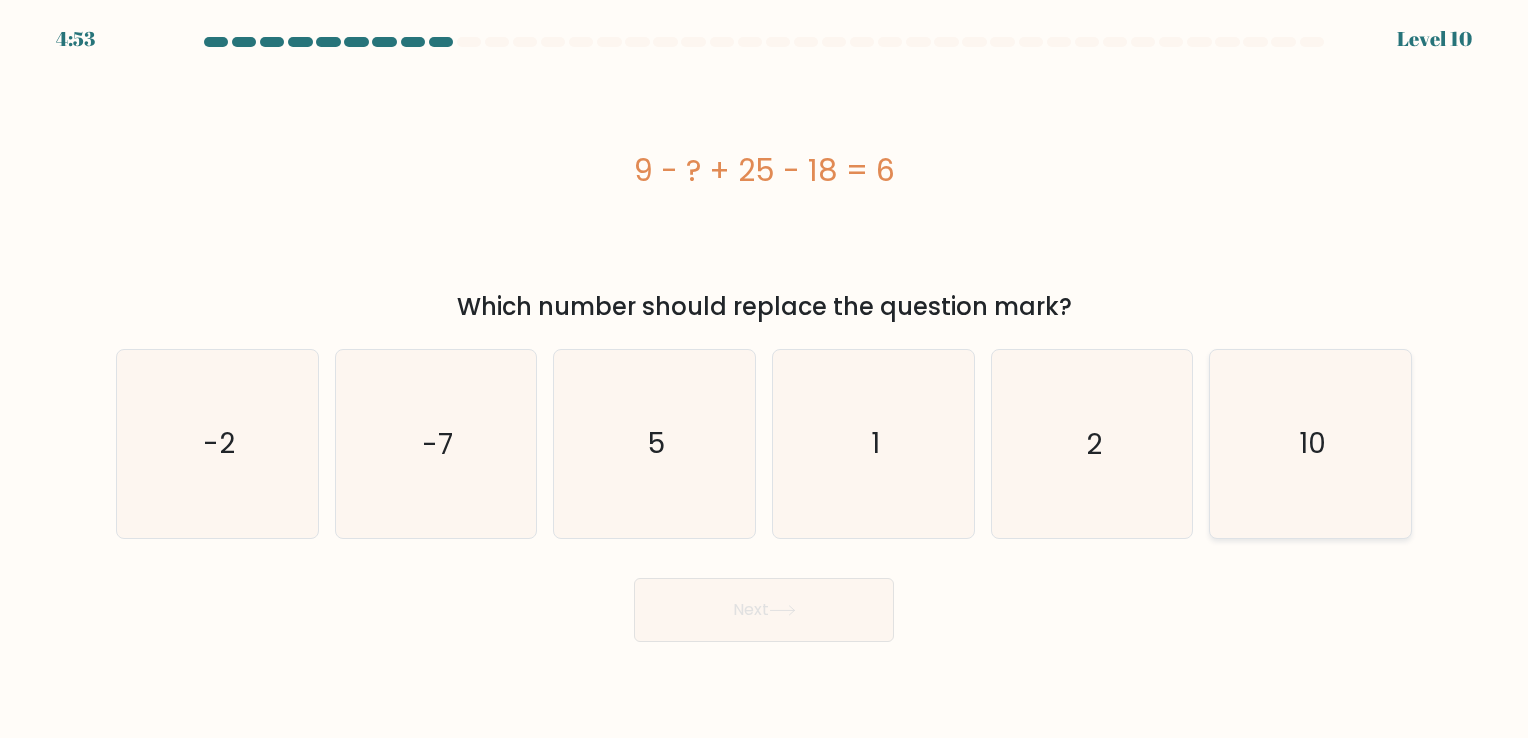click on "10" 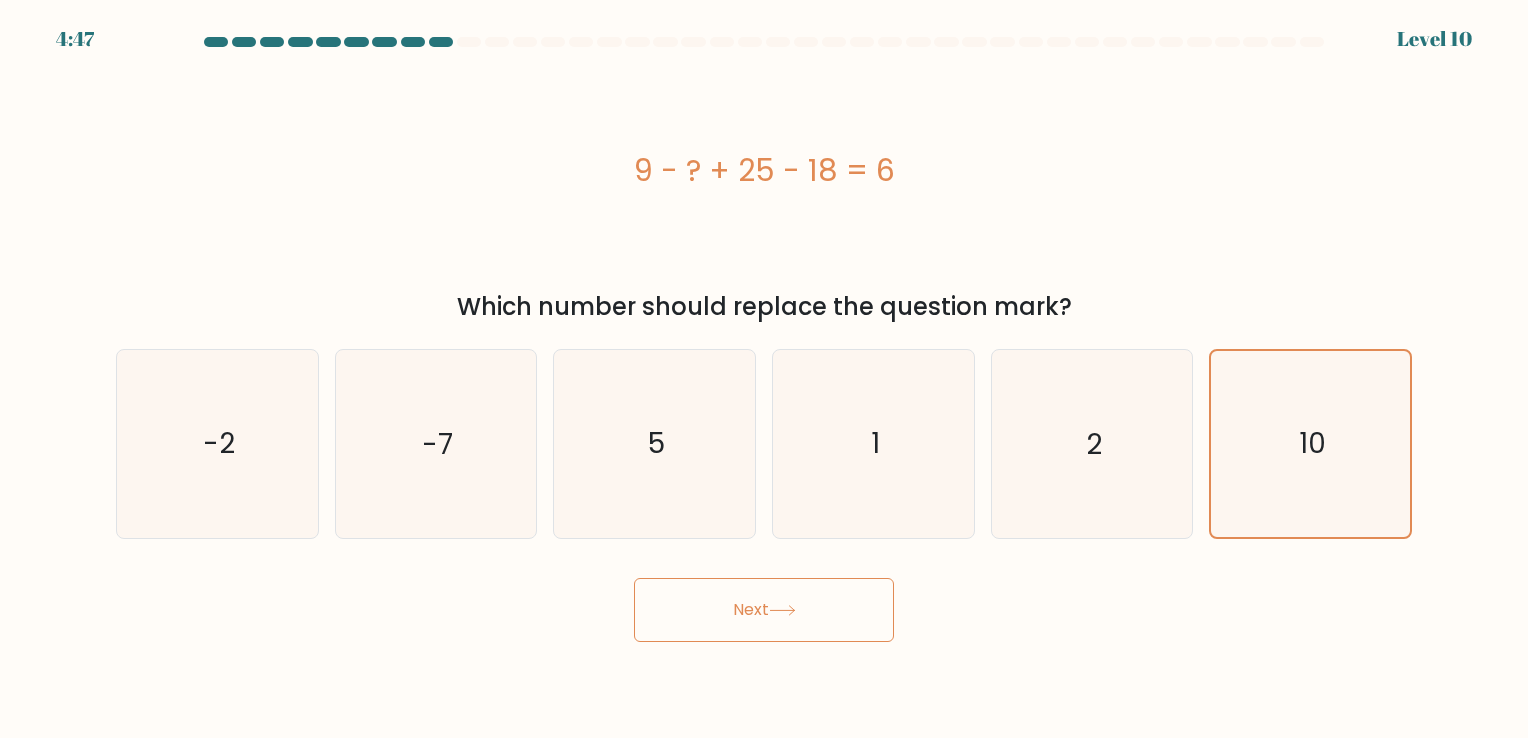 click on "Next" at bounding box center (764, 610) 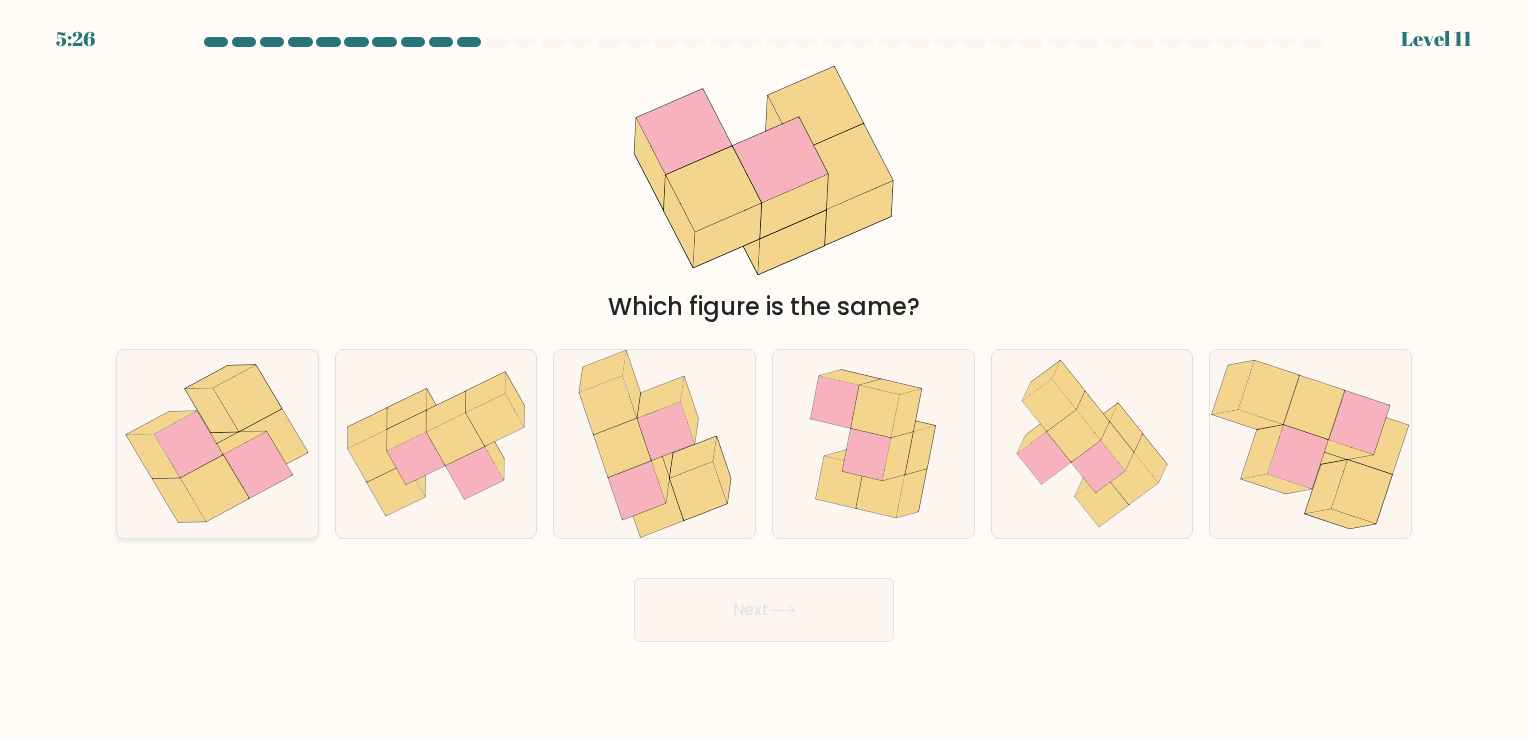 click 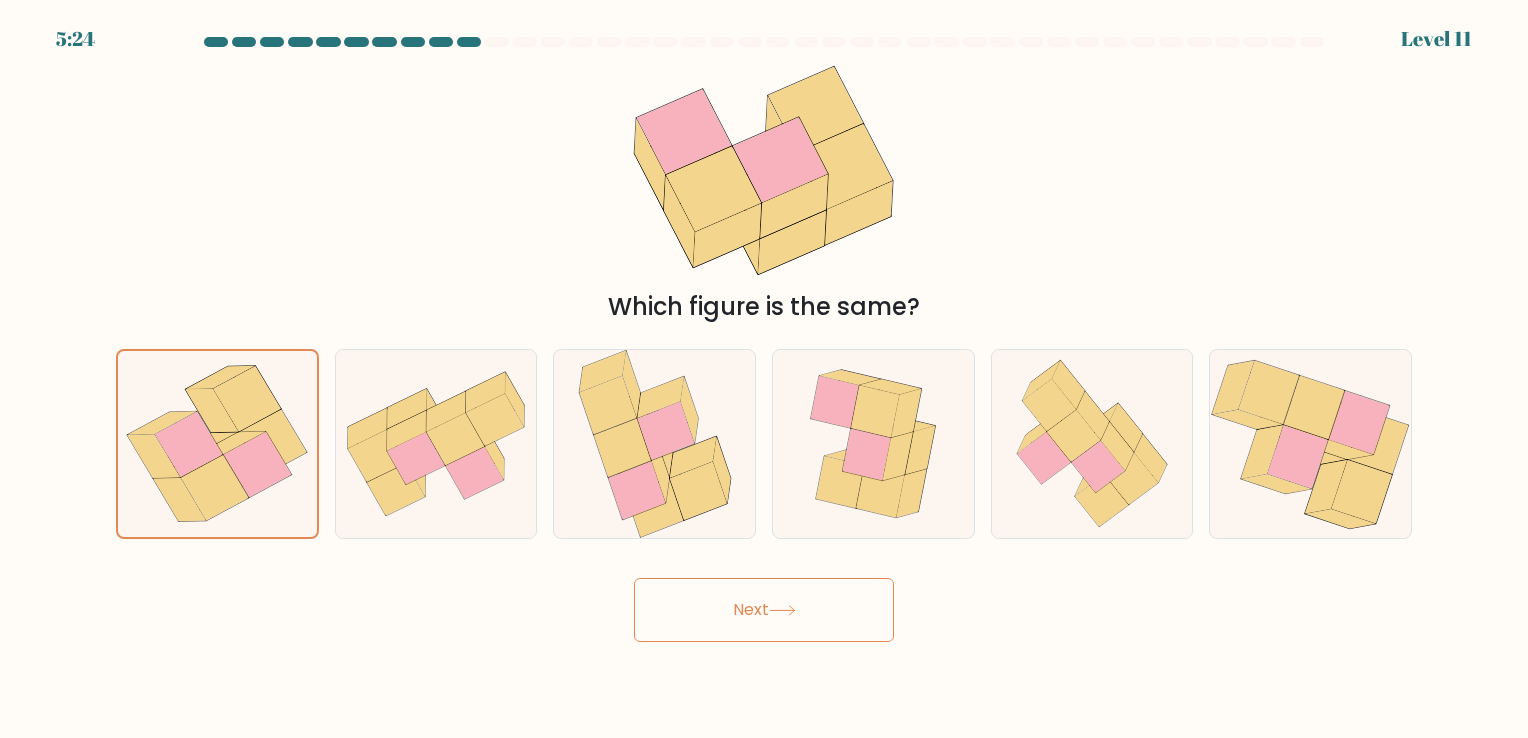 click on "Next" at bounding box center (764, 610) 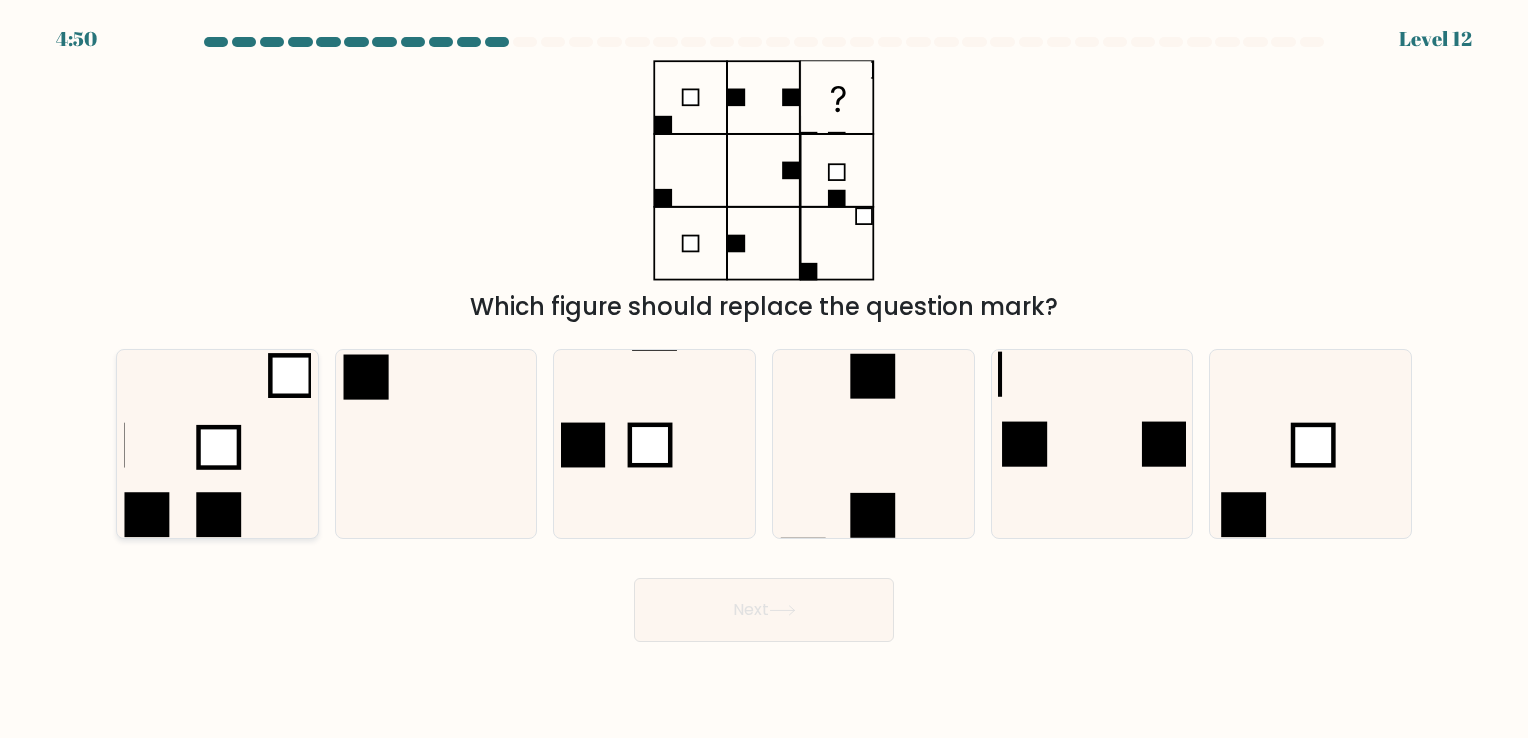 click 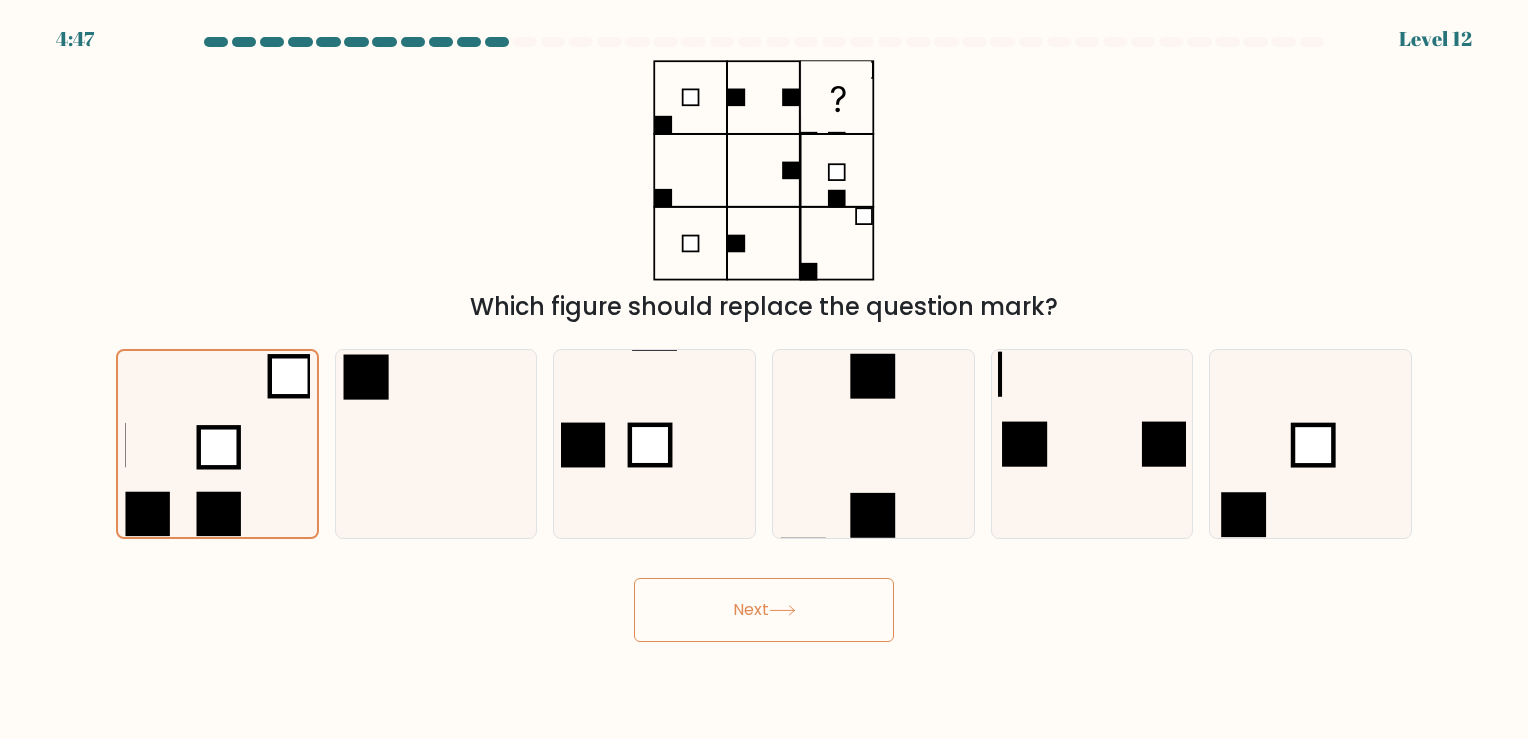 click on "Next" at bounding box center [764, 610] 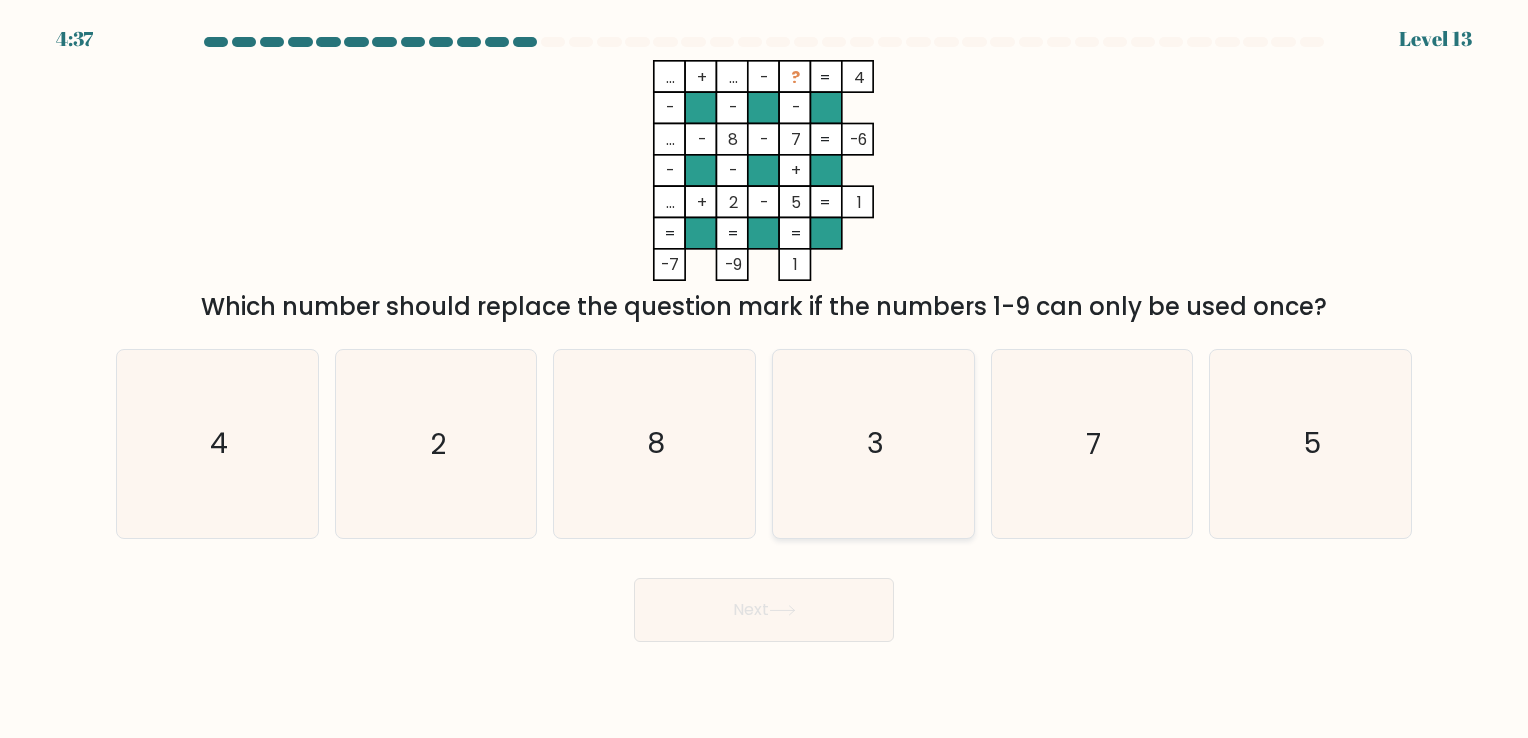 click on "3" 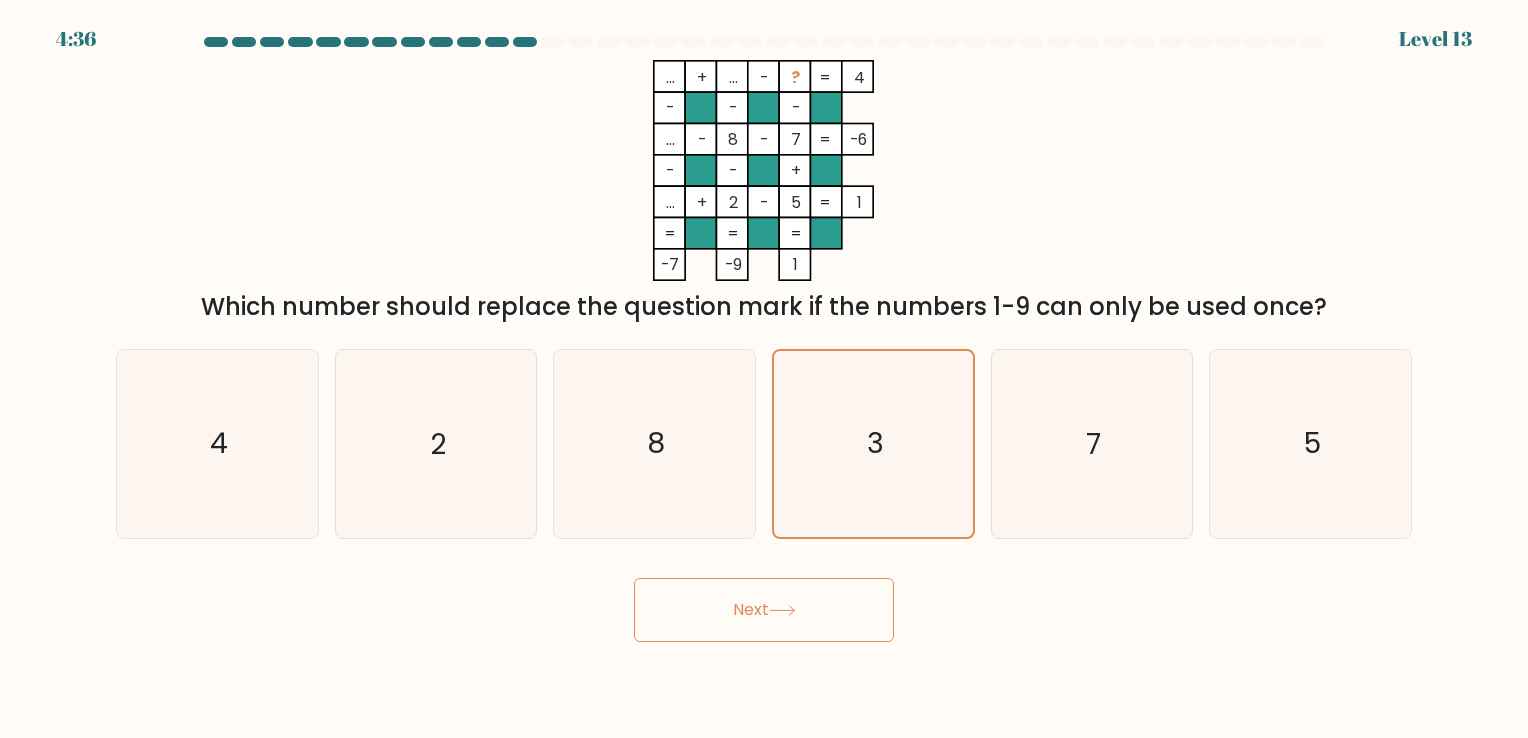 click on "Next" at bounding box center [764, 610] 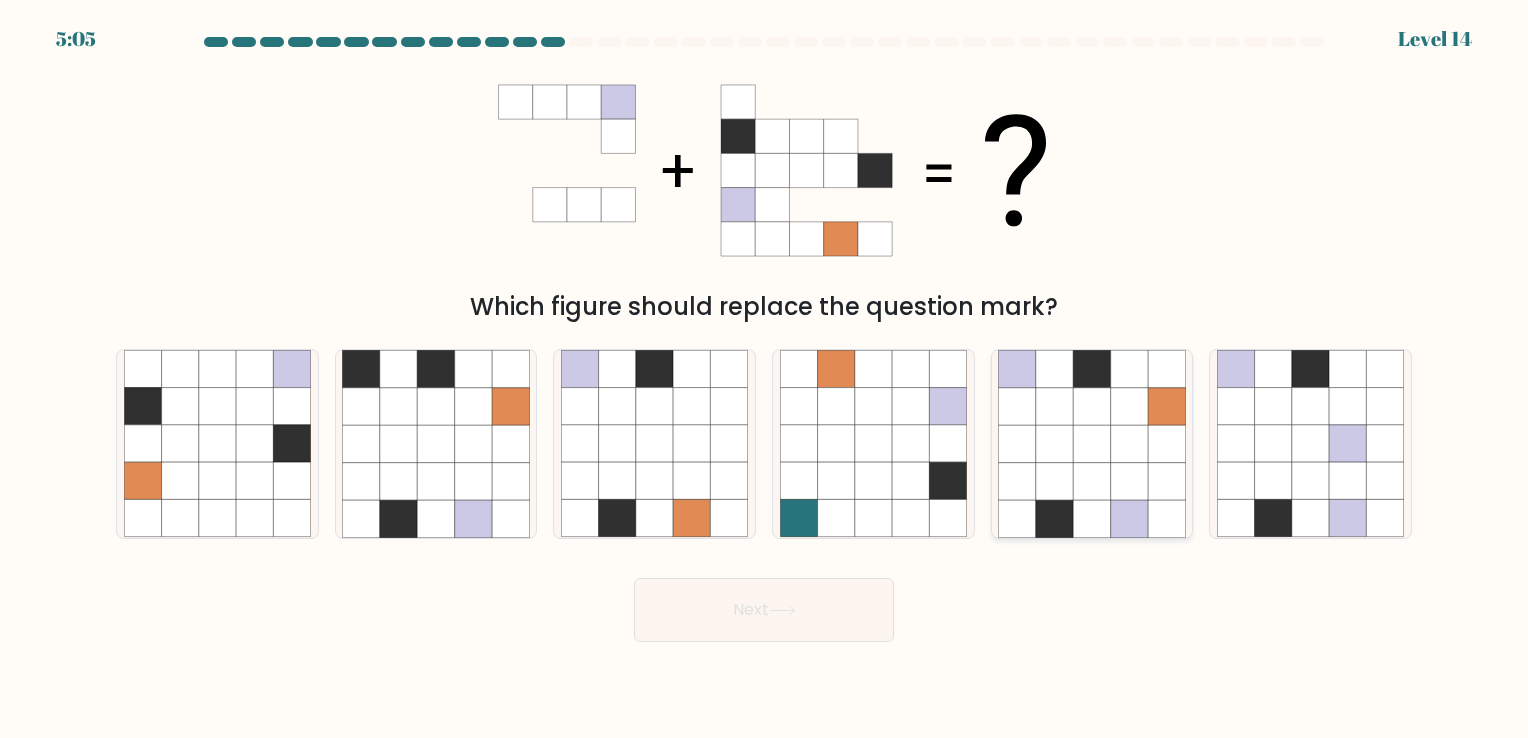 click 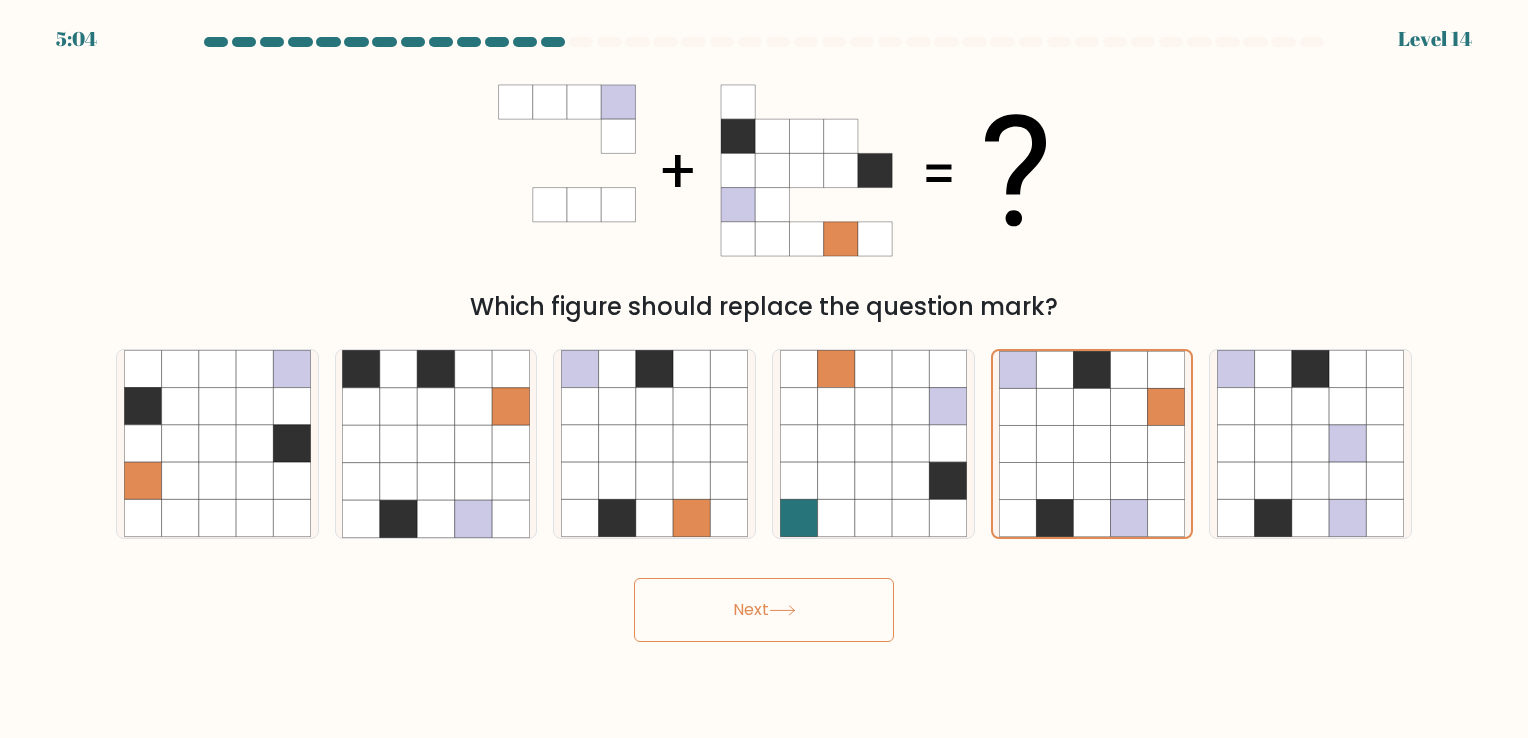 click on "Next" at bounding box center [764, 610] 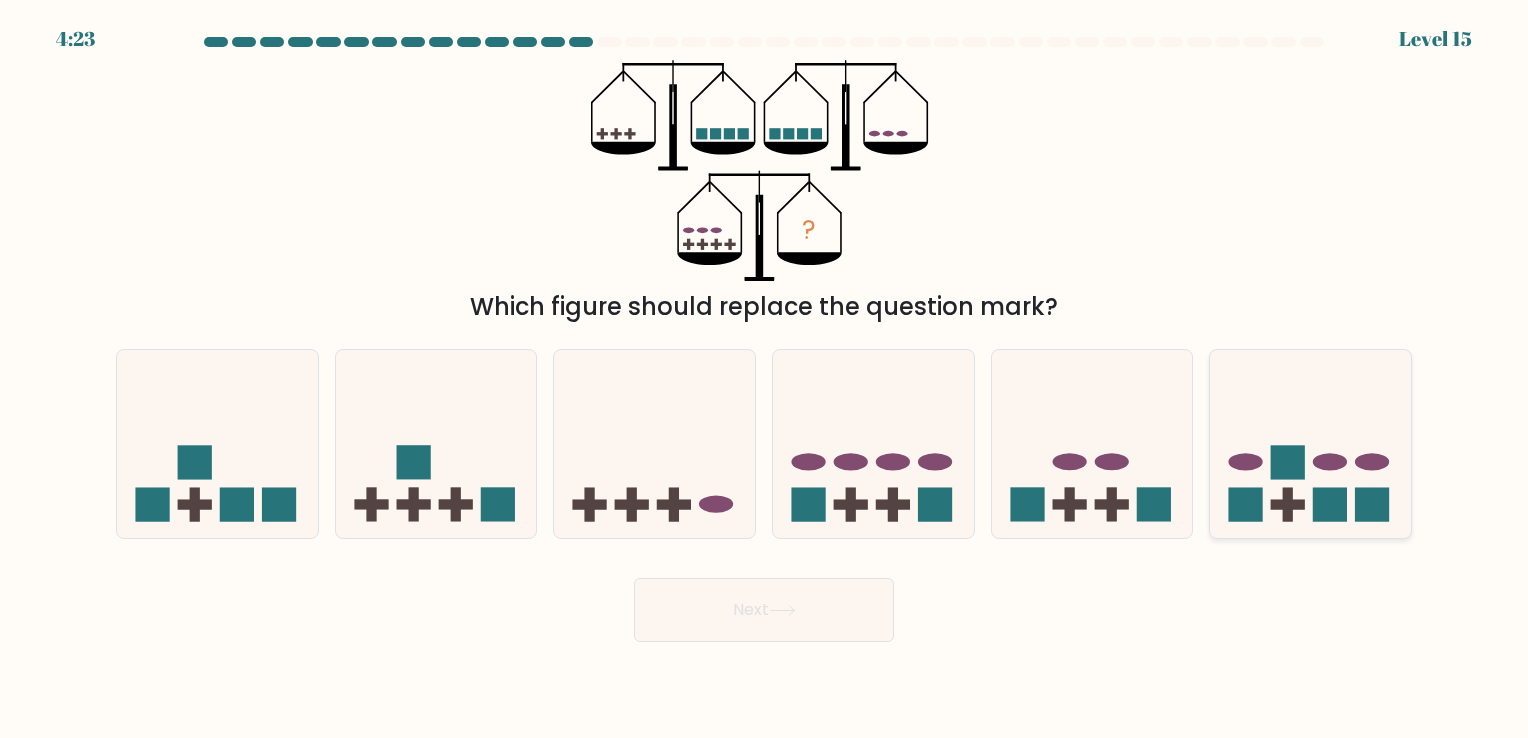click 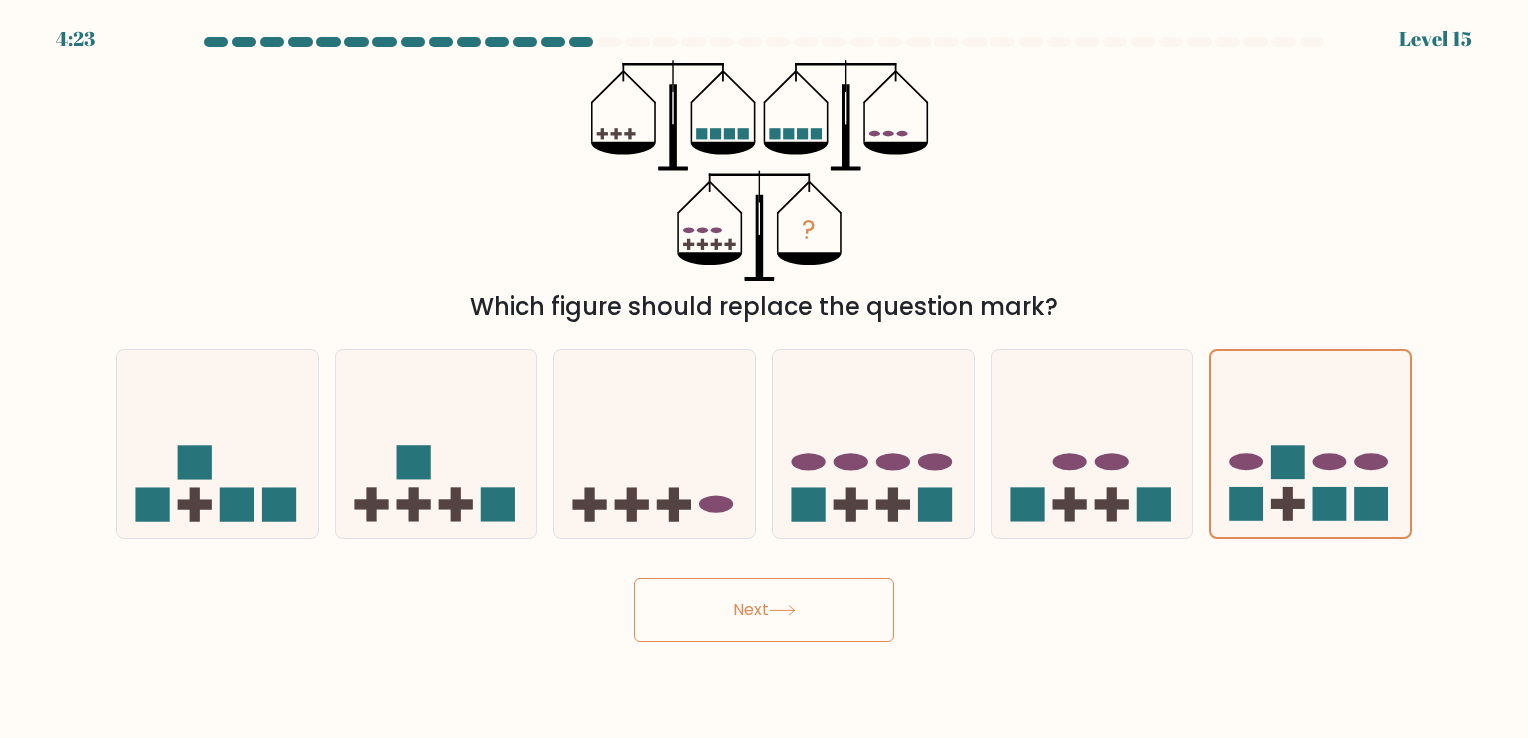 click on "Next" at bounding box center (764, 610) 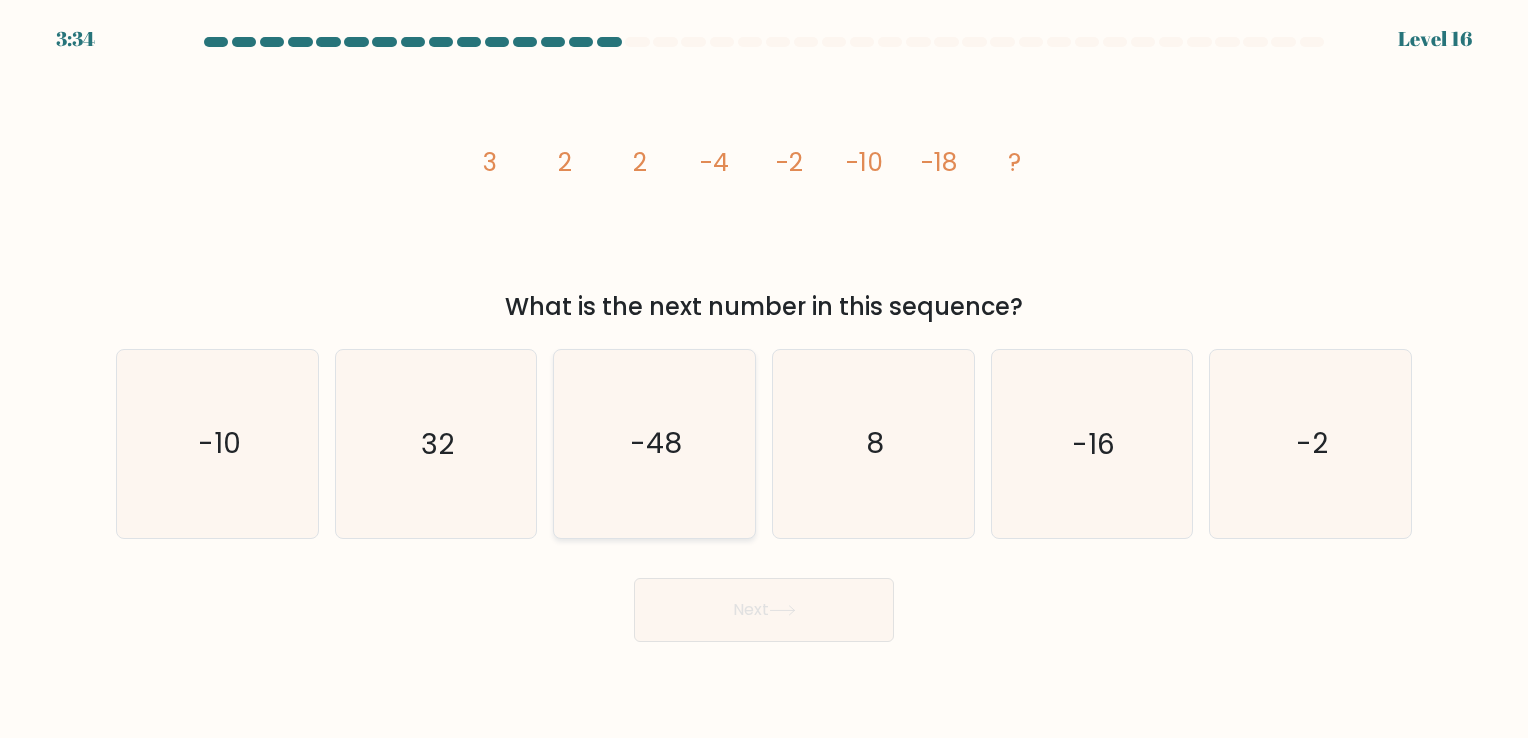 click on "-48" 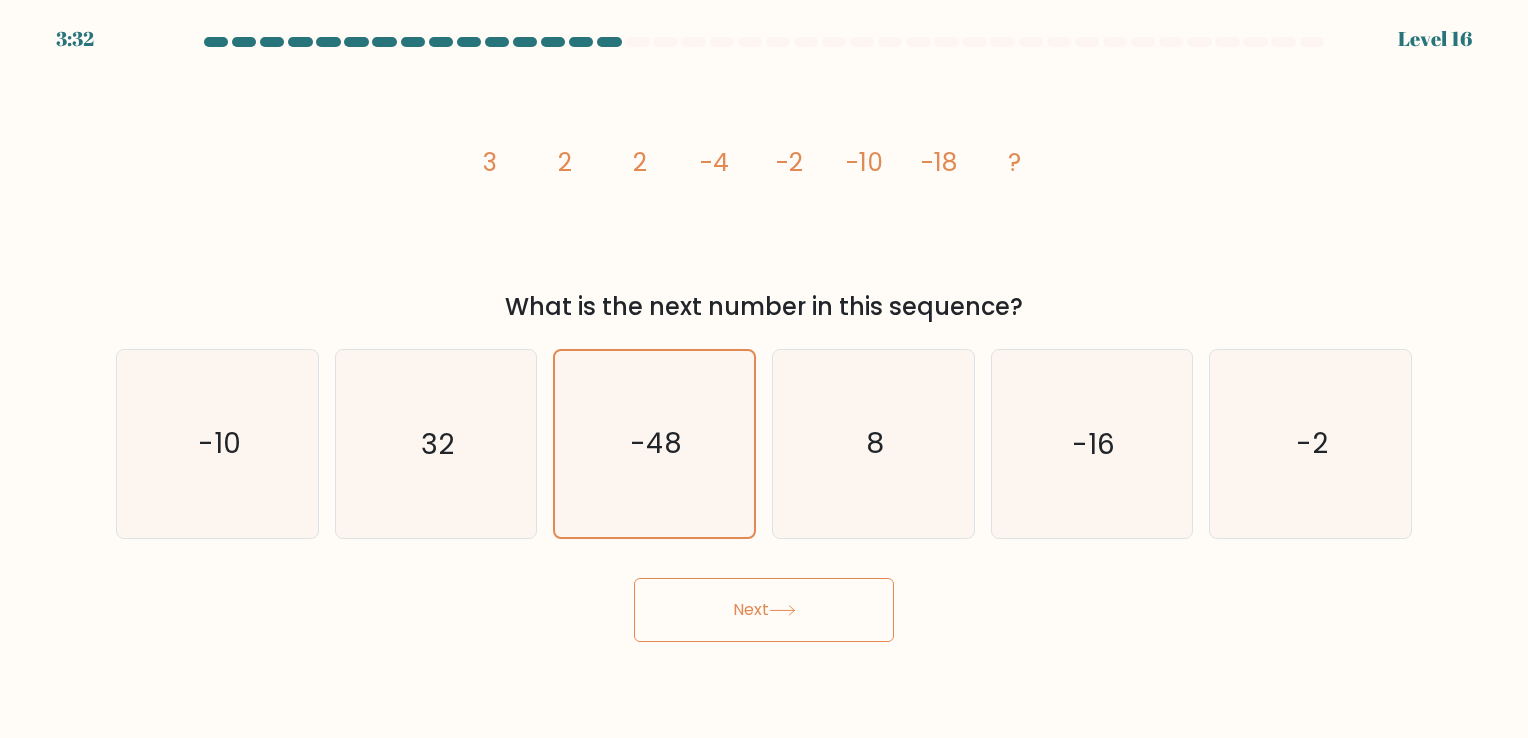 click on "Next" at bounding box center (764, 610) 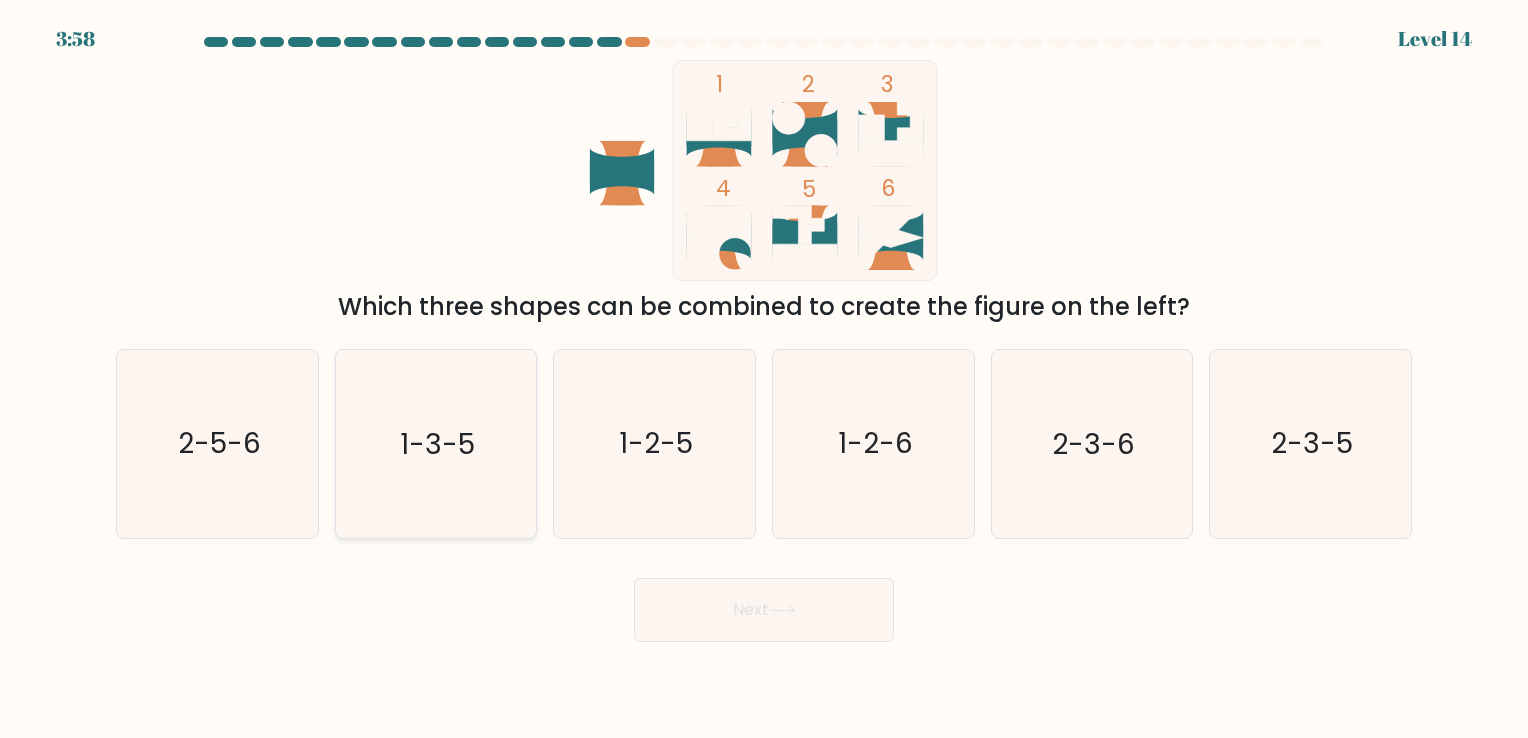 click on "1-3-5" 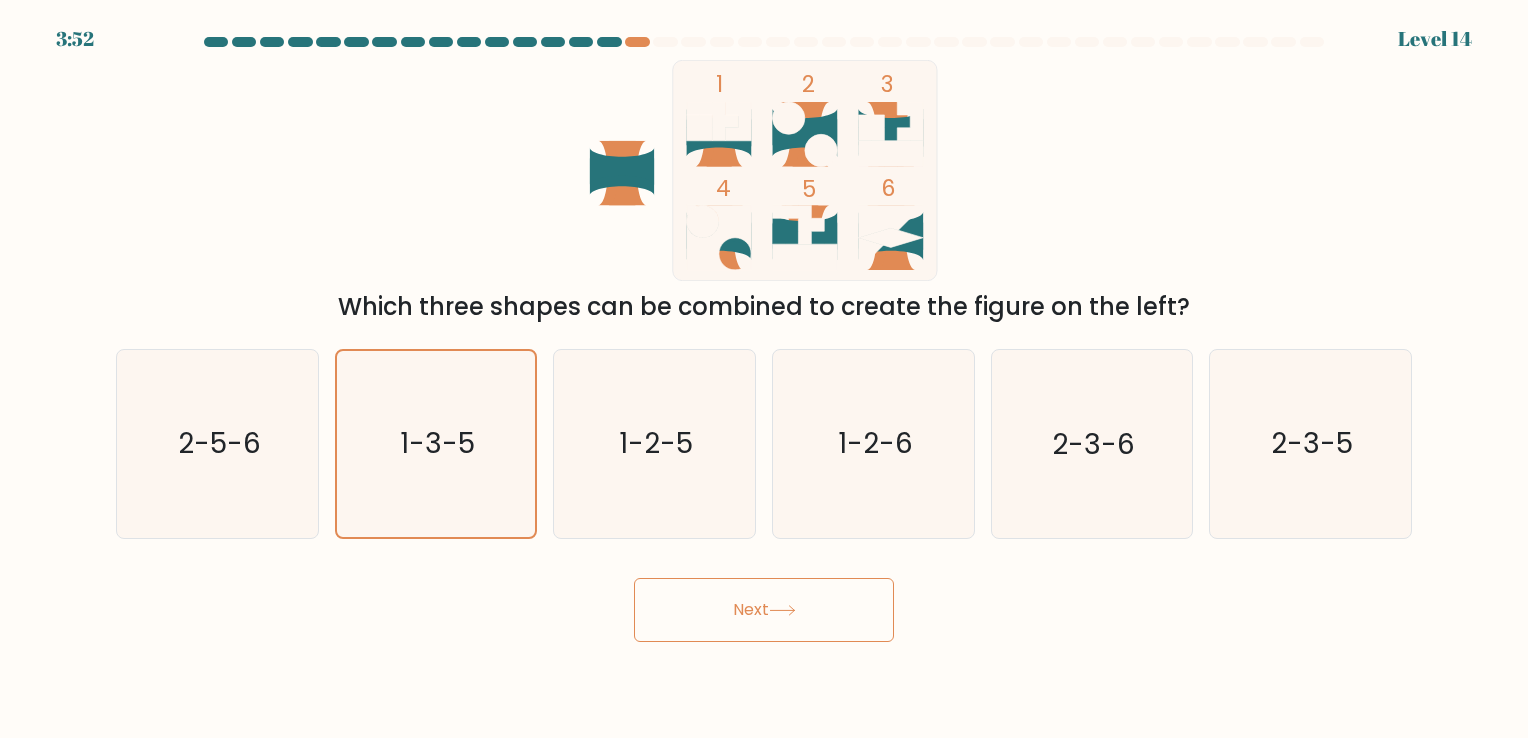 click on "Next" at bounding box center [764, 610] 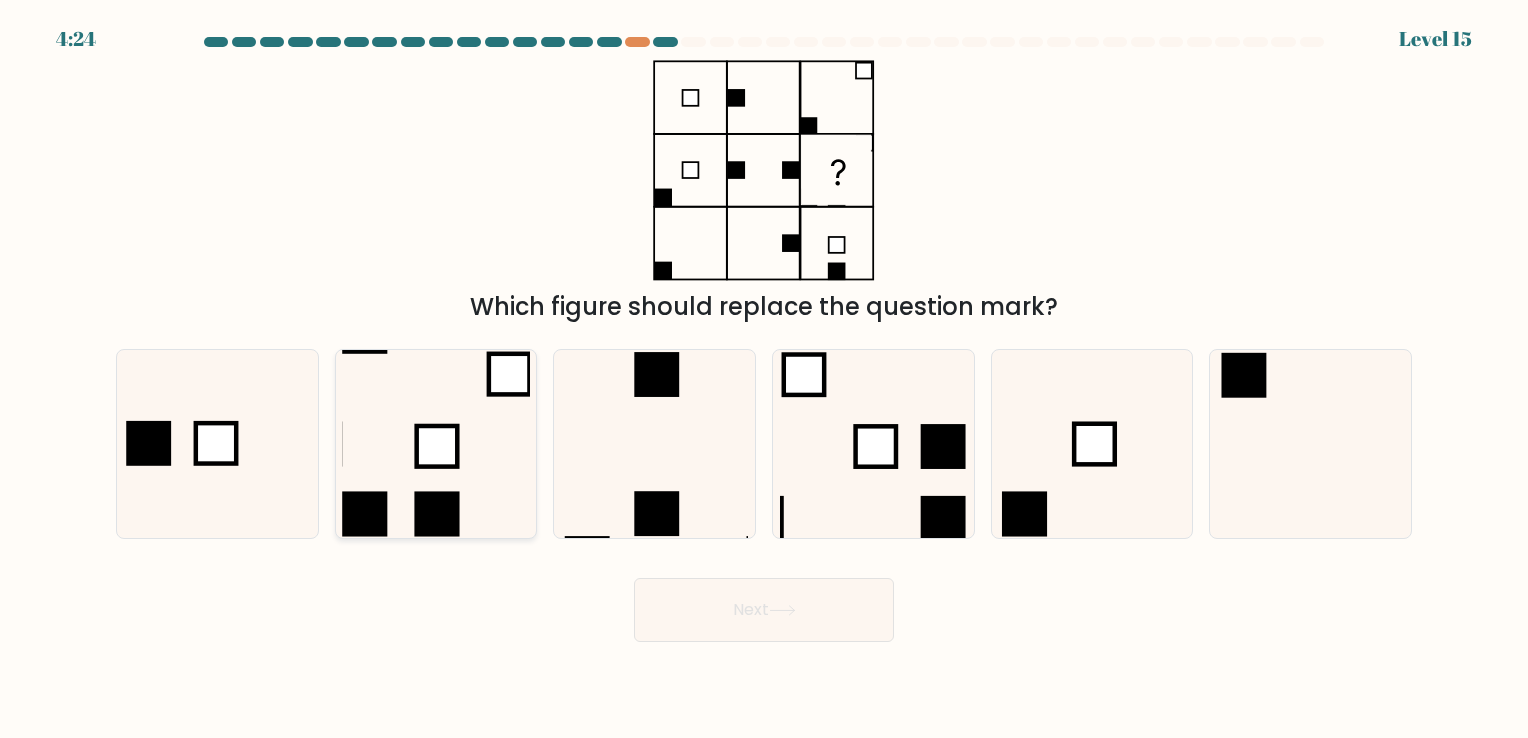 click 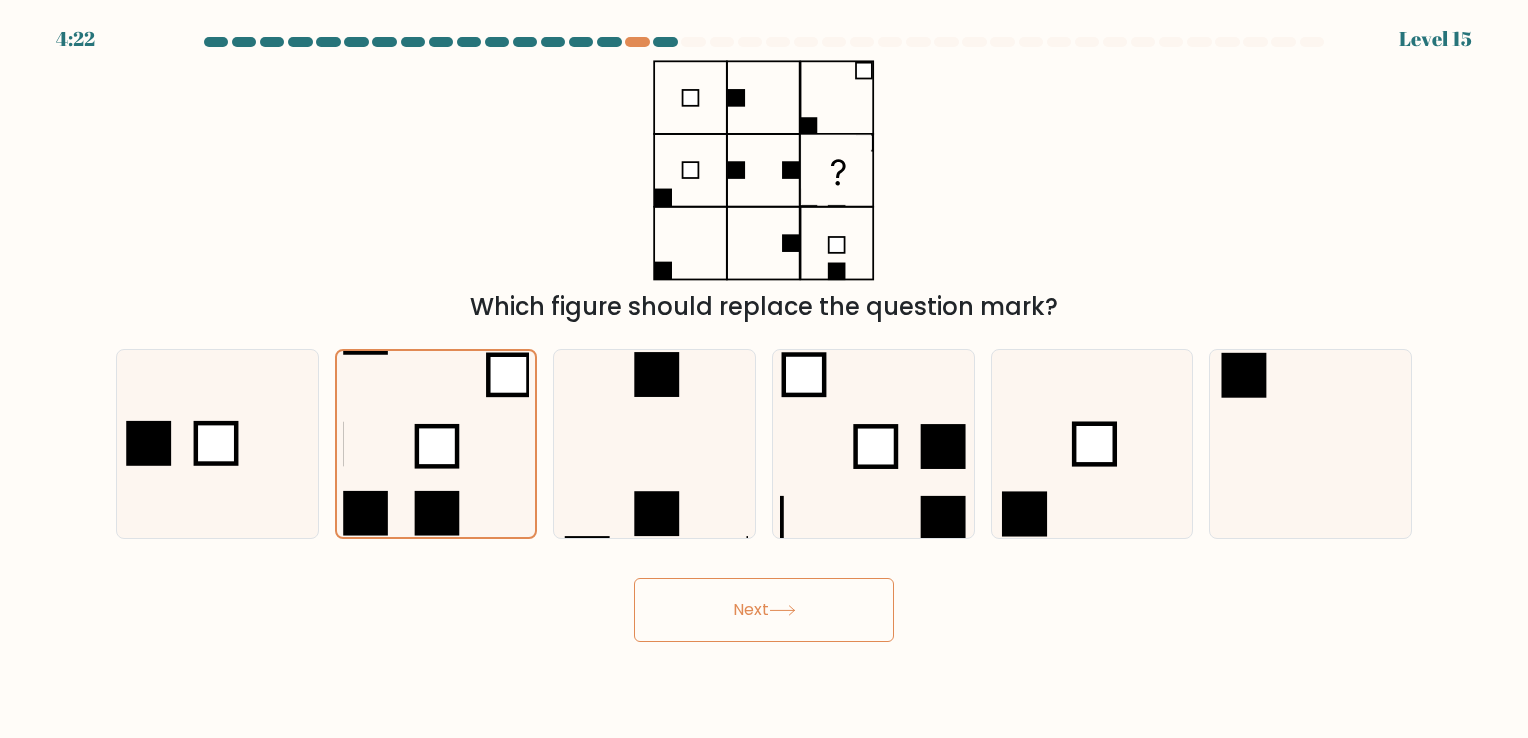 click on "Next" at bounding box center (764, 610) 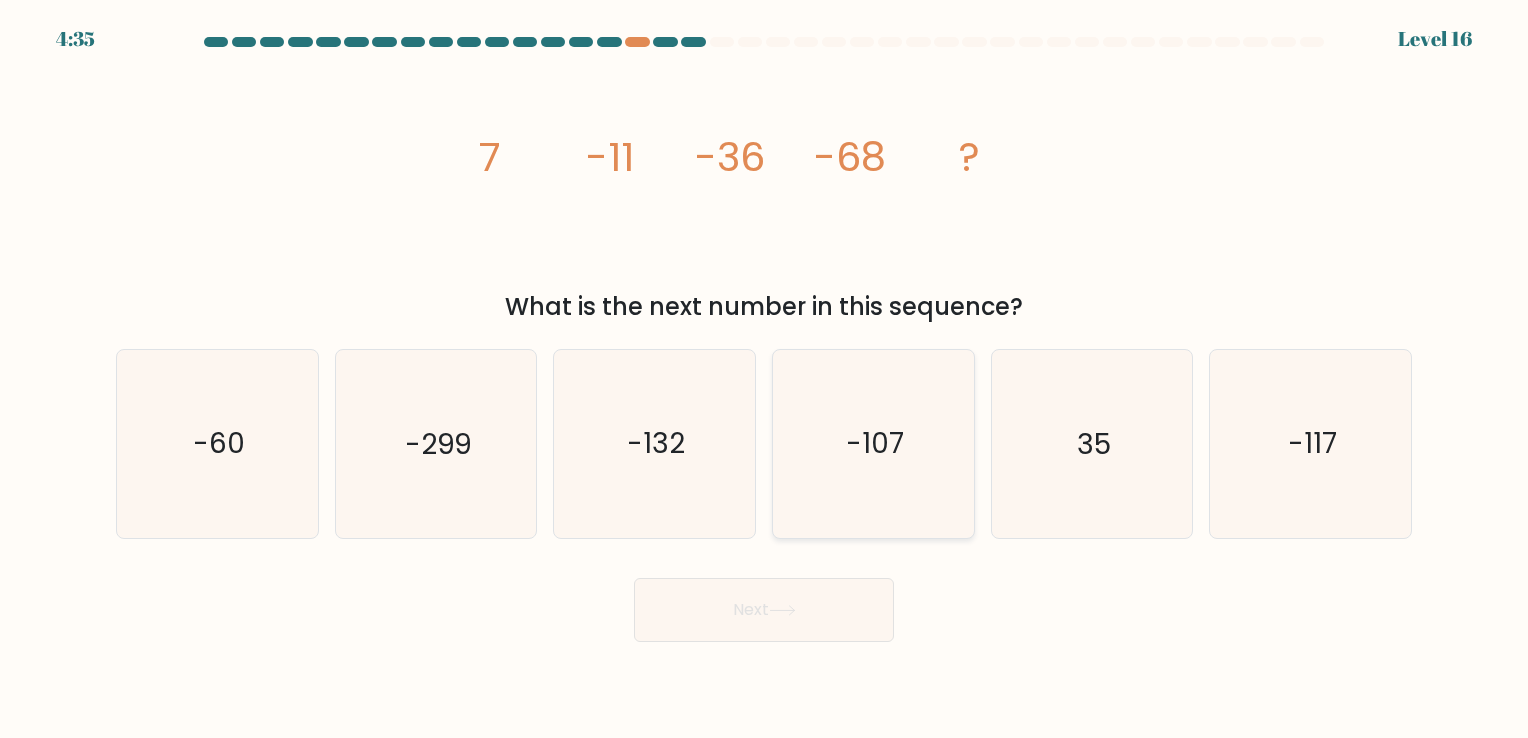 click on "-107" 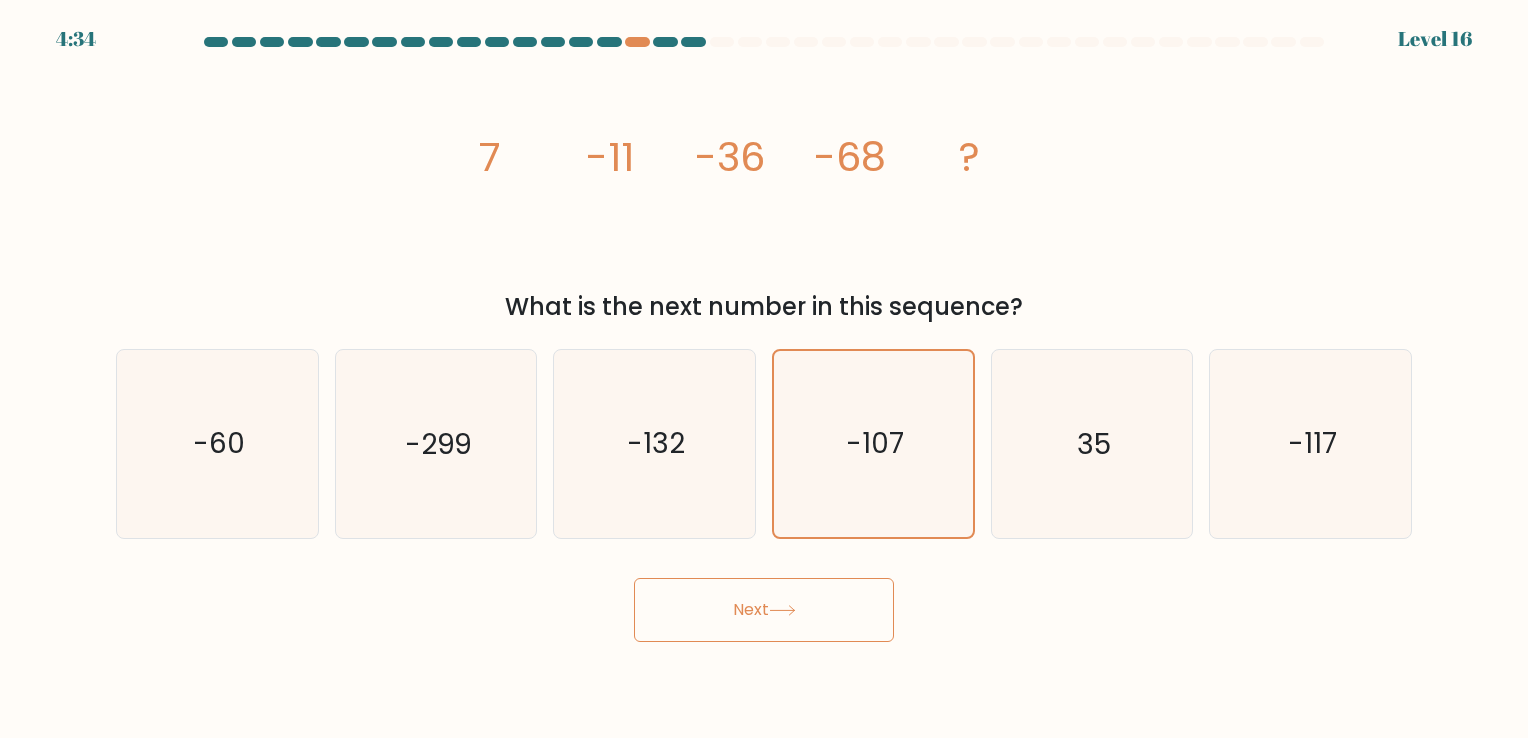 click on "Next" at bounding box center [764, 610] 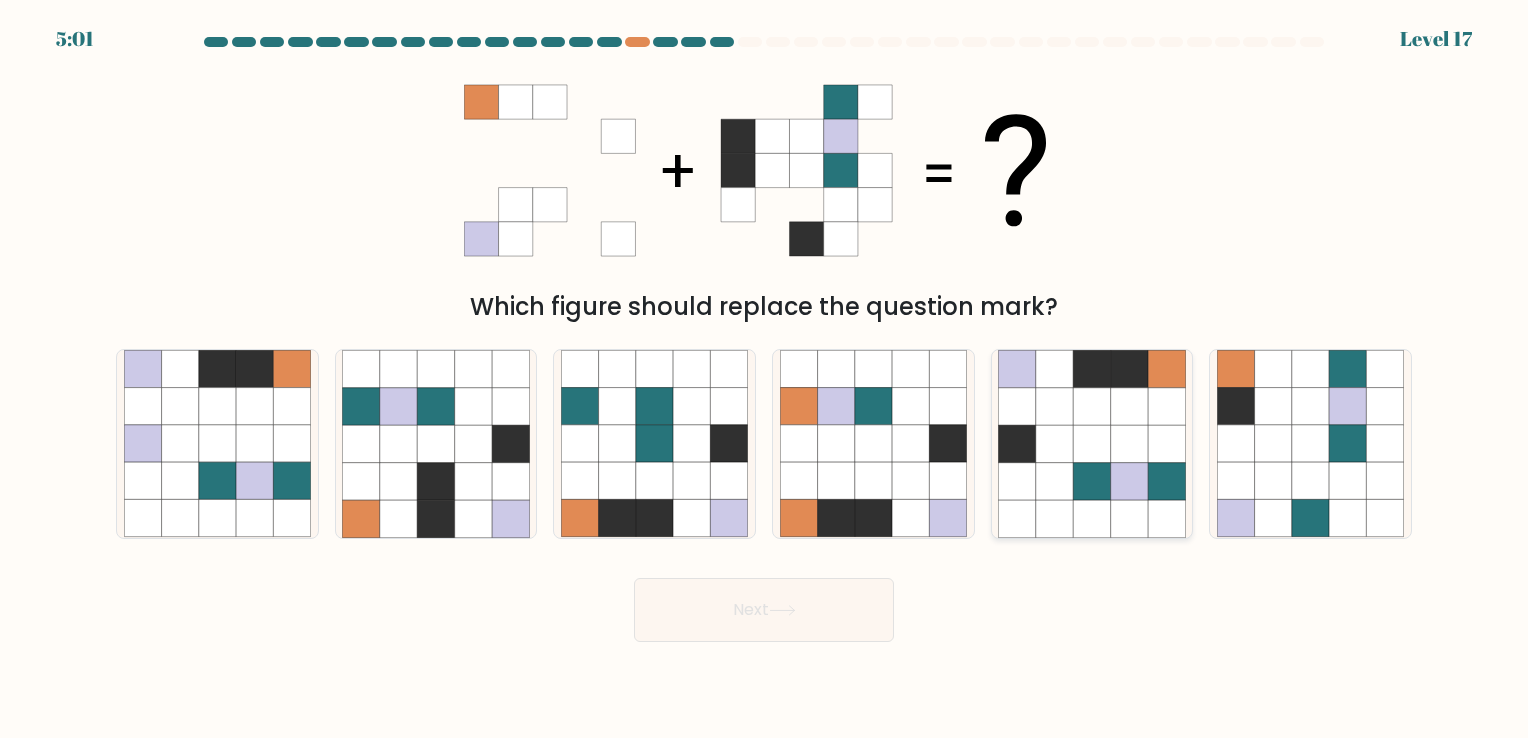 click 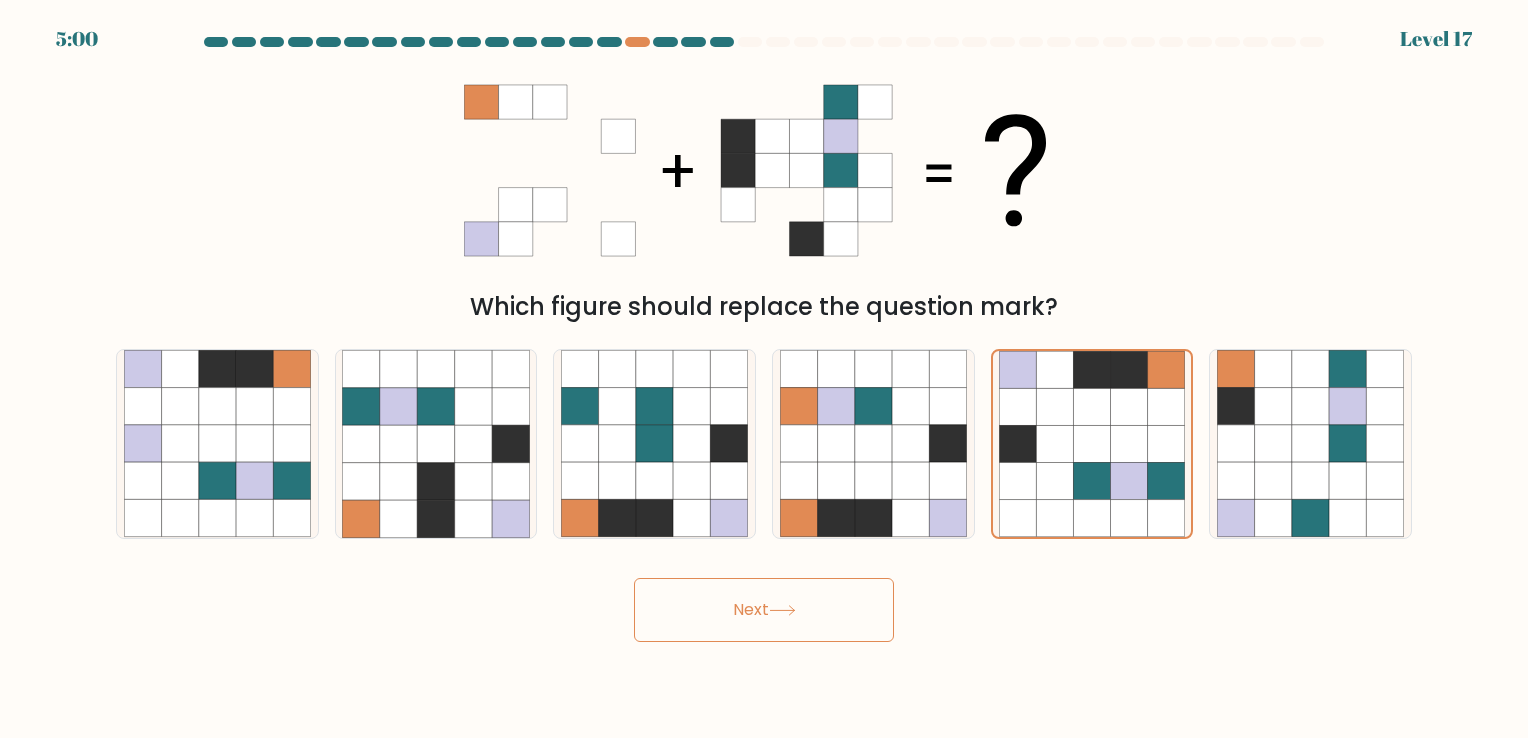 click on "Next" at bounding box center (764, 610) 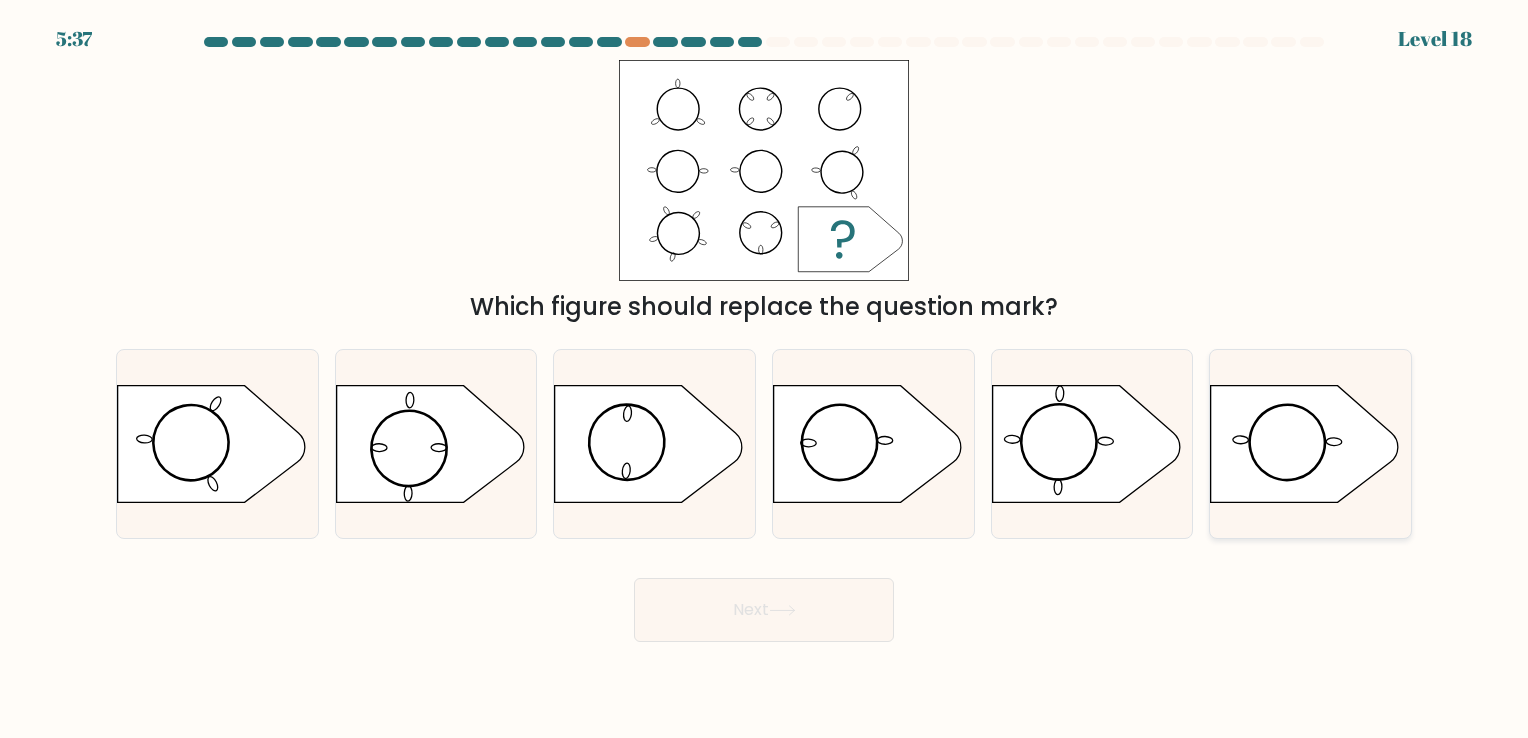 click 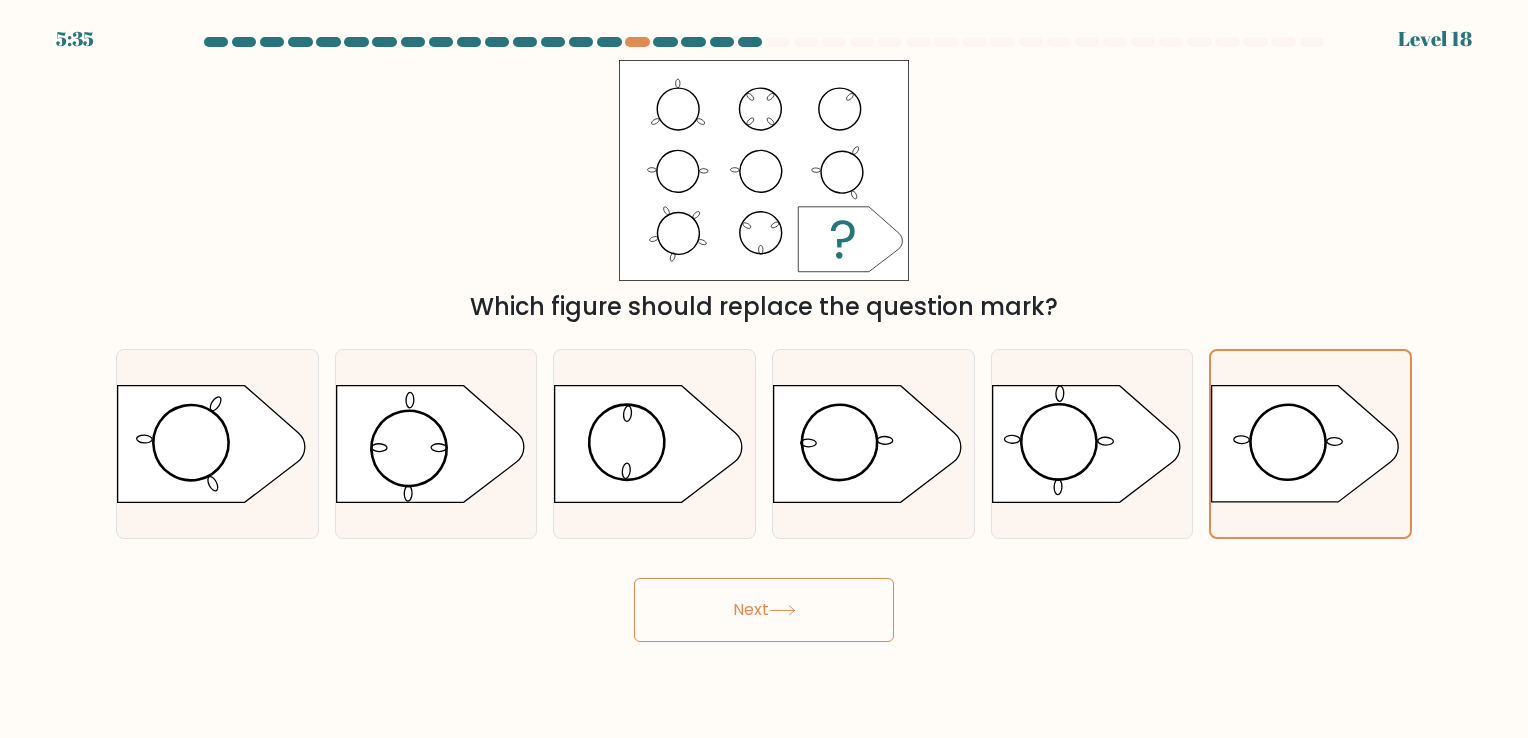 click on "Next" at bounding box center (764, 610) 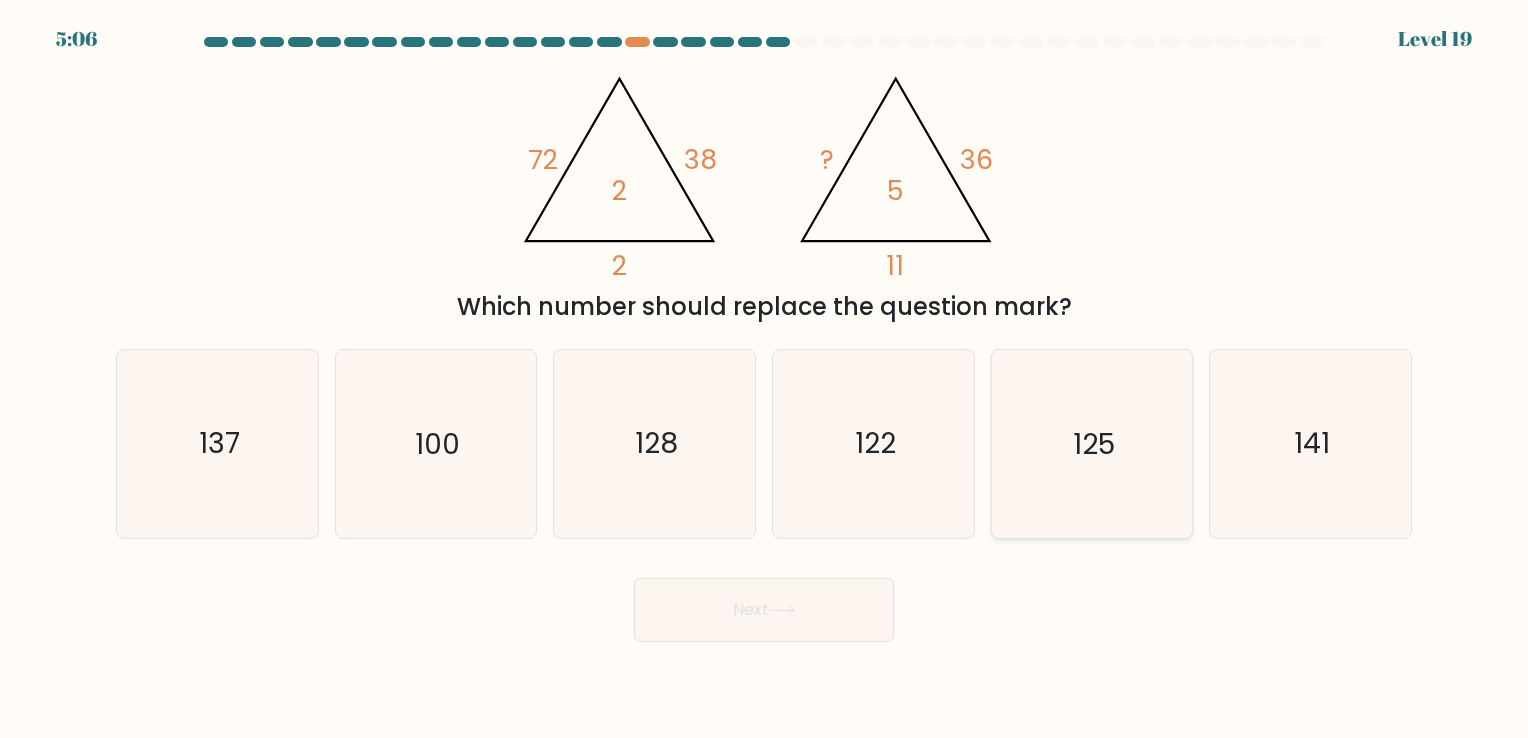 click on "125" 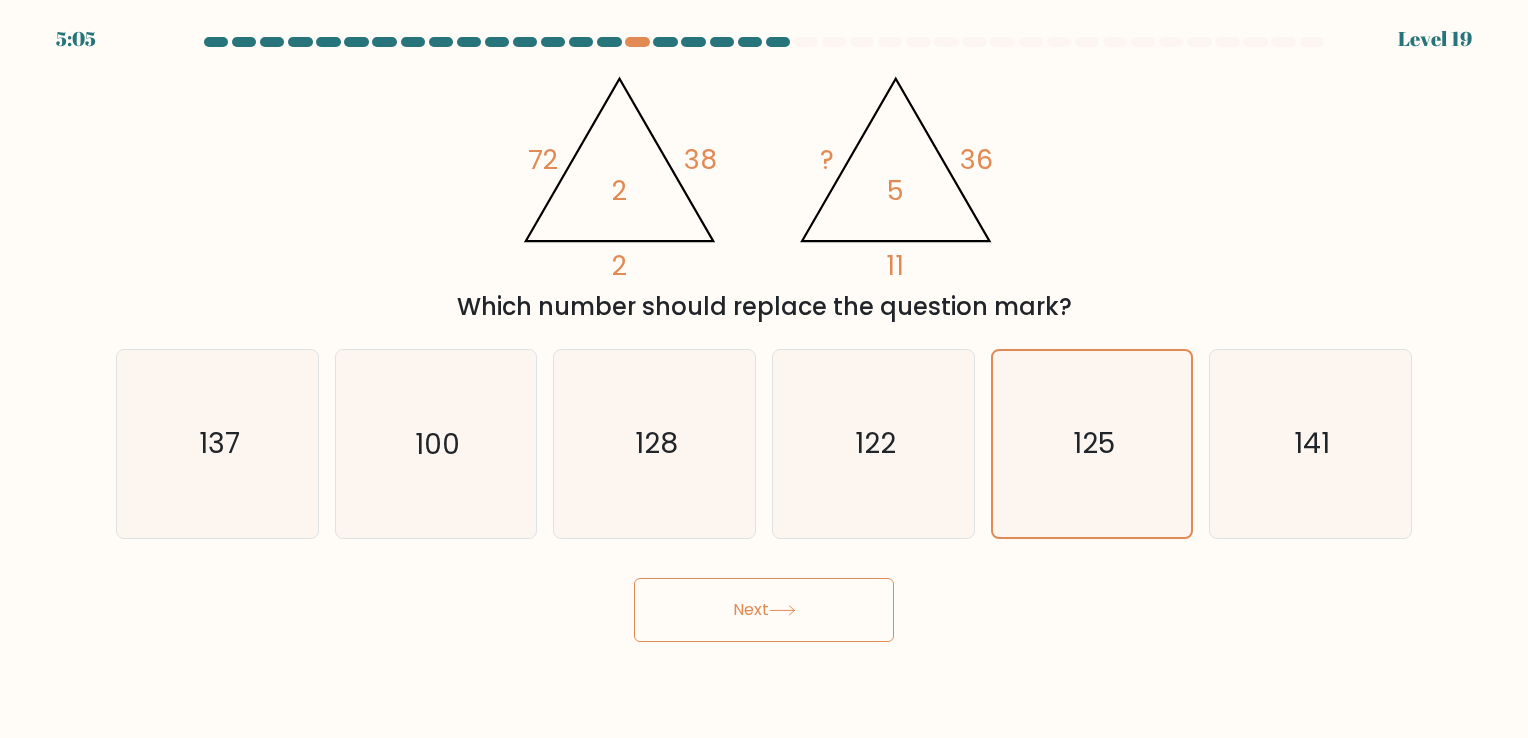 click on "Next" at bounding box center [764, 610] 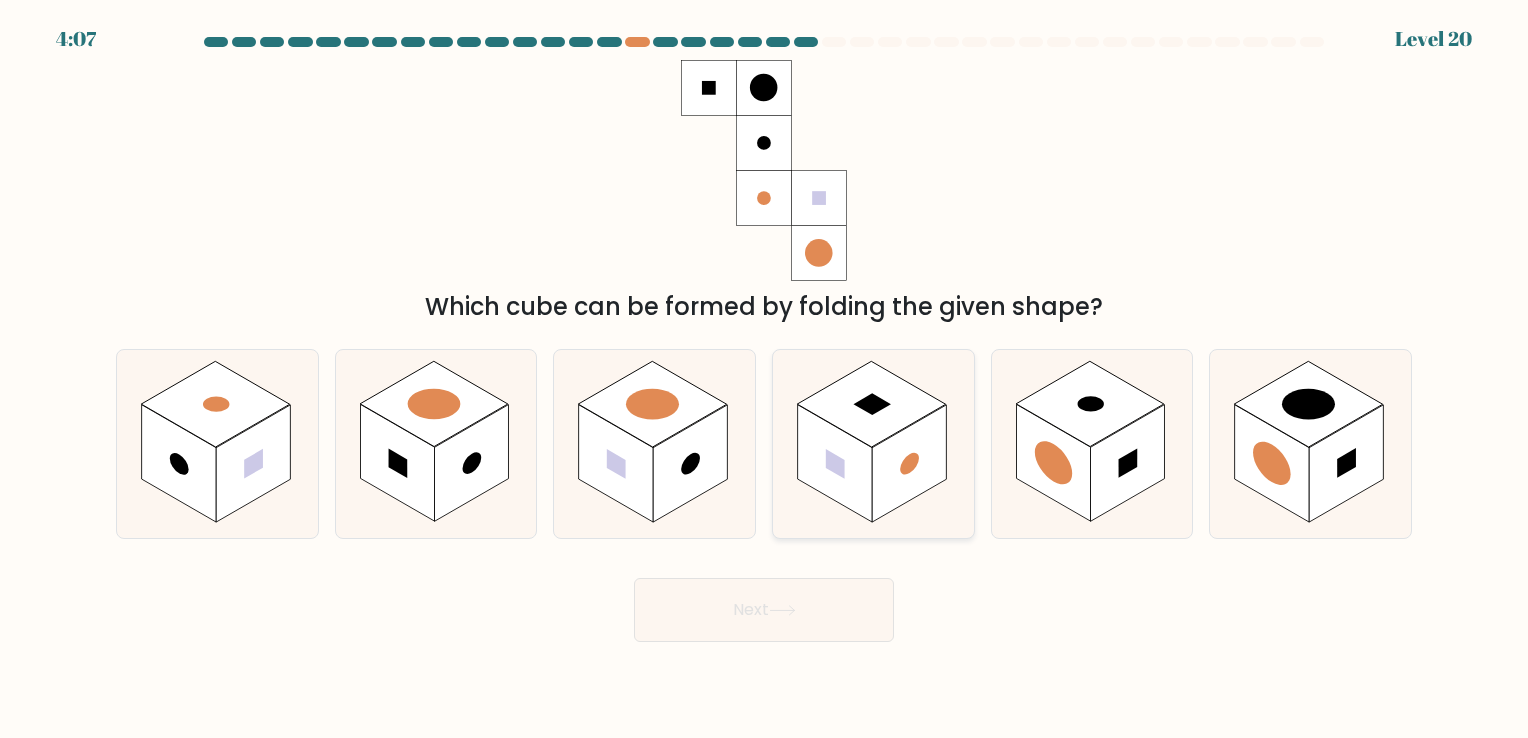 click 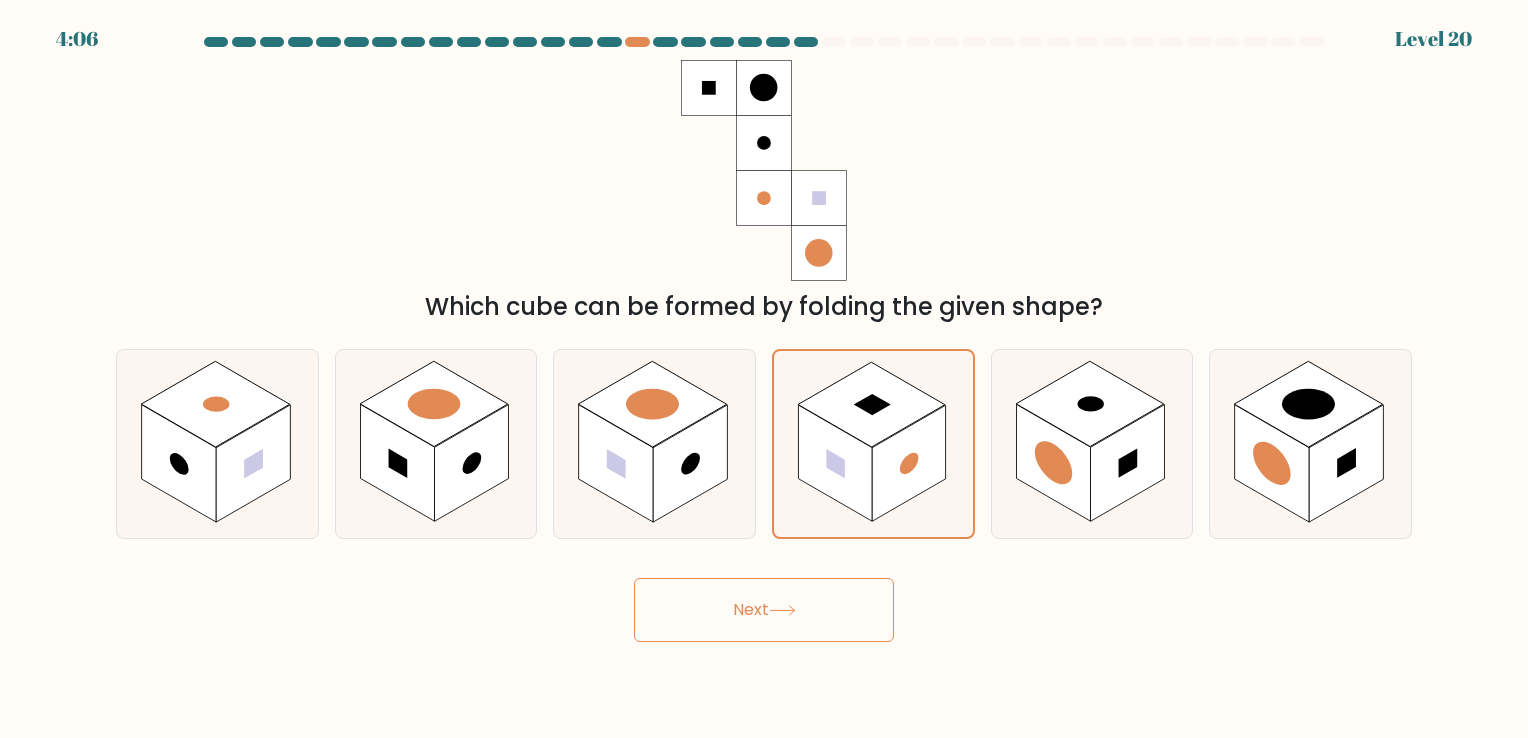 click on "Next" at bounding box center [764, 610] 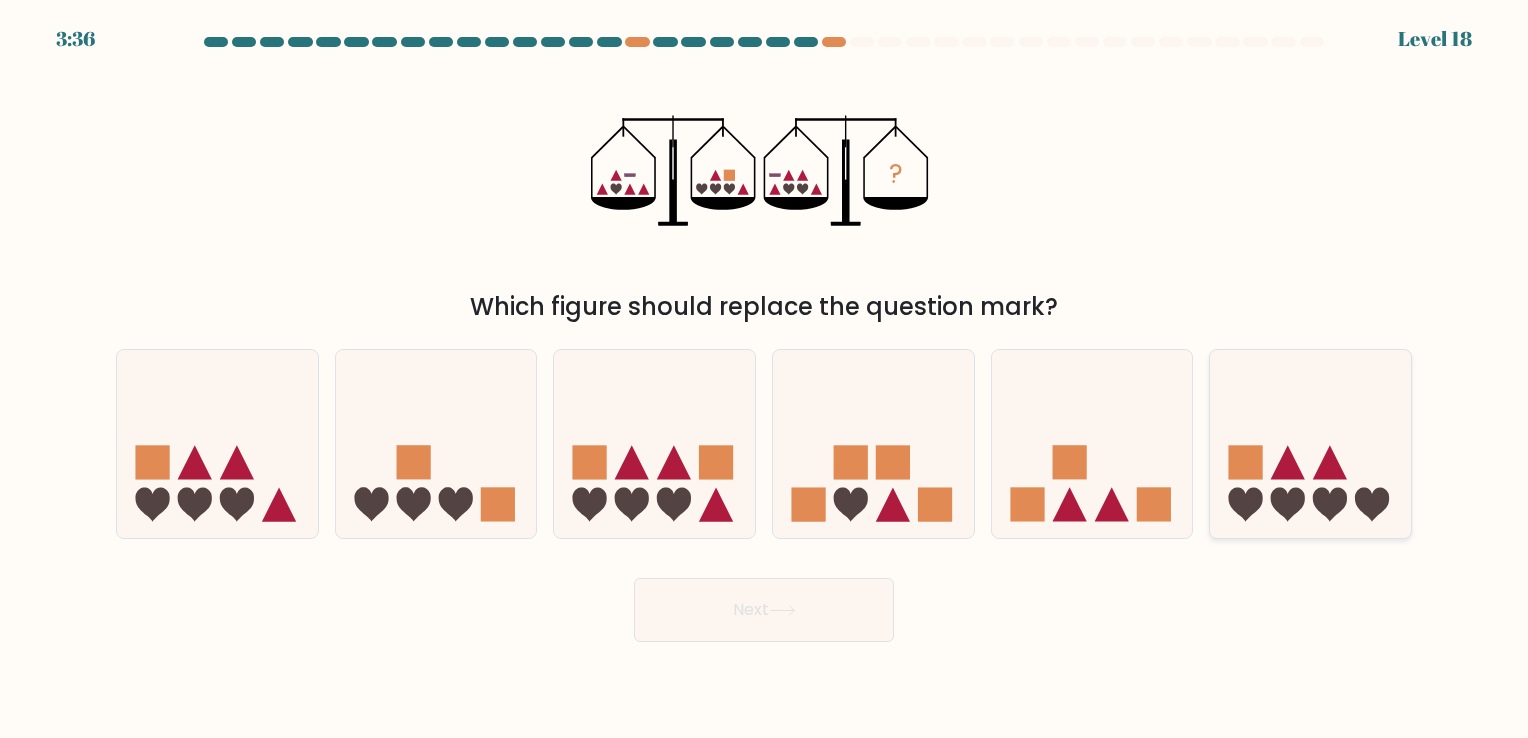 click 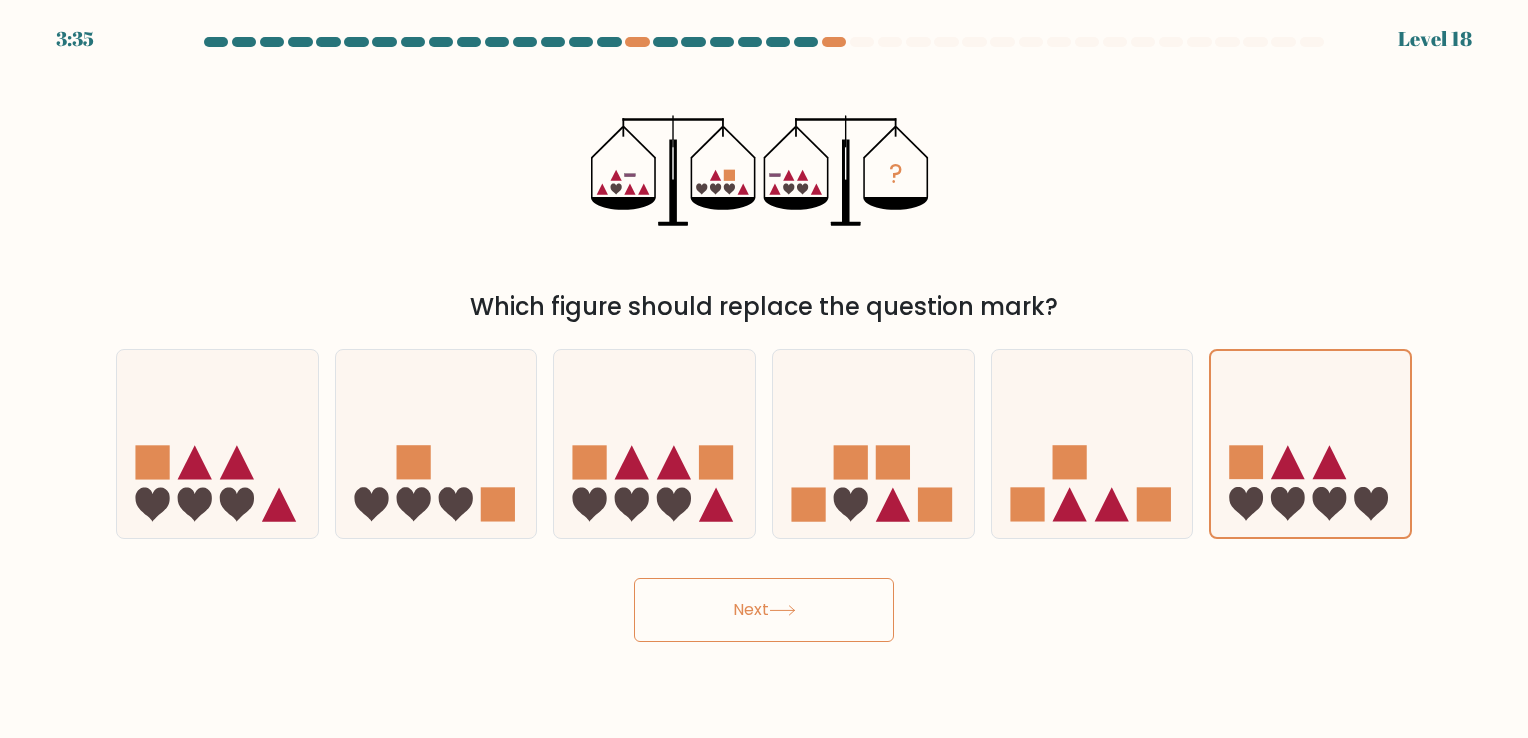 click on "Next" at bounding box center (764, 610) 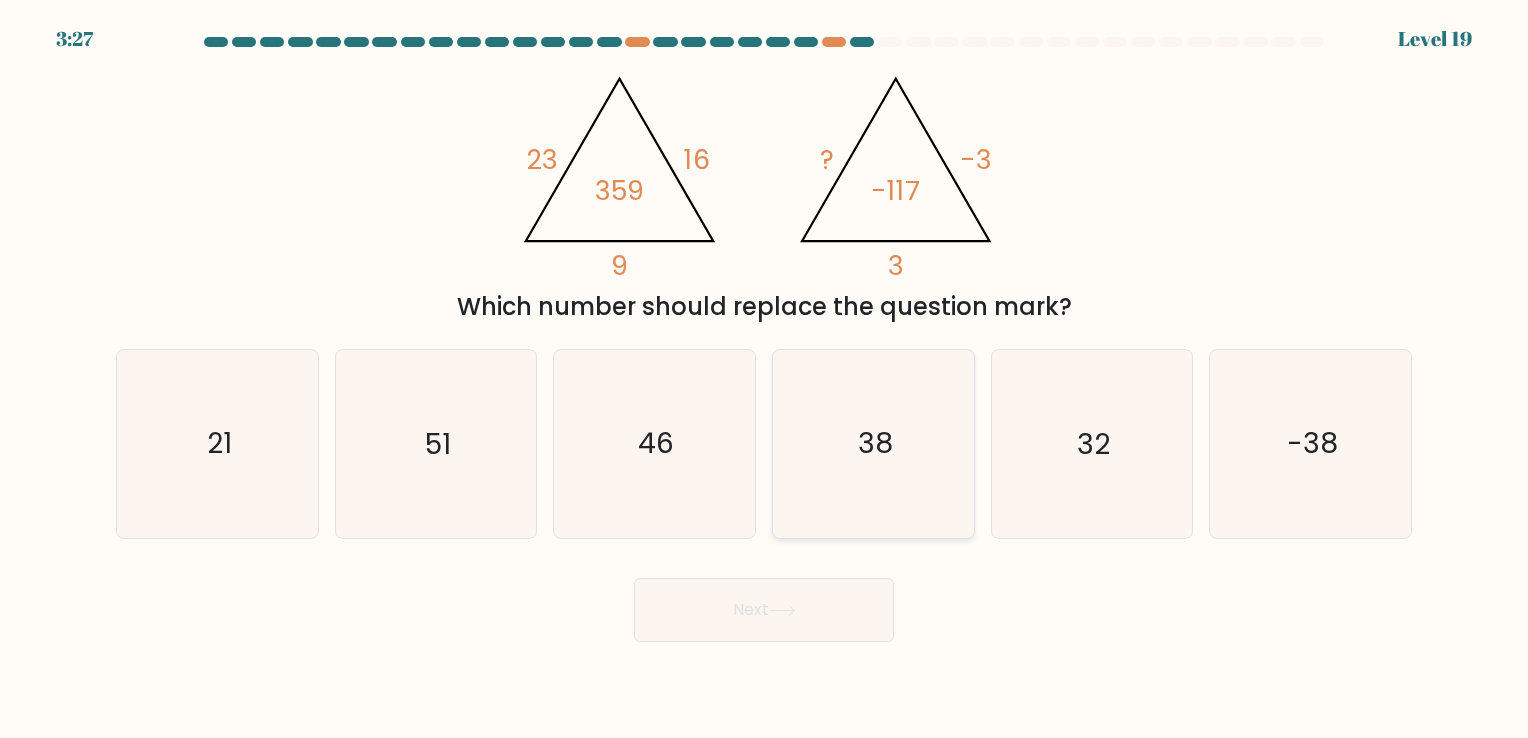 click on "38" 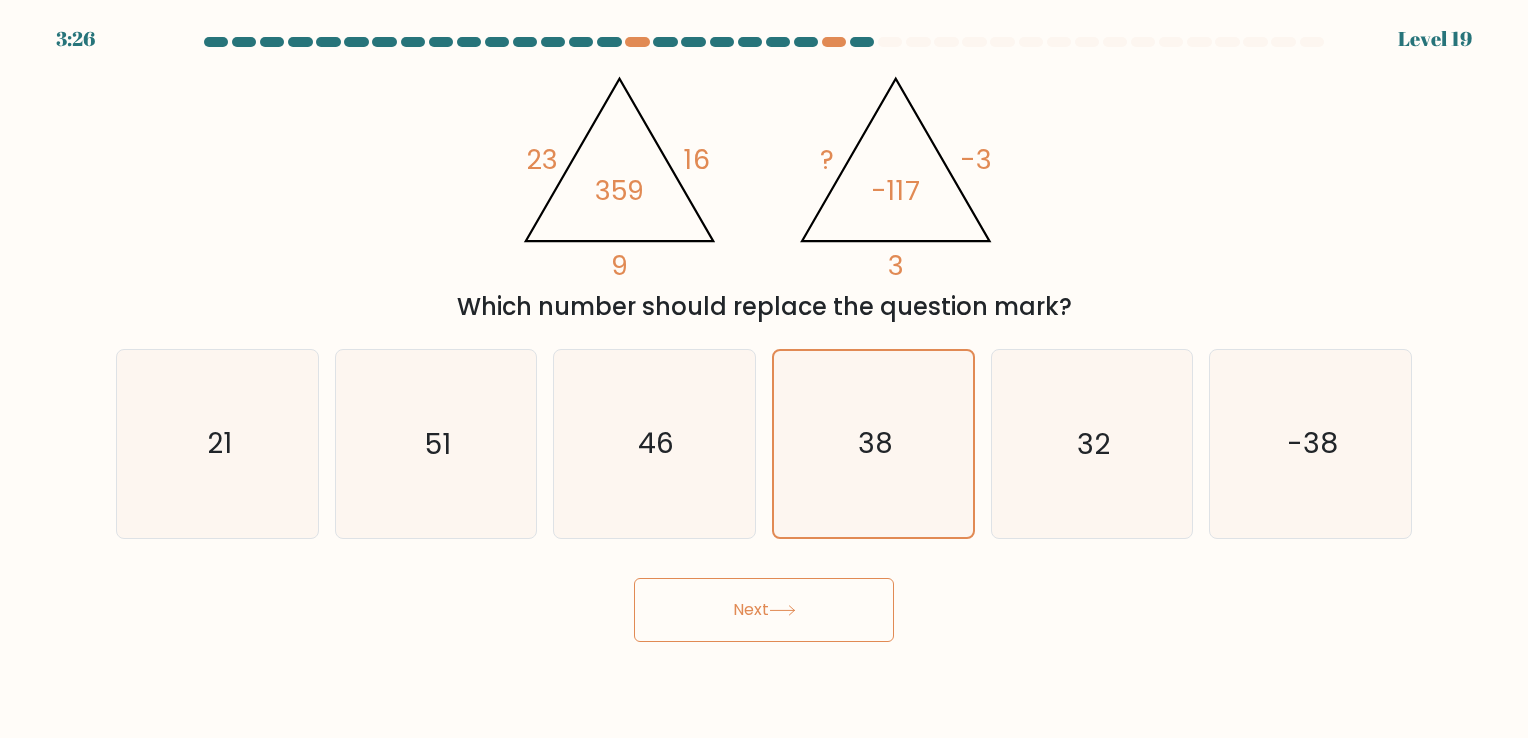 click on "Next" at bounding box center (764, 610) 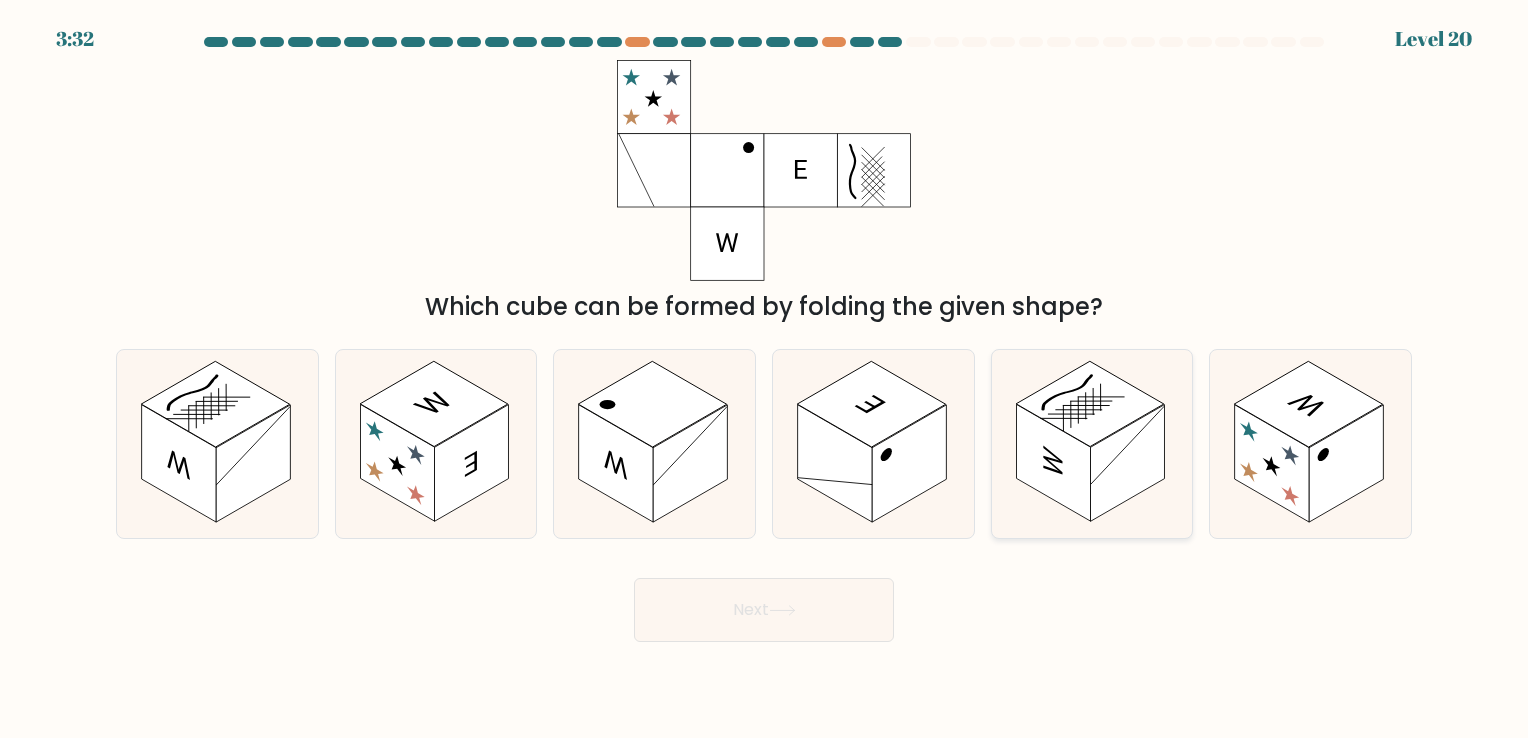 click 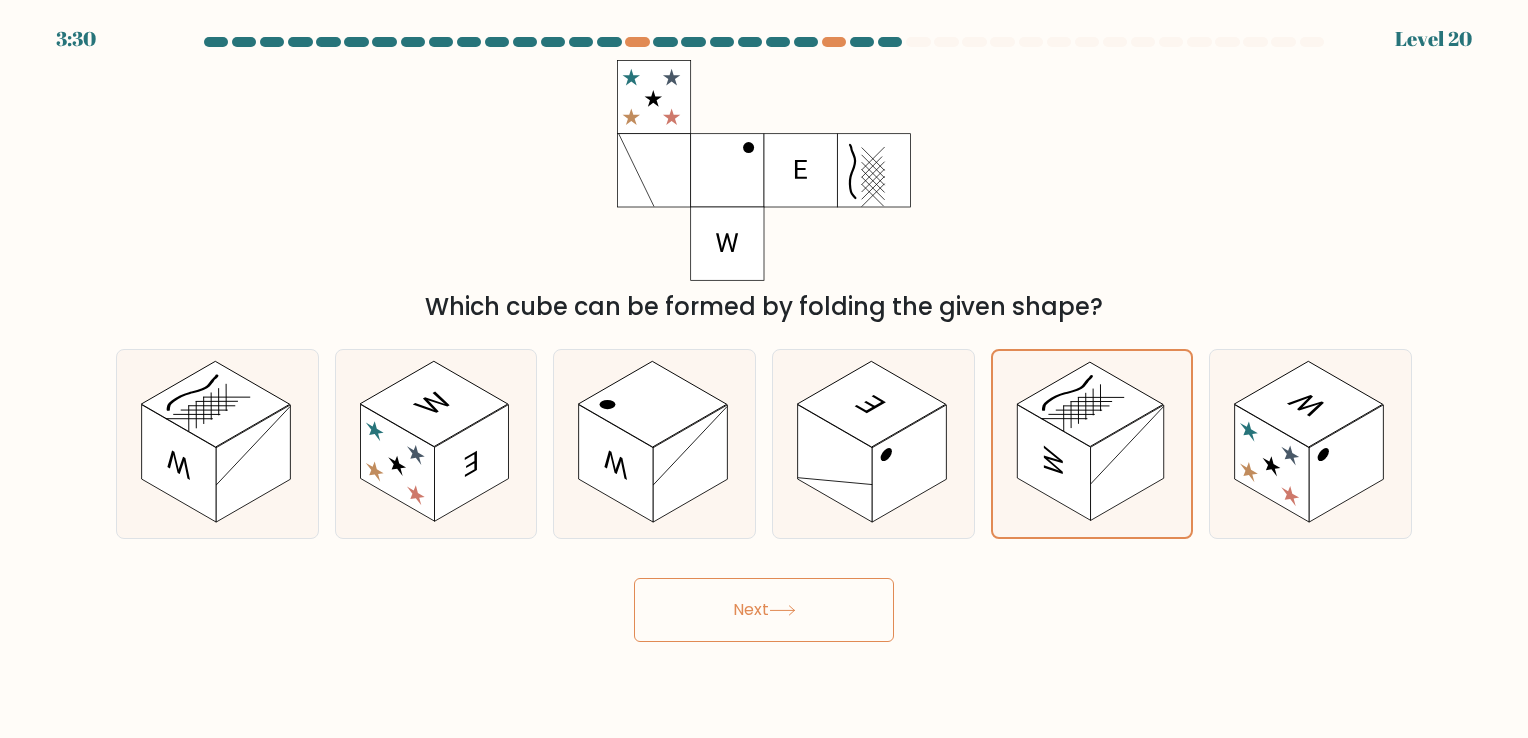 click on "Next" at bounding box center (764, 610) 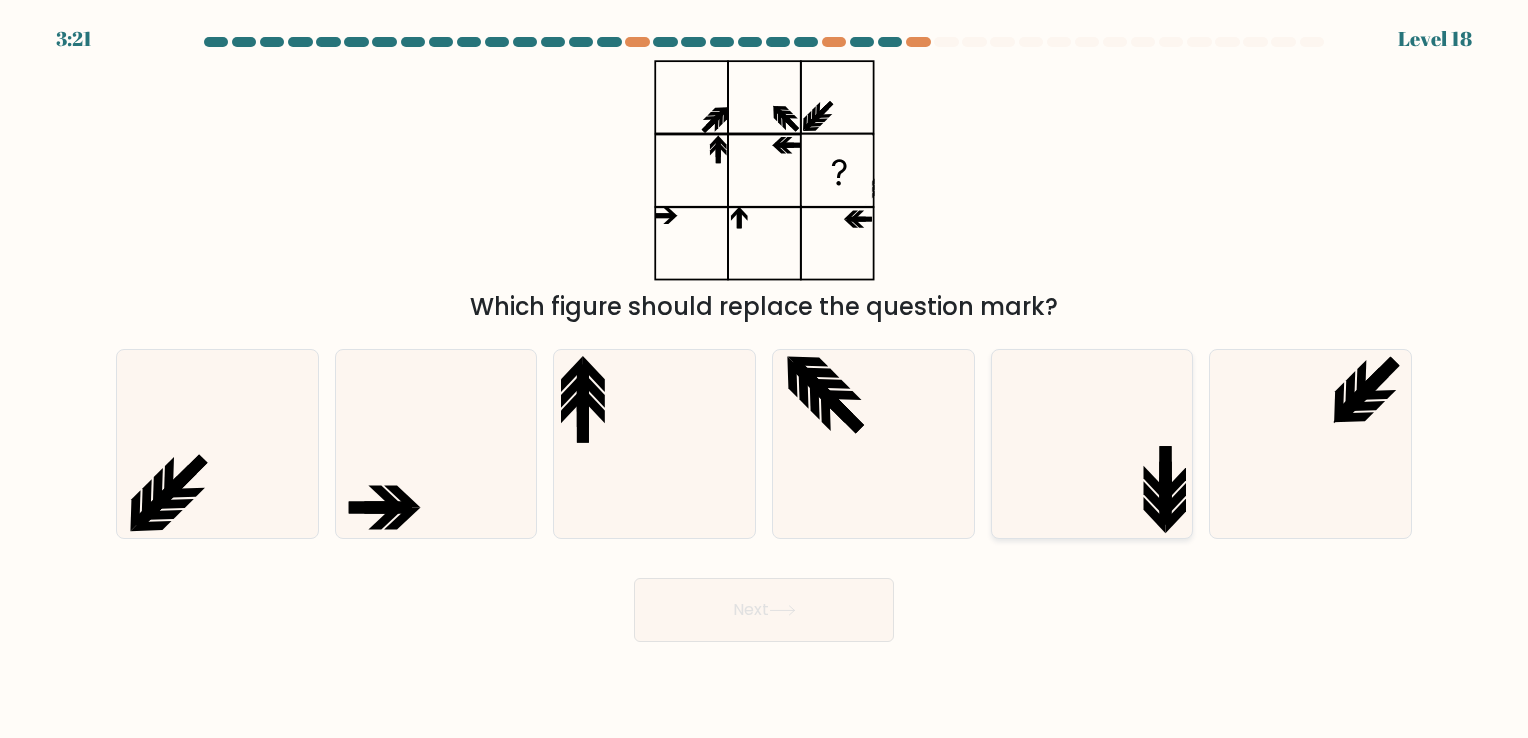 click 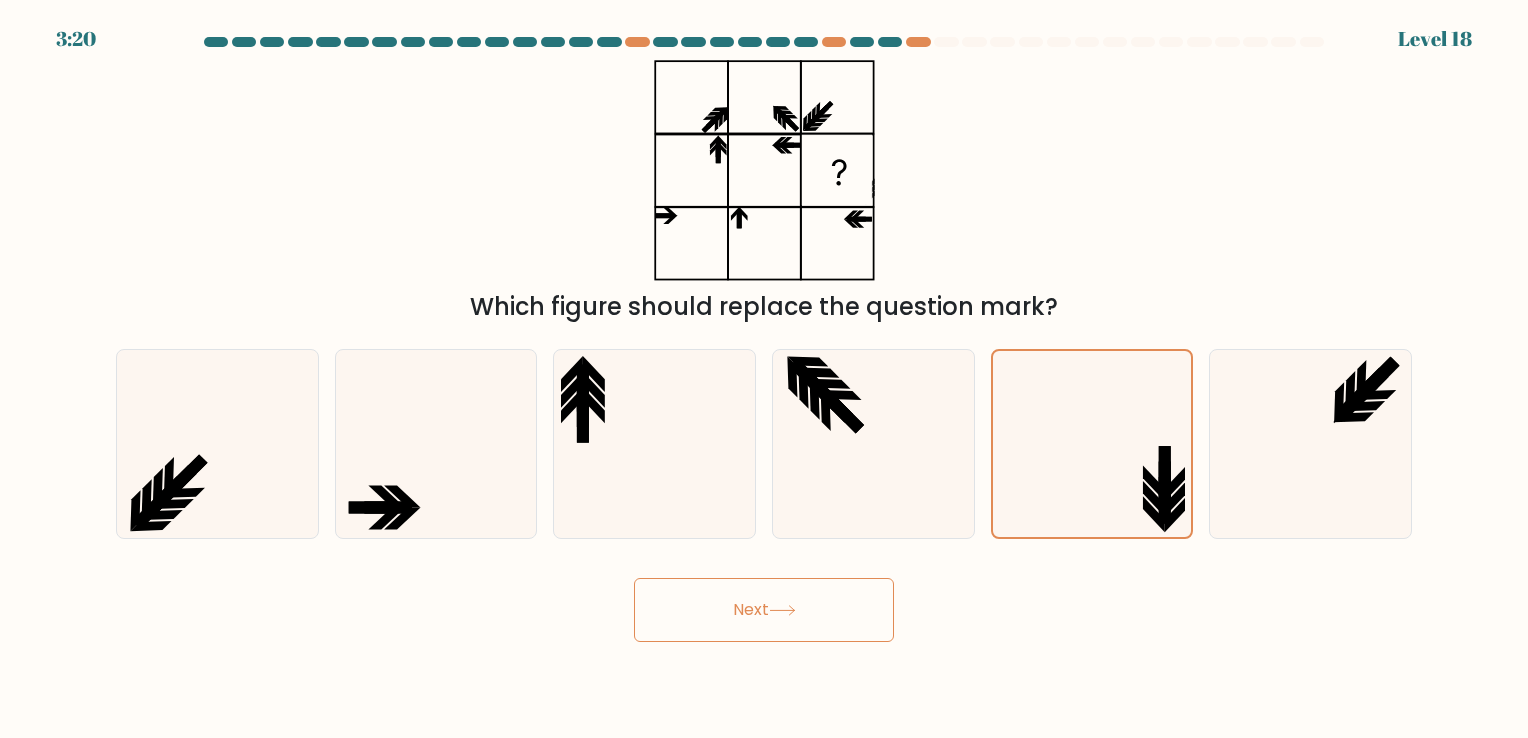 click on "Next" at bounding box center [764, 610] 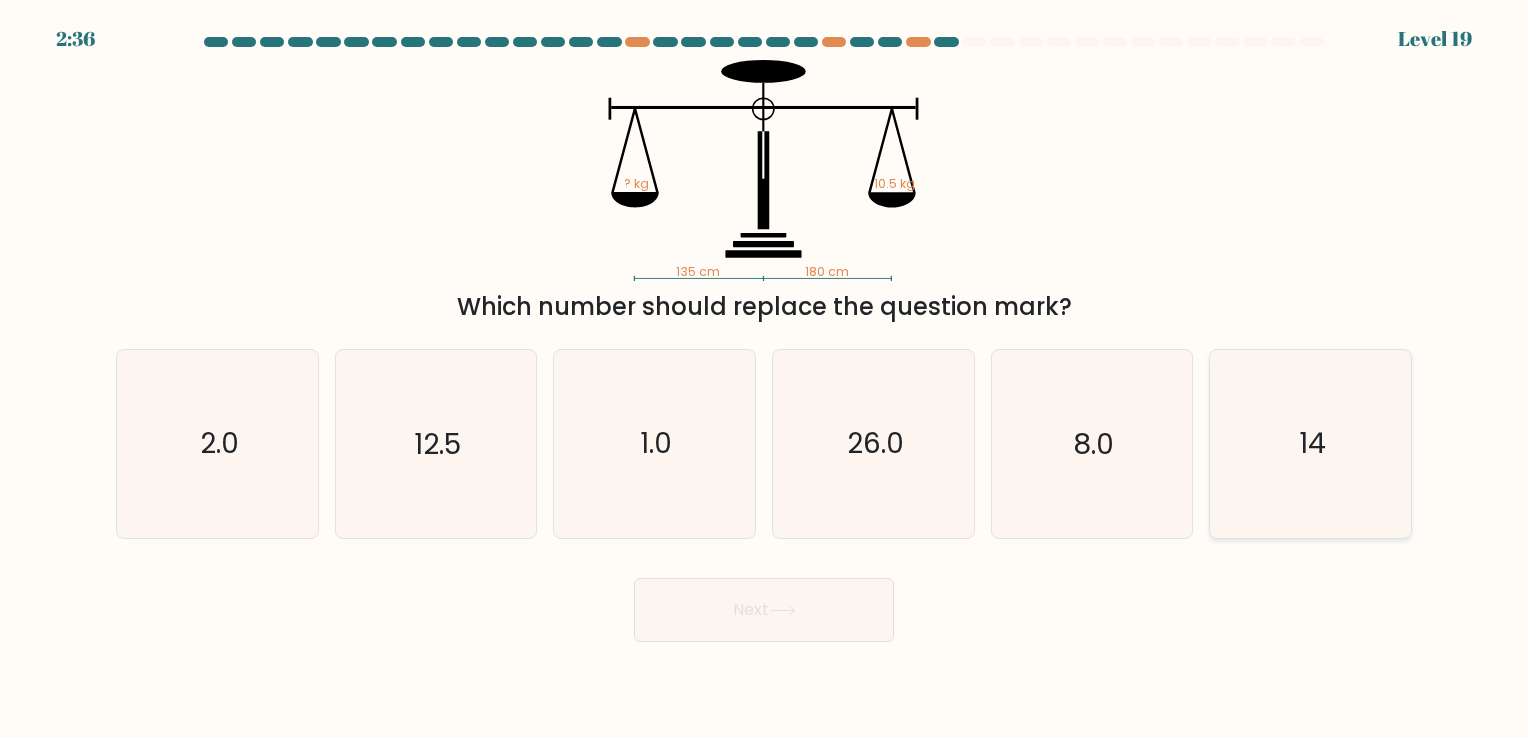 click on "14" 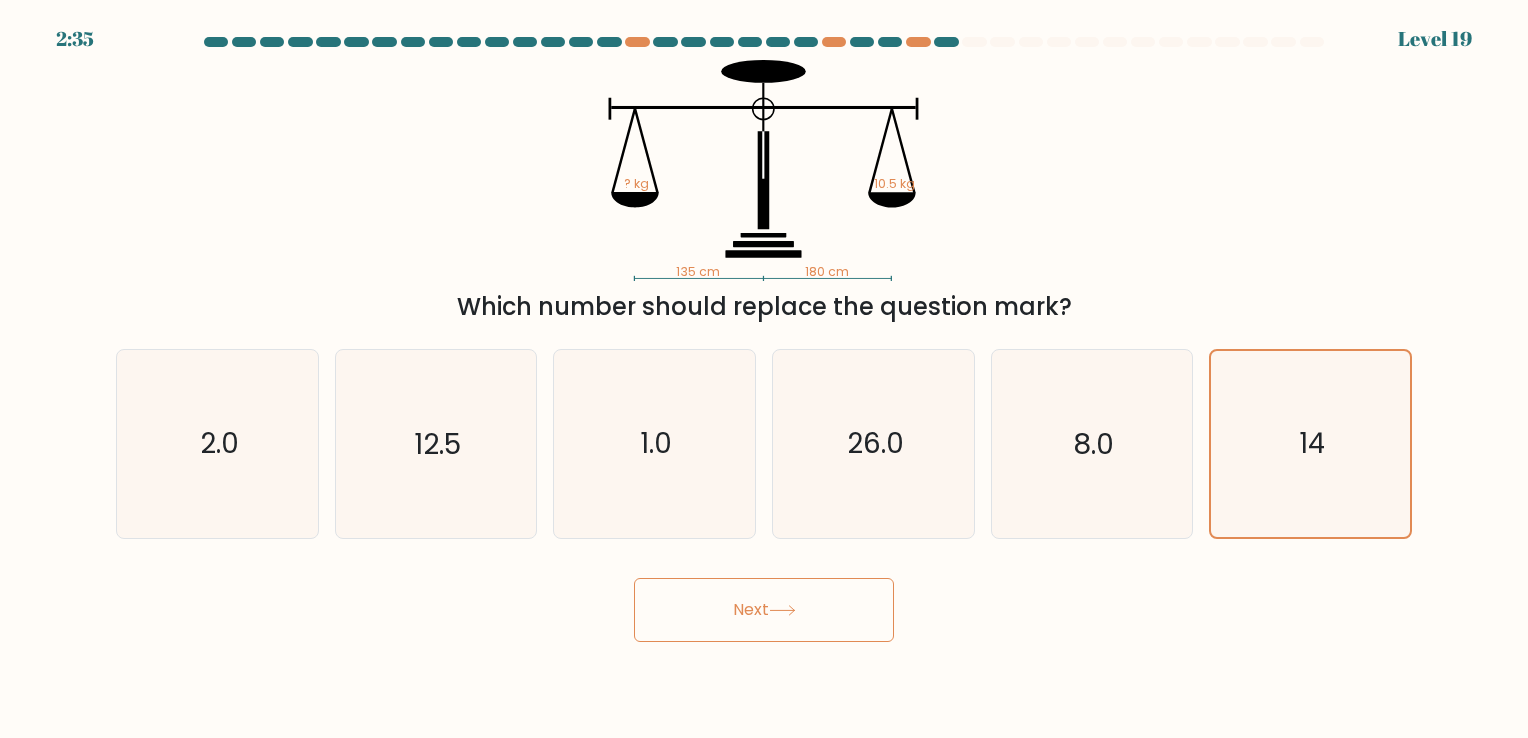 click on "Next" at bounding box center [764, 610] 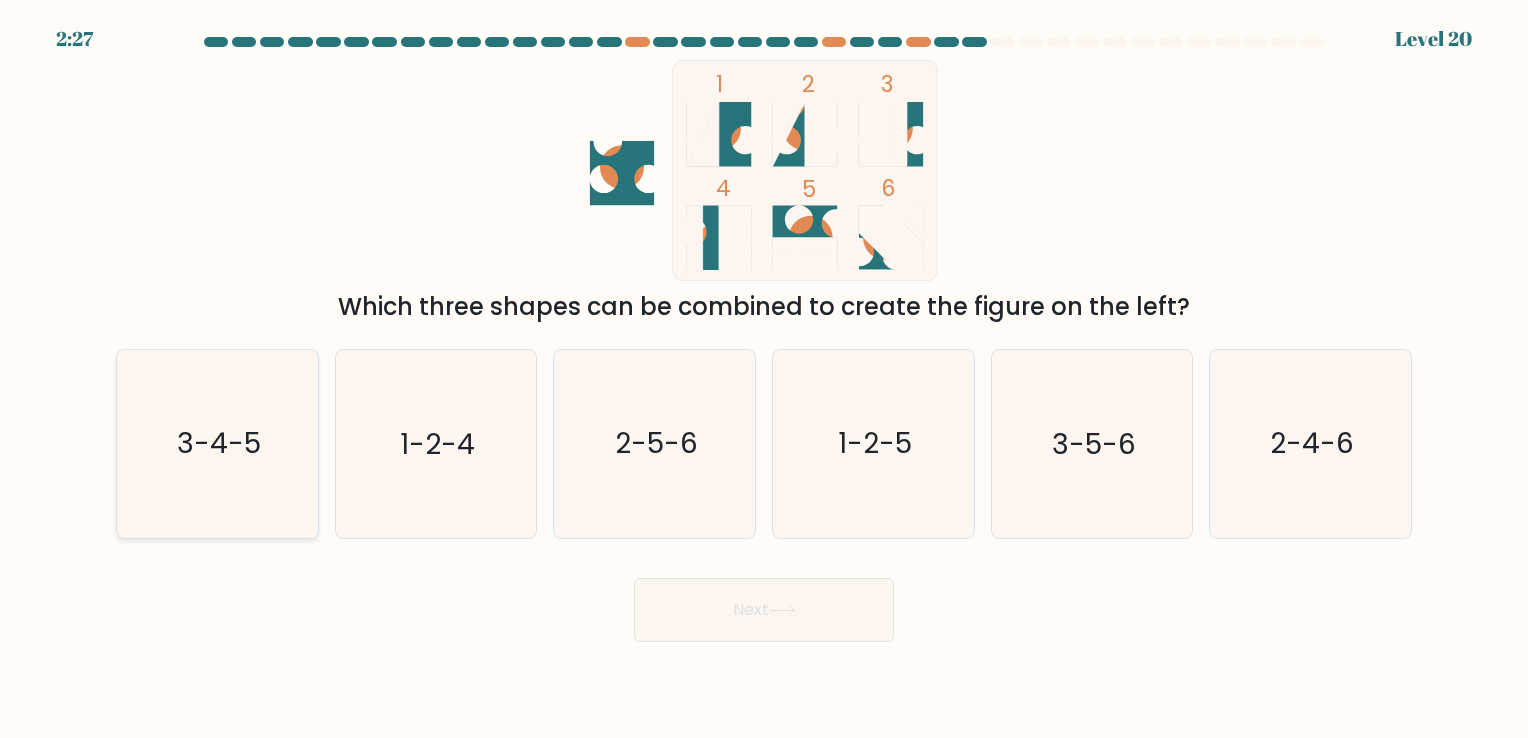 click on "3-4-5" 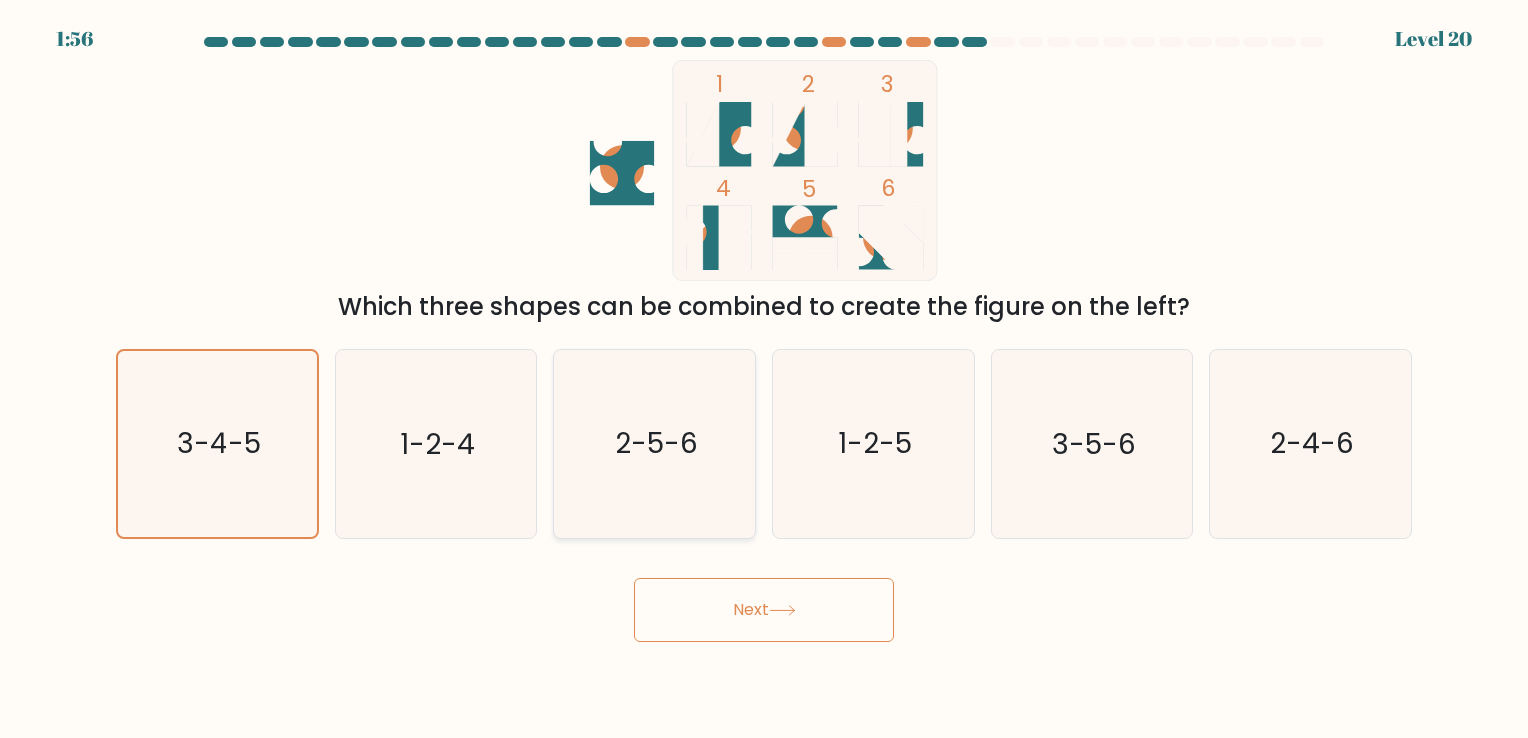 click on "2-5-6" 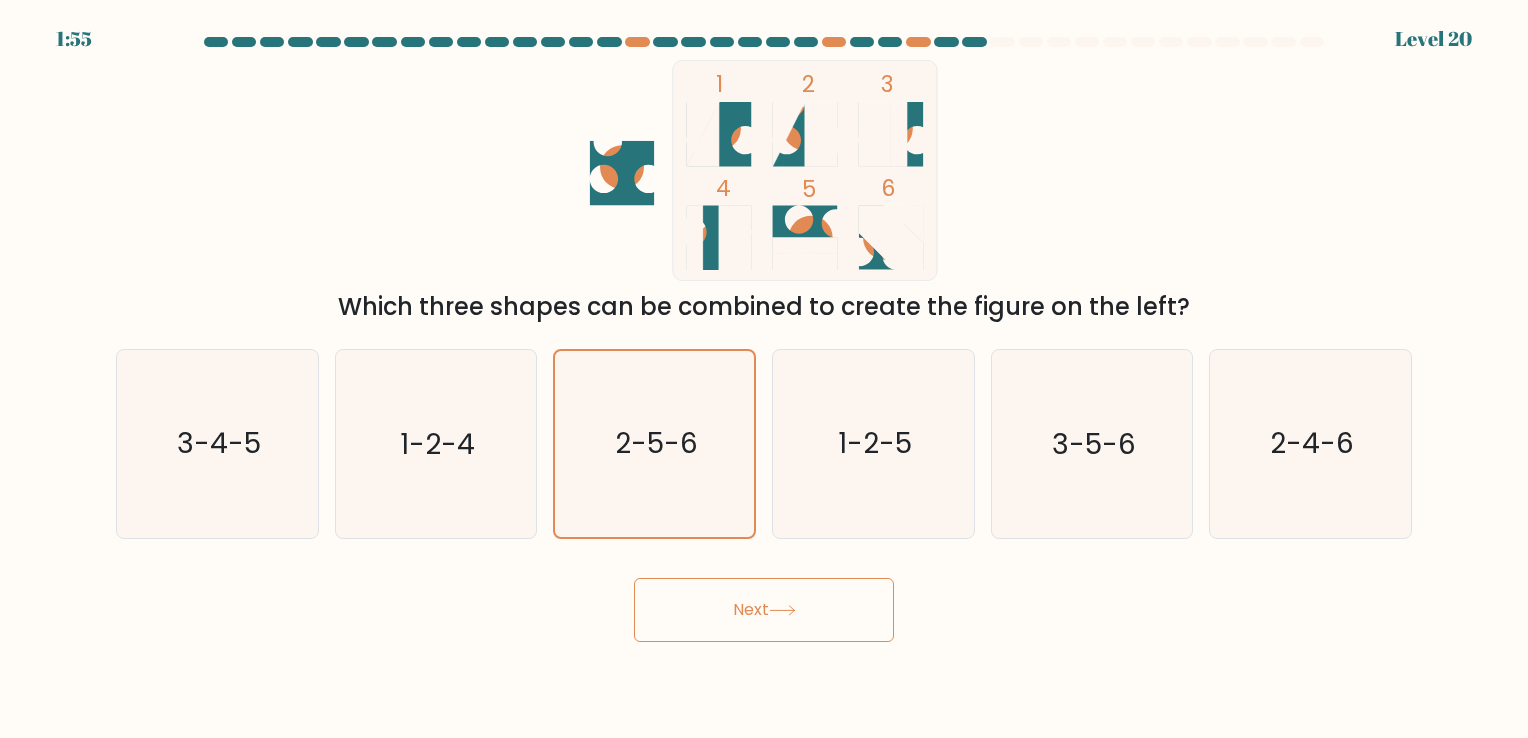 click on "Next" at bounding box center [764, 610] 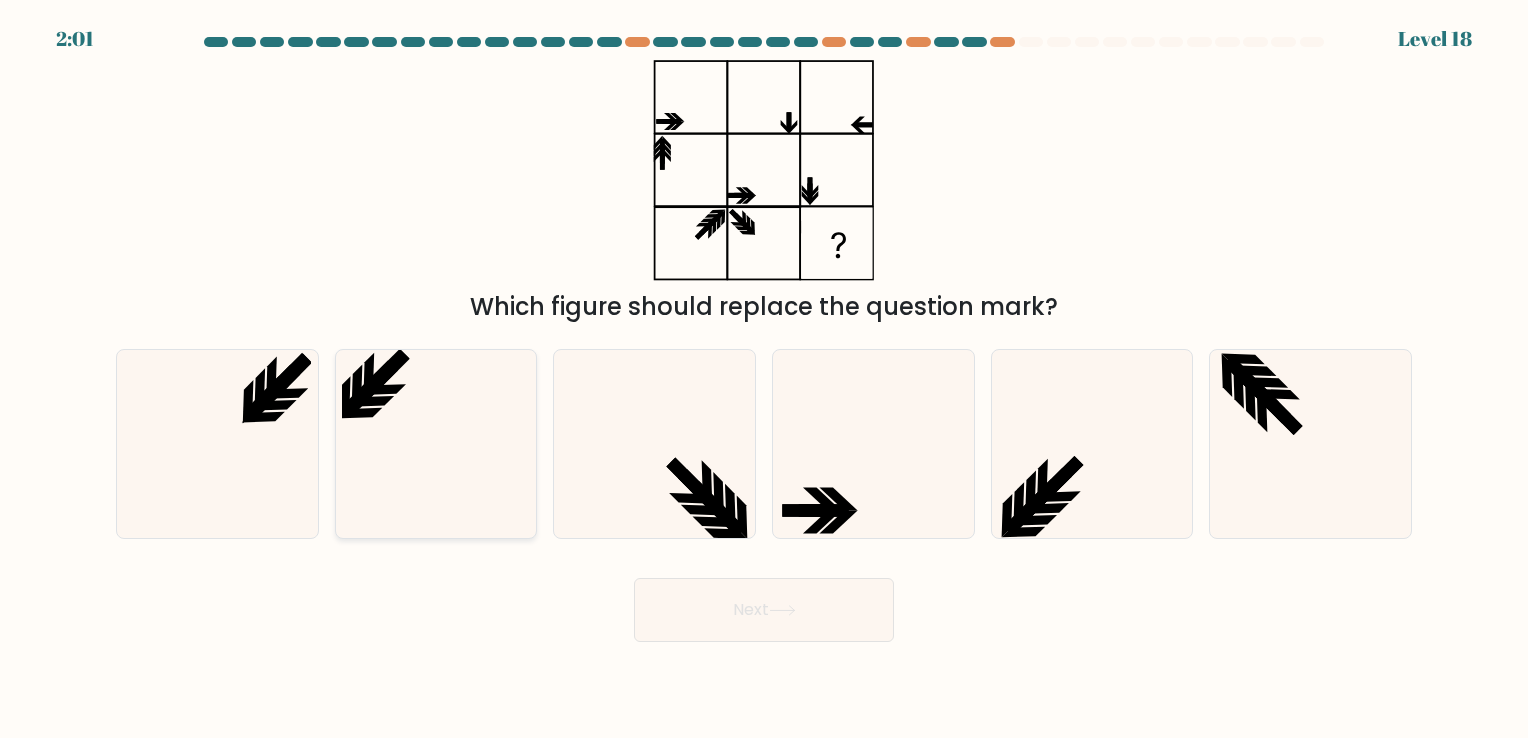 click 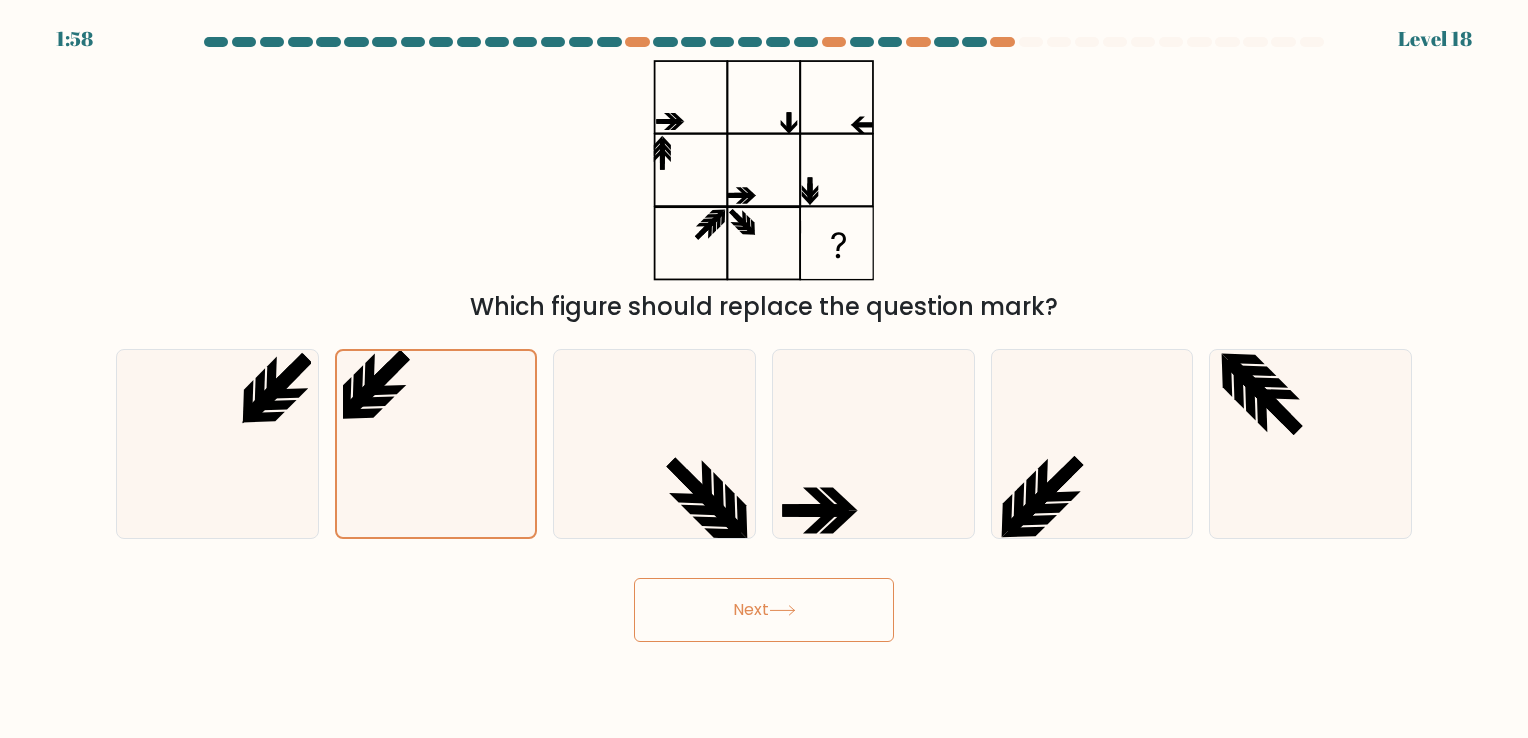 click on "Next" at bounding box center [764, 610] 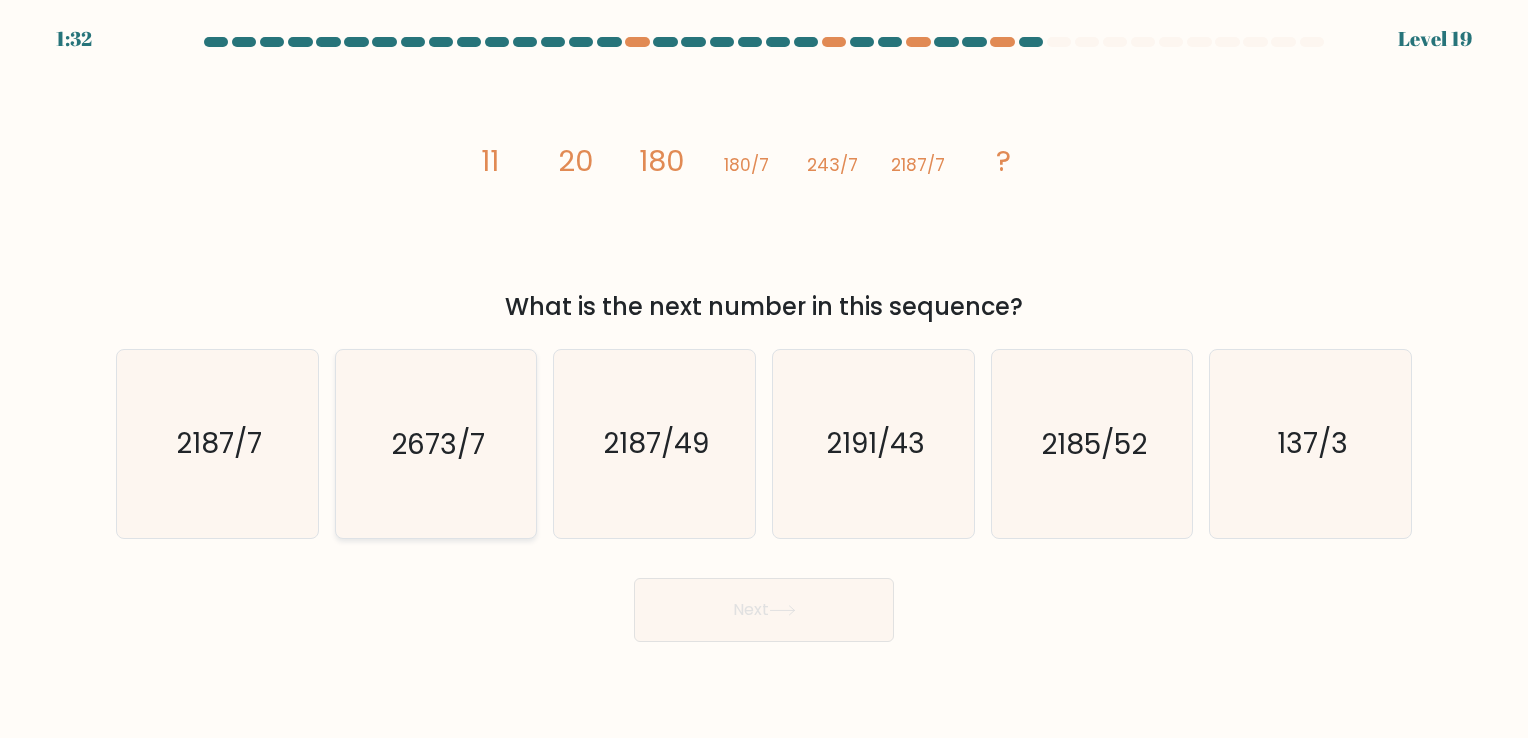 click on "2673/7" 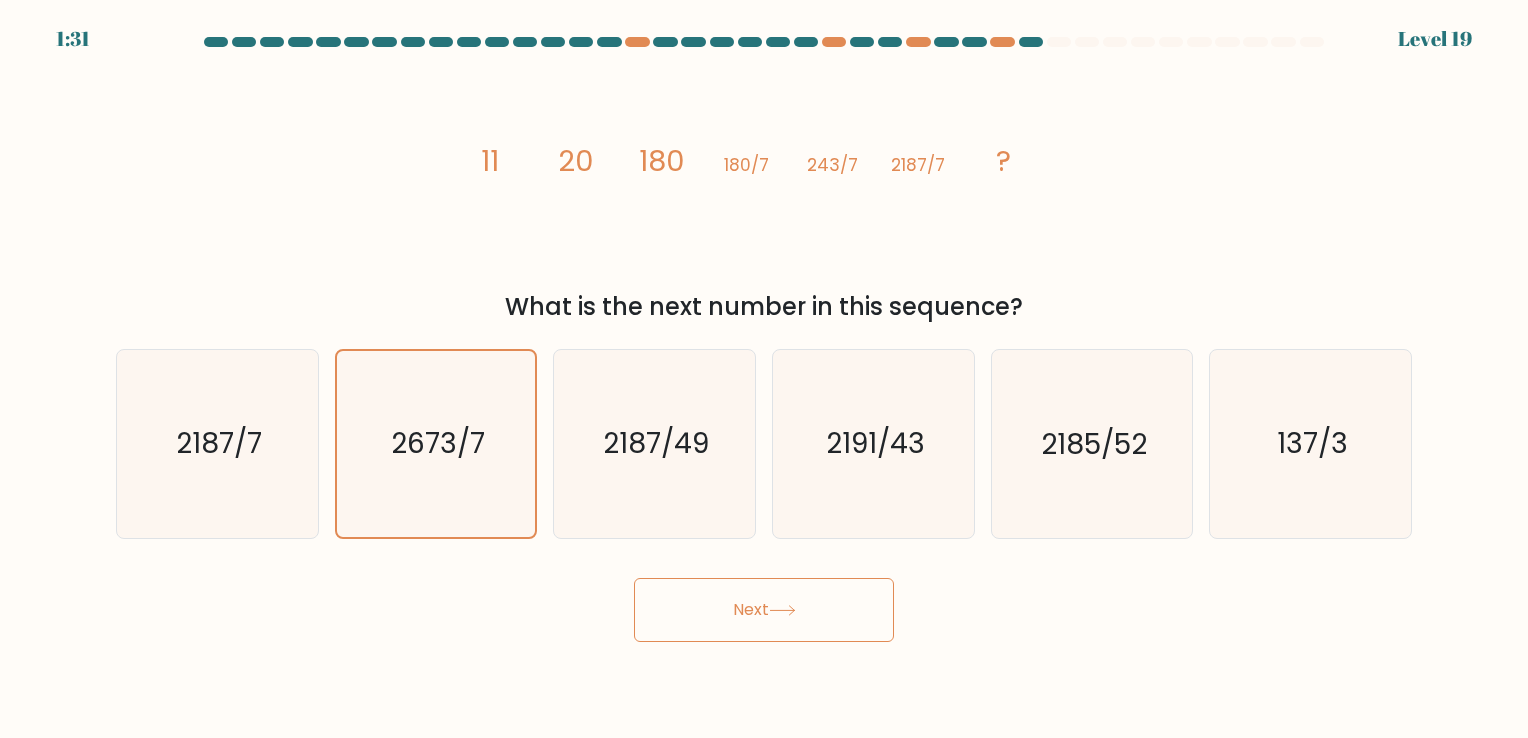 click on "Next" at bounding box center (764, 610) 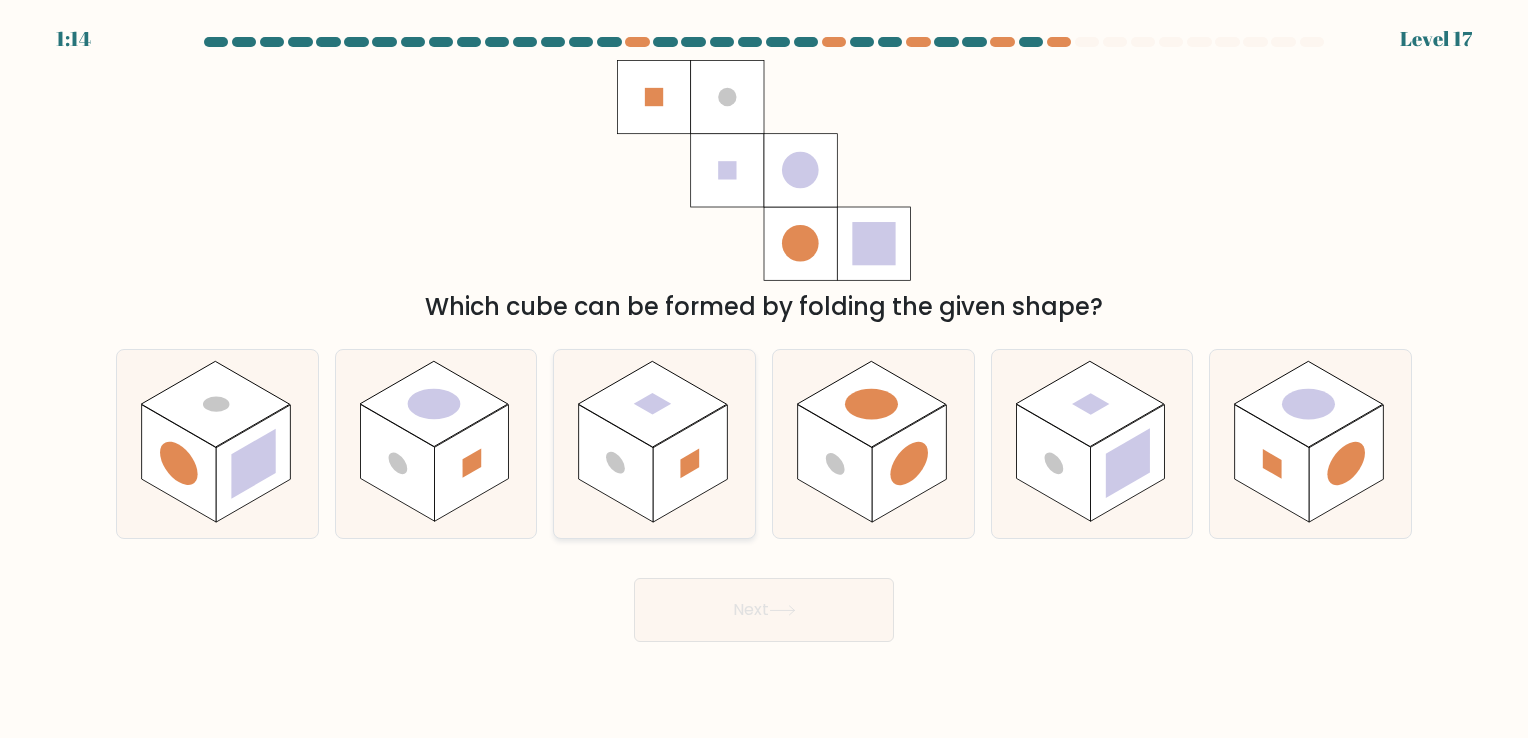 click 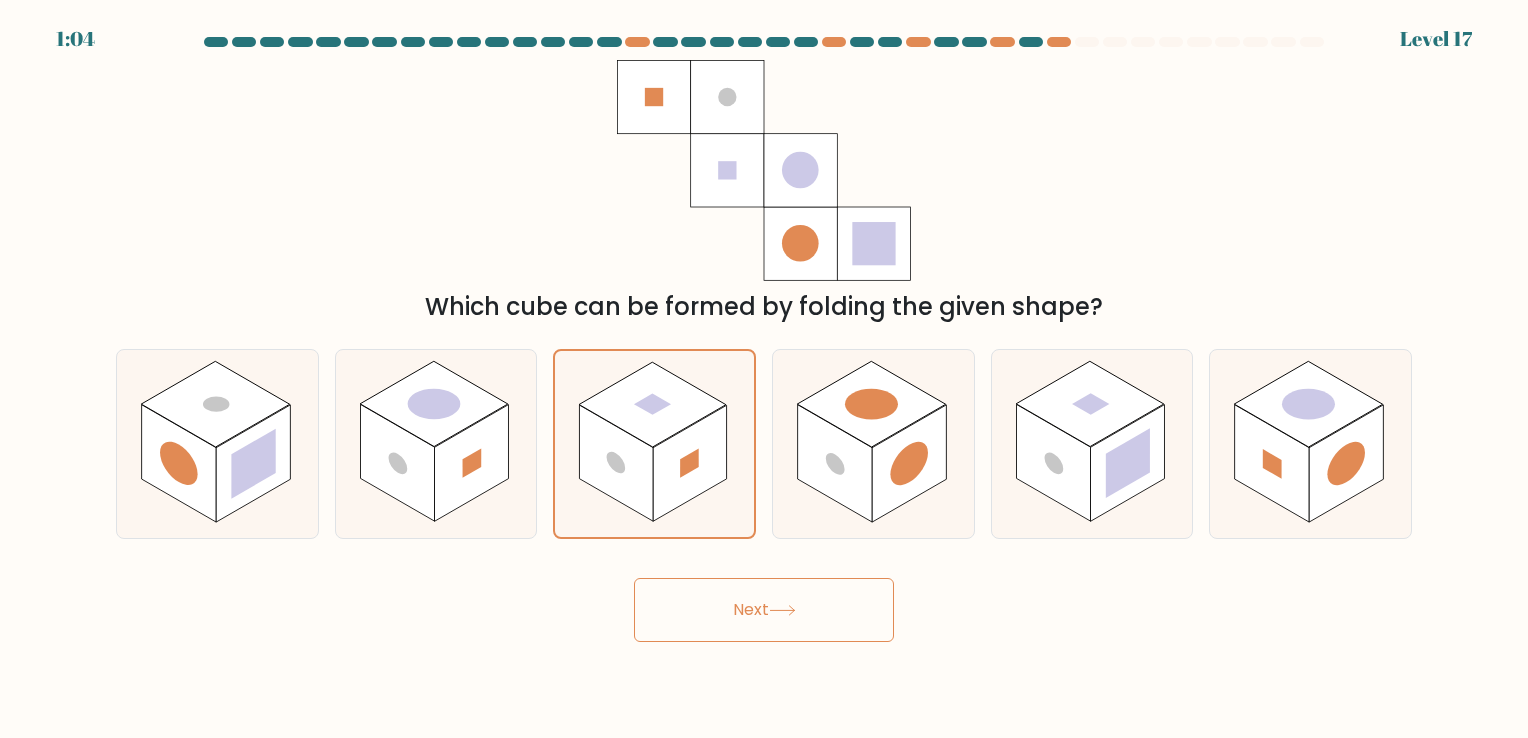 click on "Next" at bounding box center (764, 610) 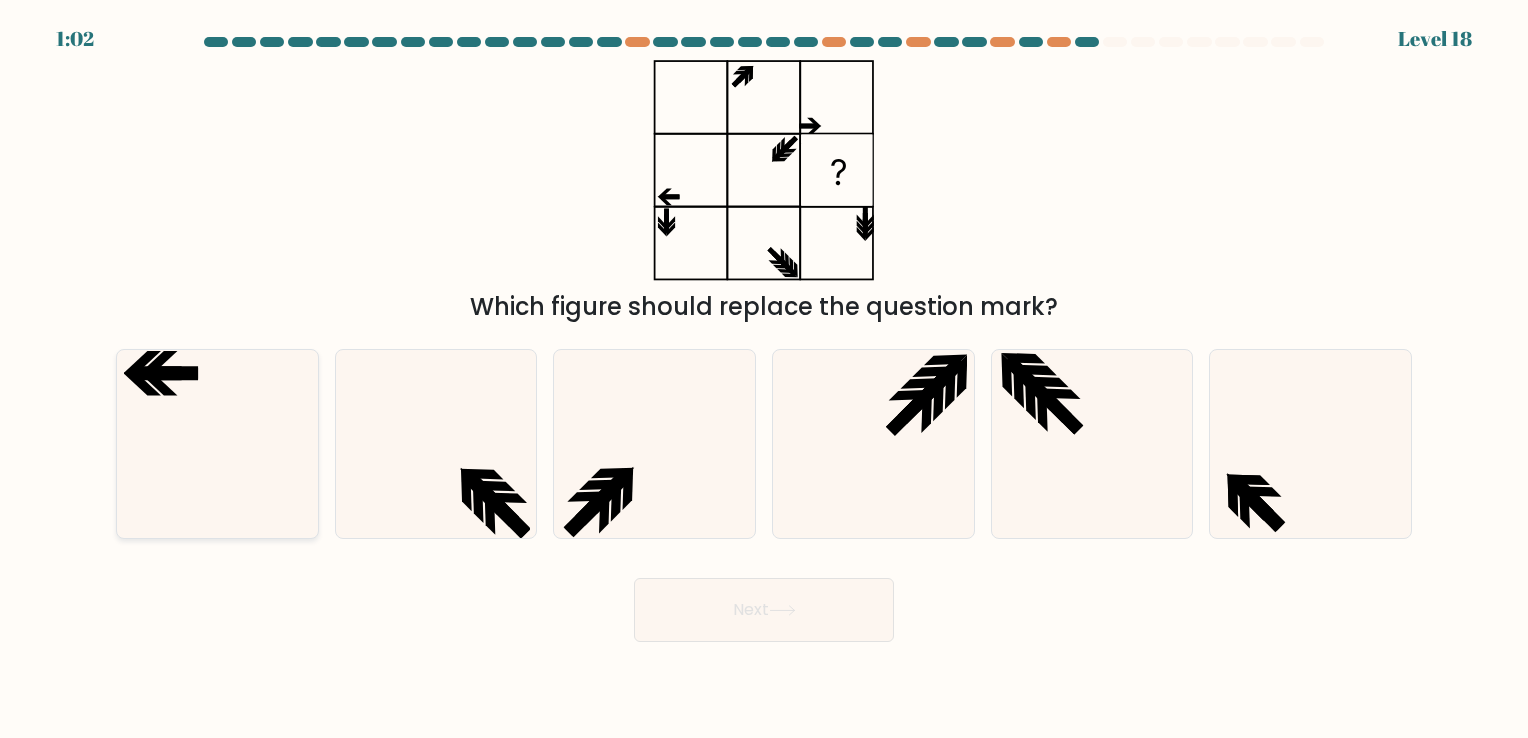 click 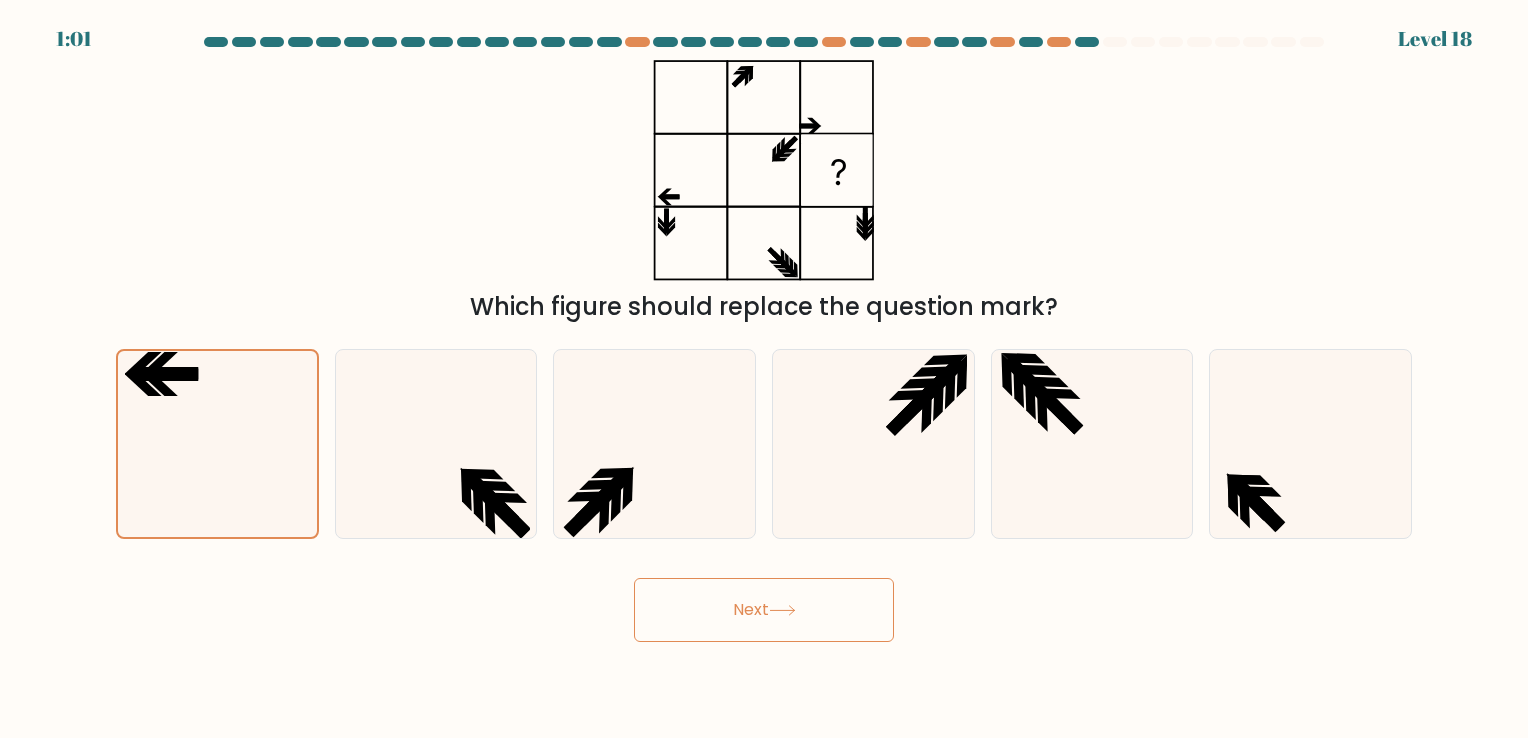 click on "Next" at bounding box center [764, 610] 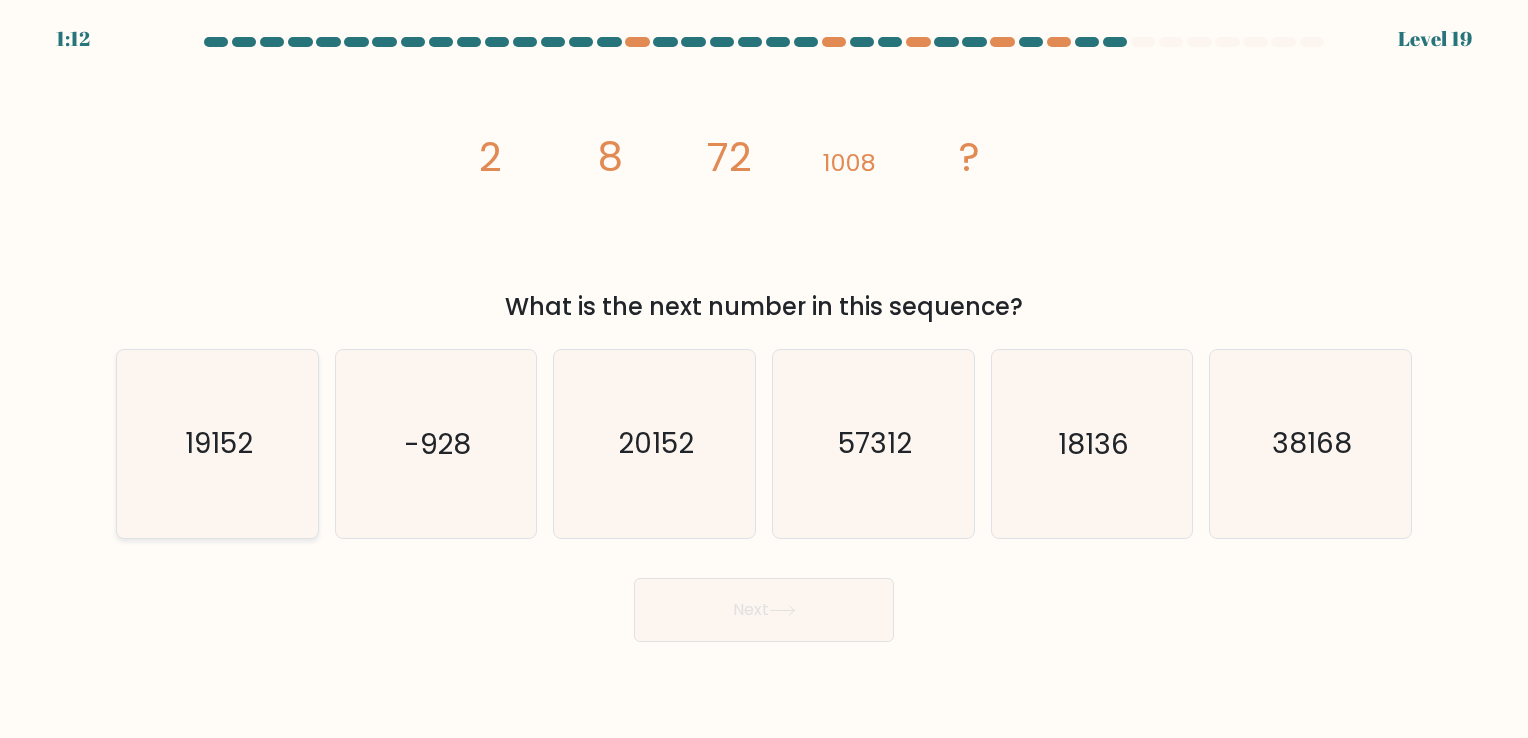 click on "19152" 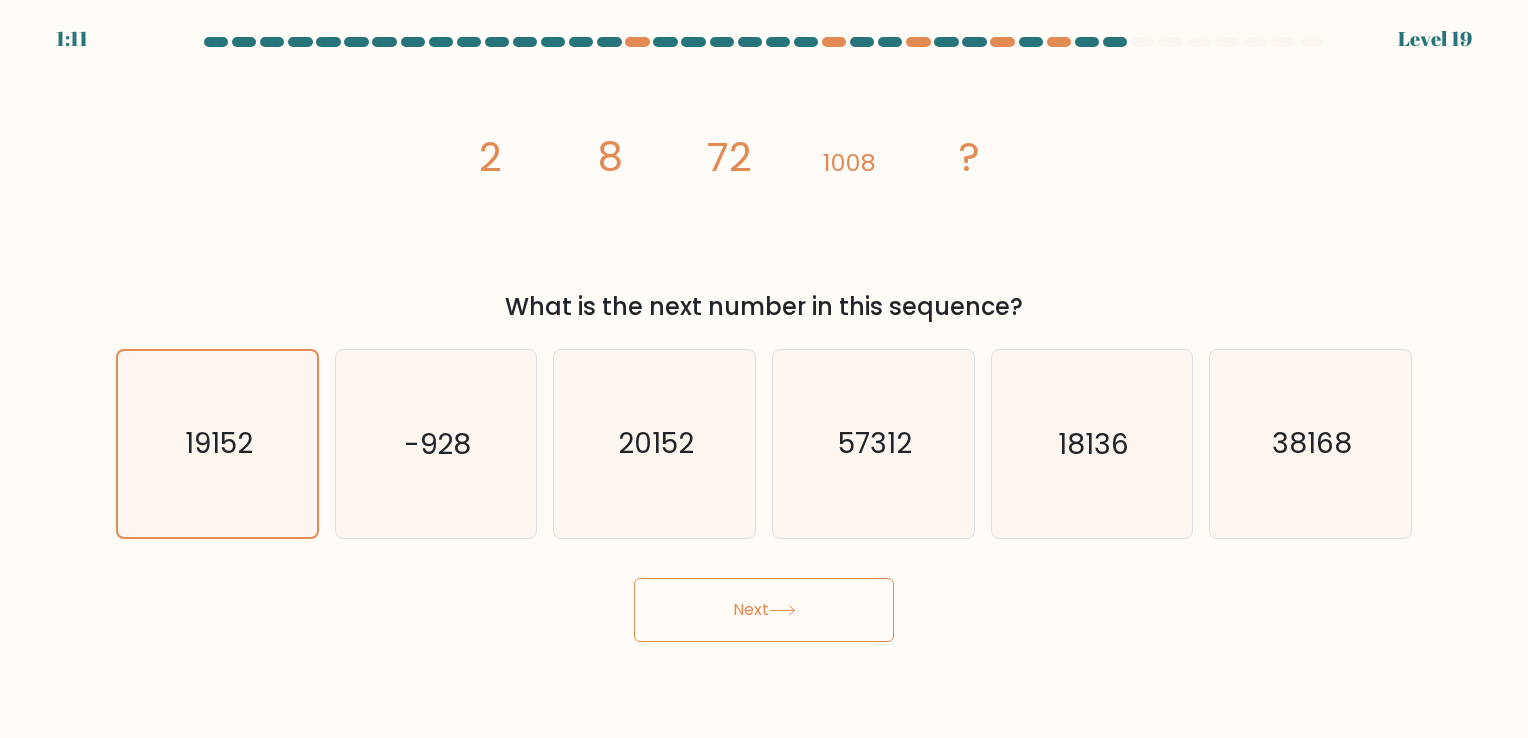 click 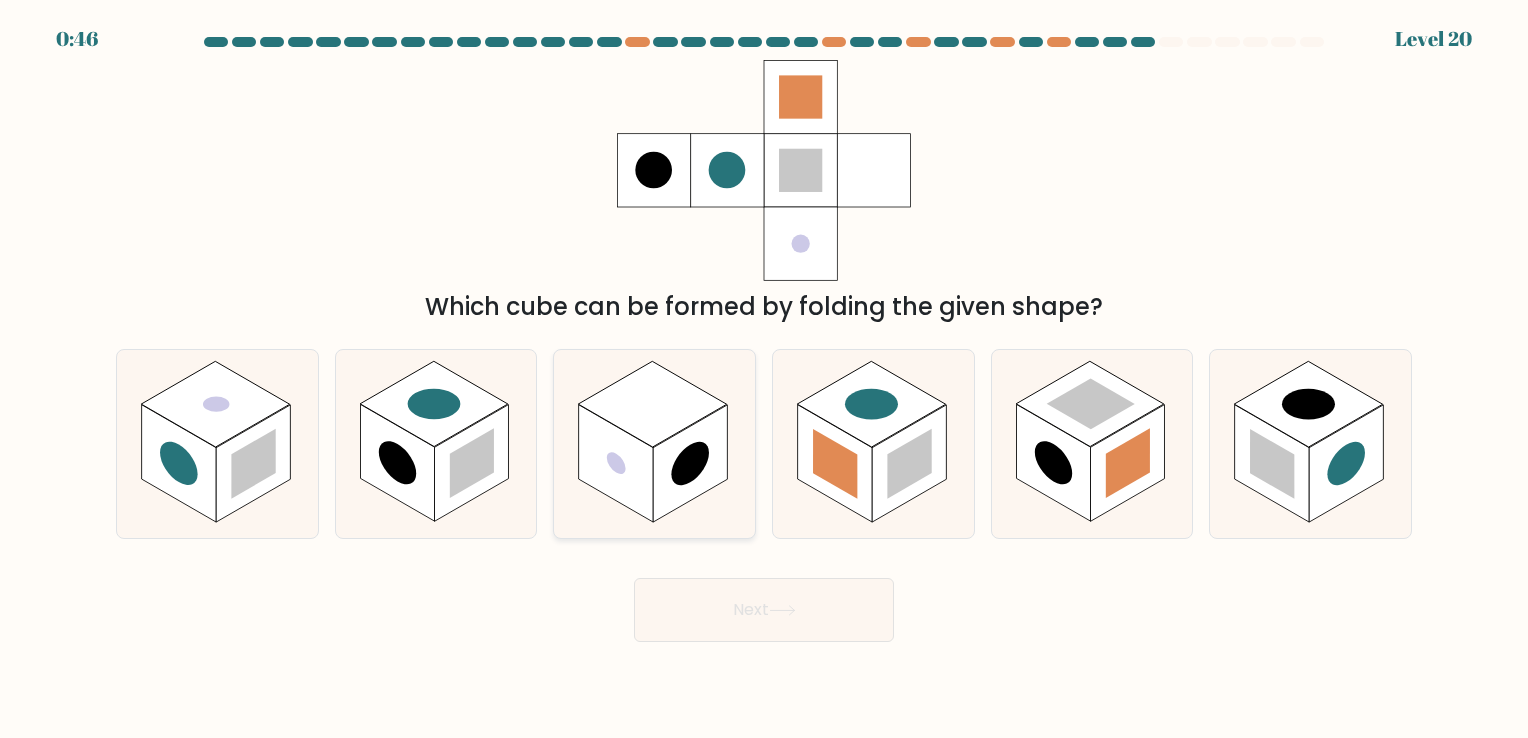 click 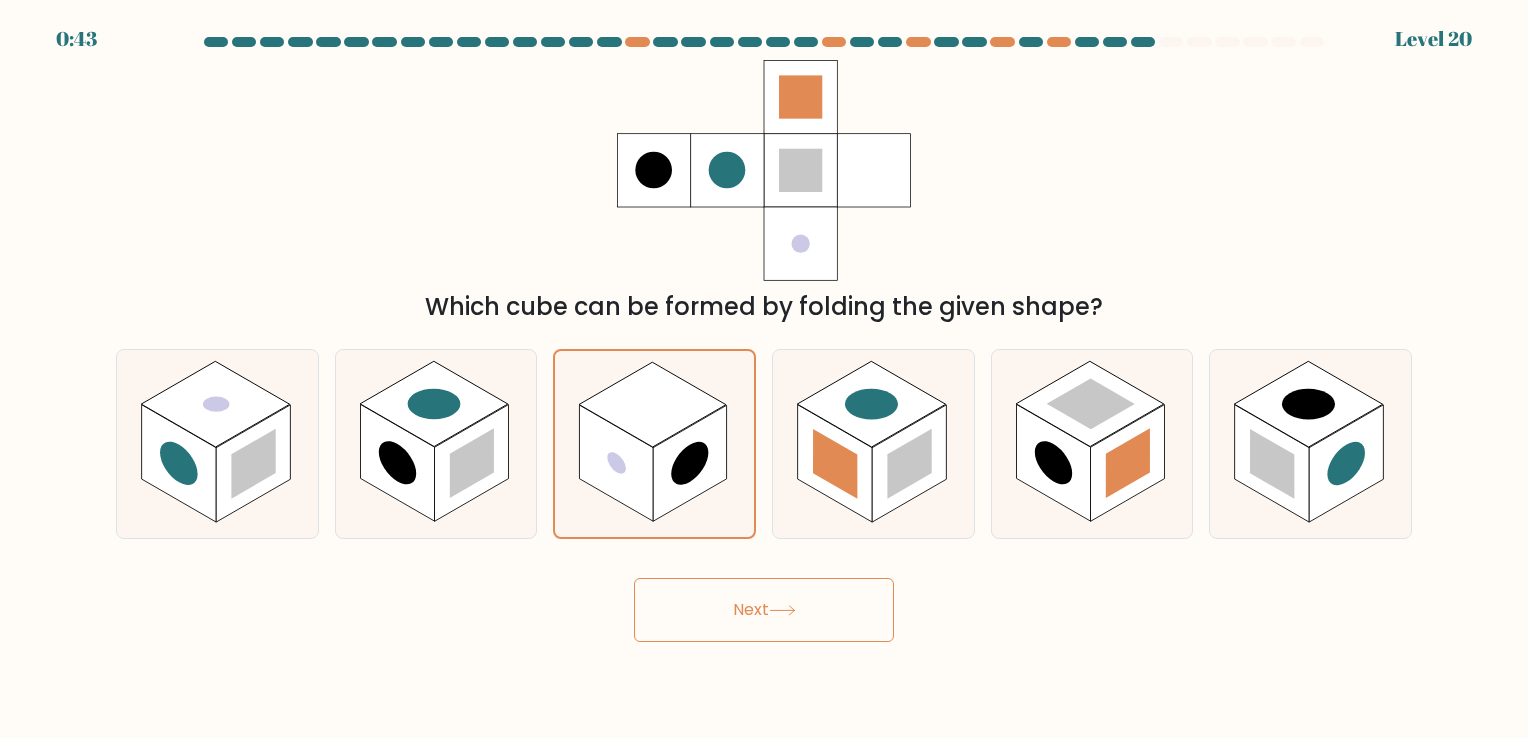 click on "Next" at bounding box center (764, 610) 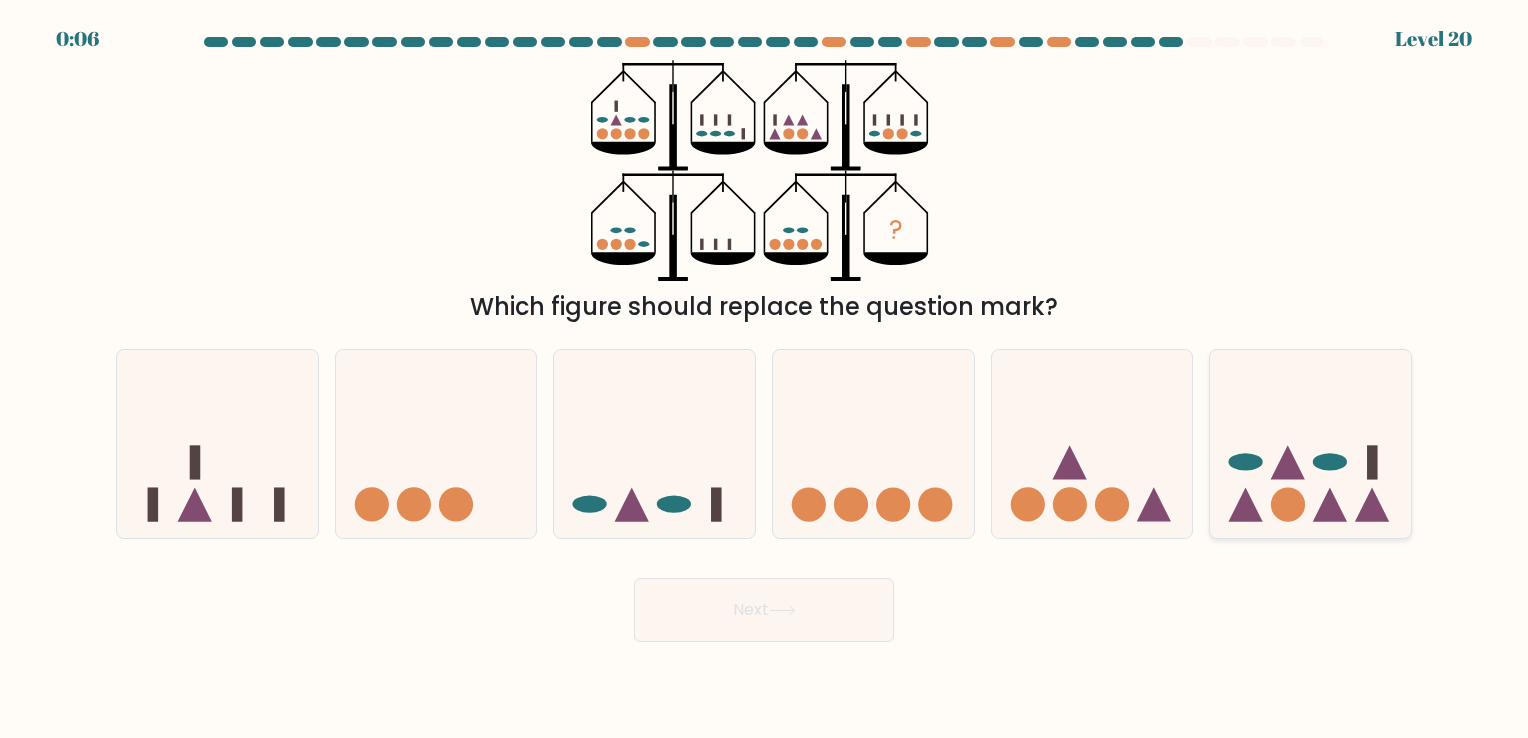 click 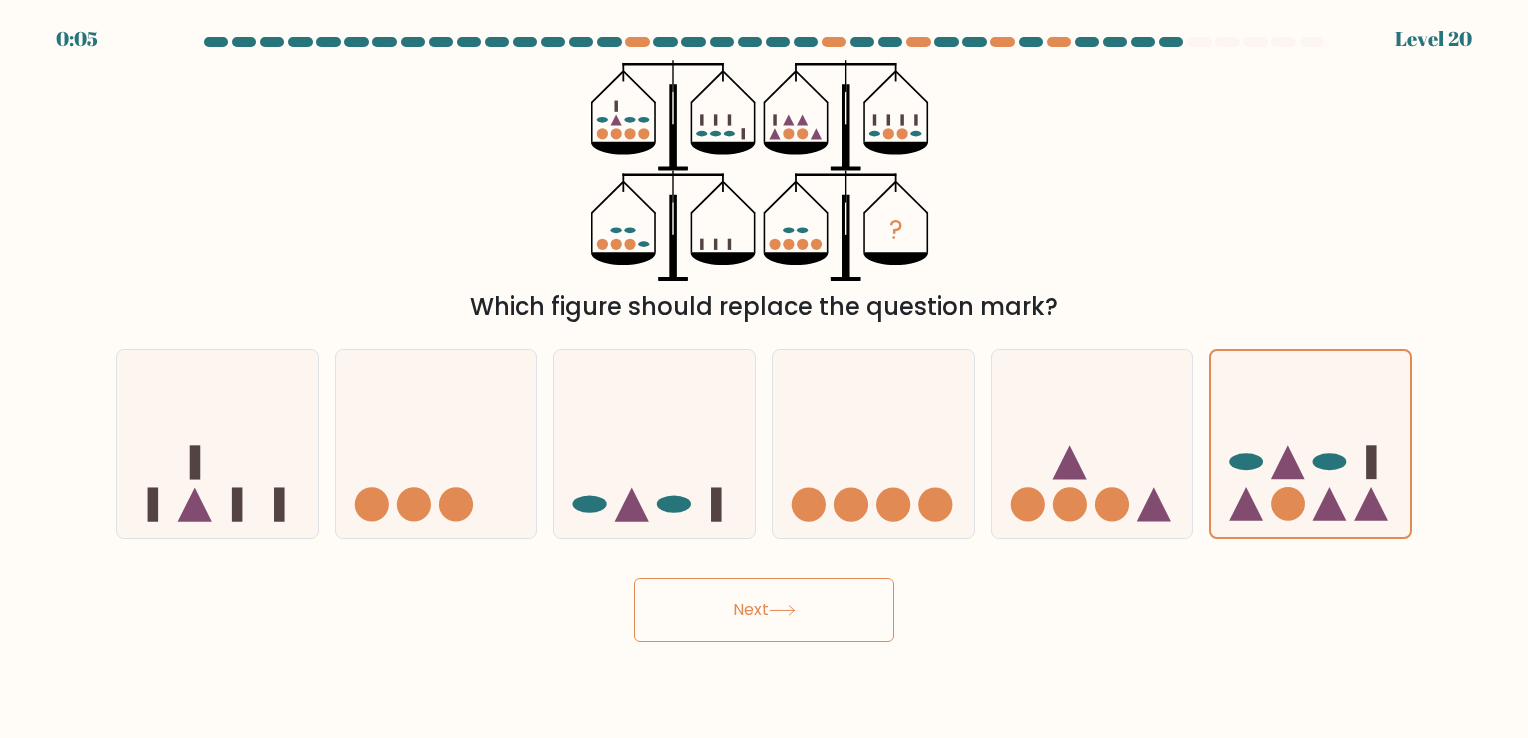 click on "Next" at bounding box center (764, 610) 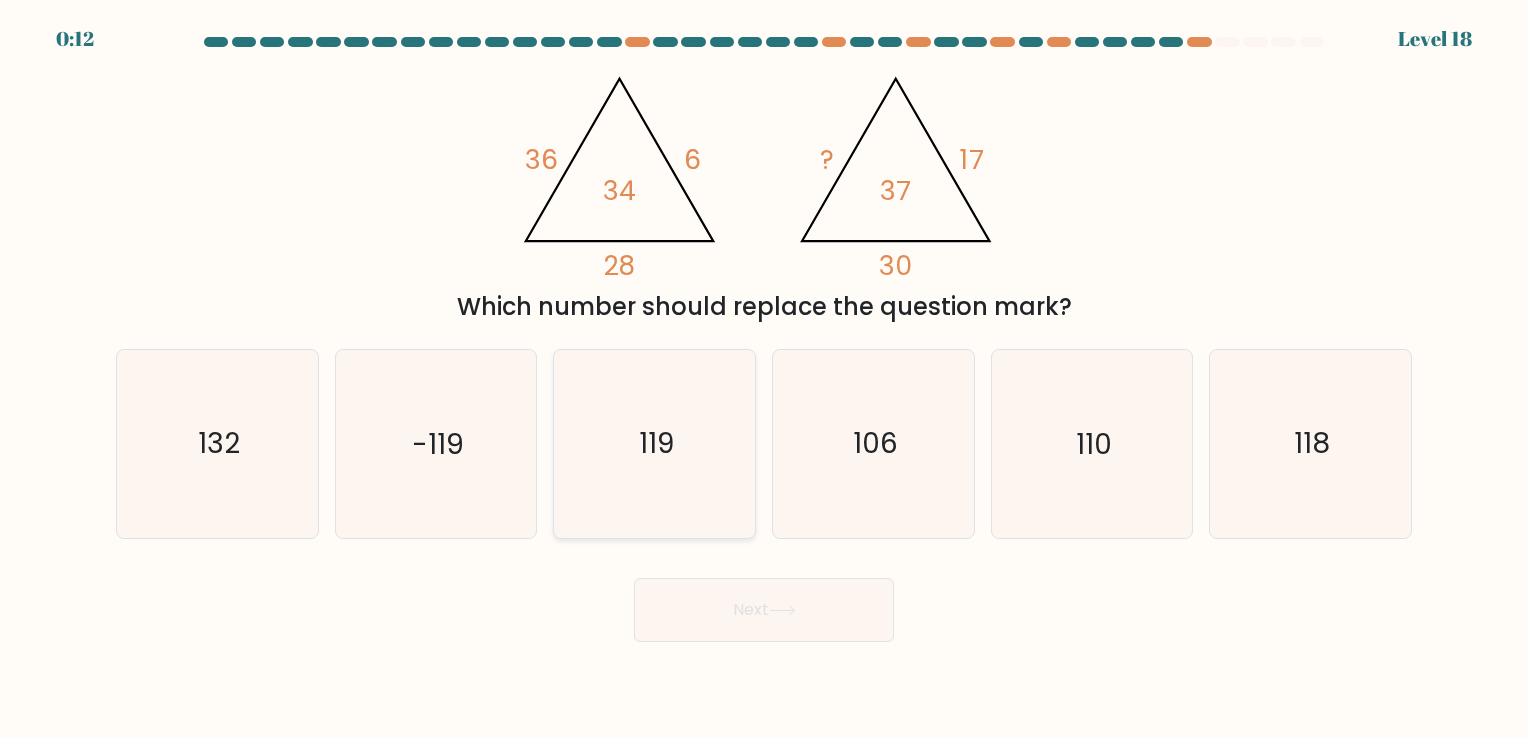 click on "119" 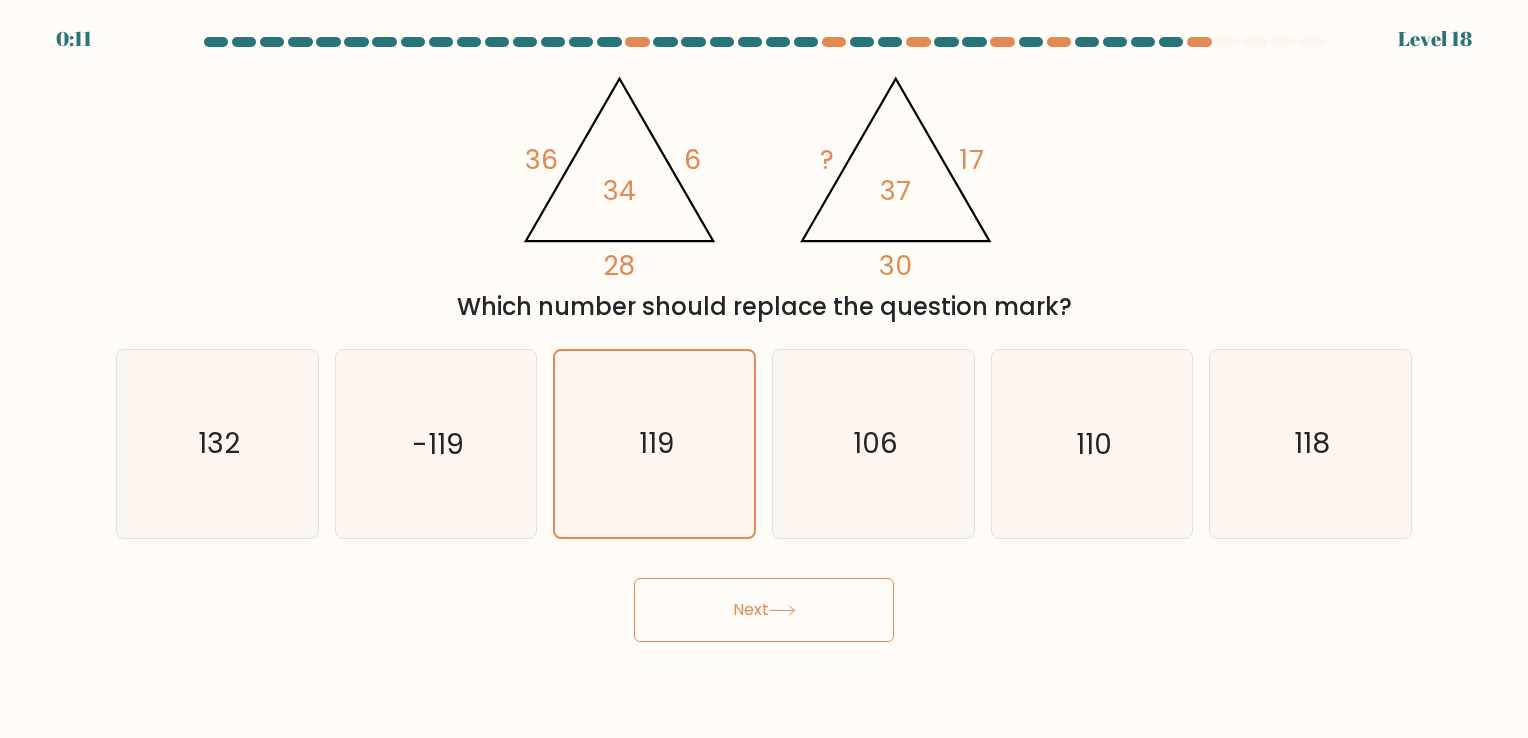 click on "Next" at bounding box center (764, 610) 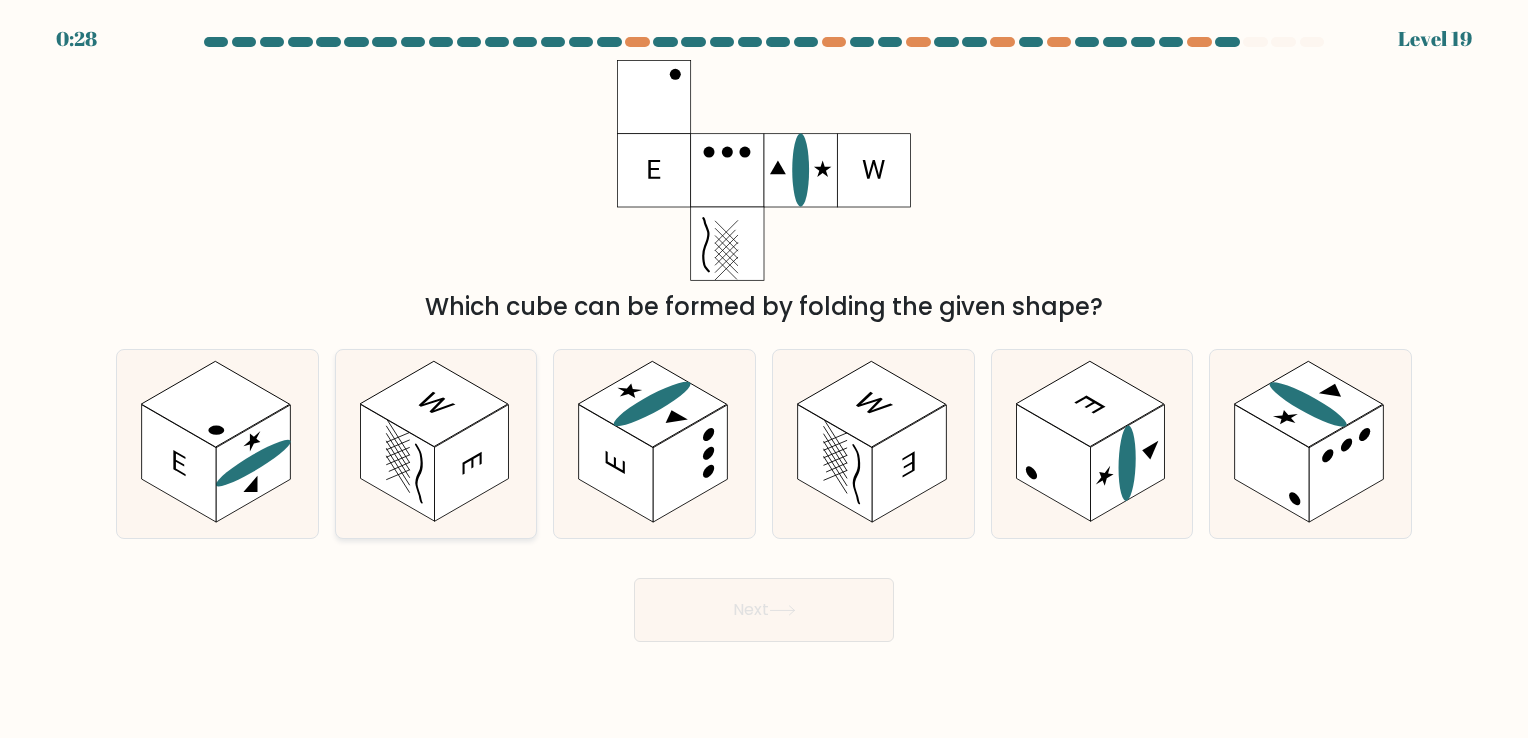 click 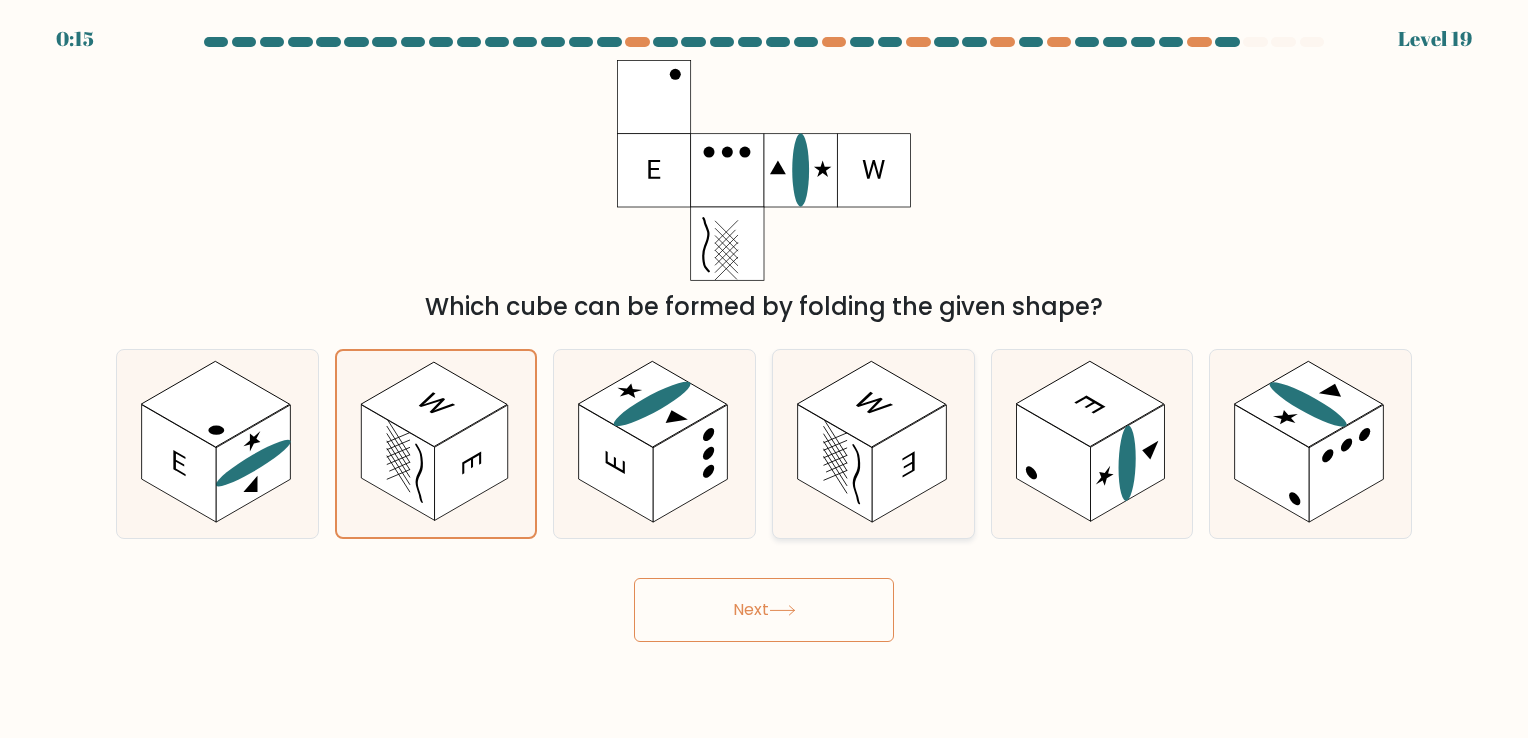 click 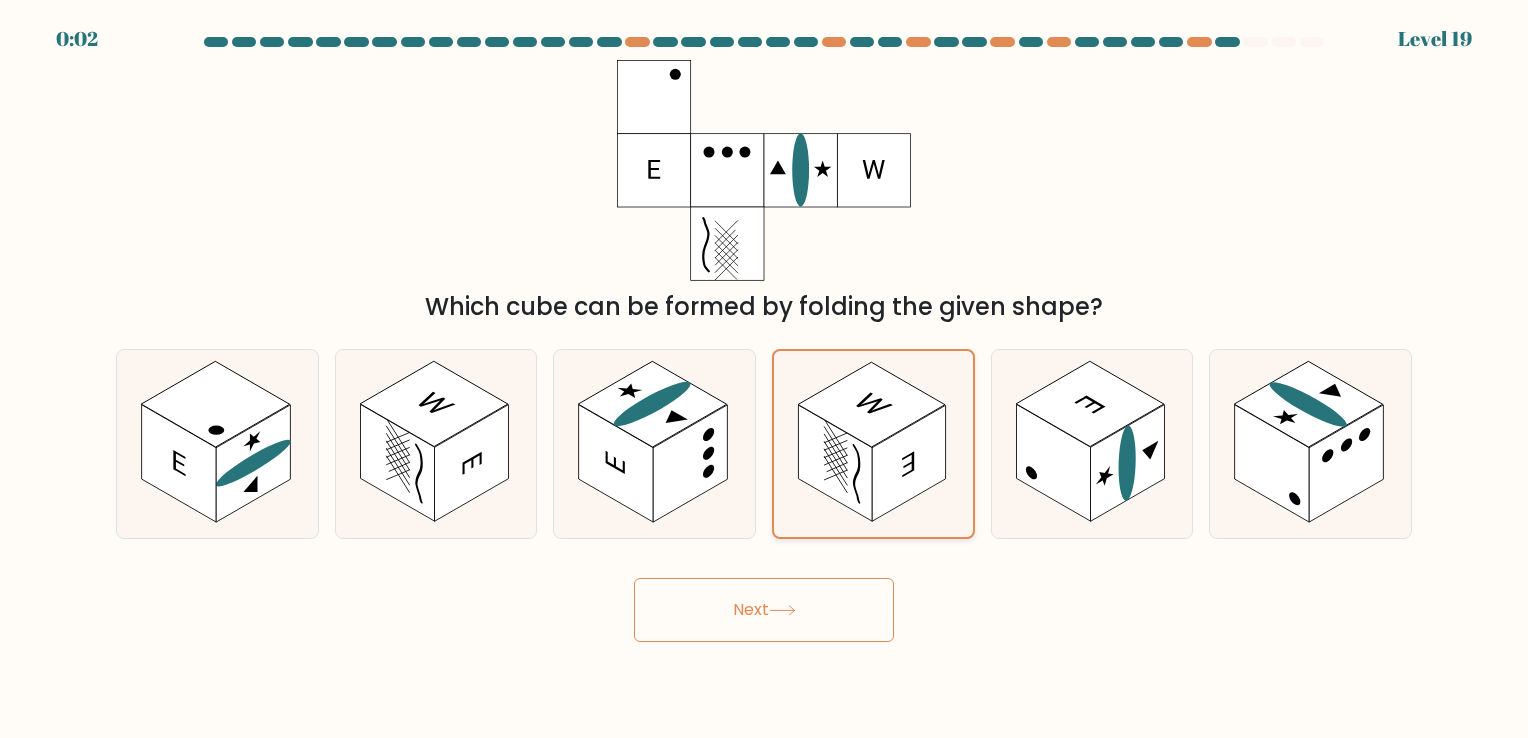 click 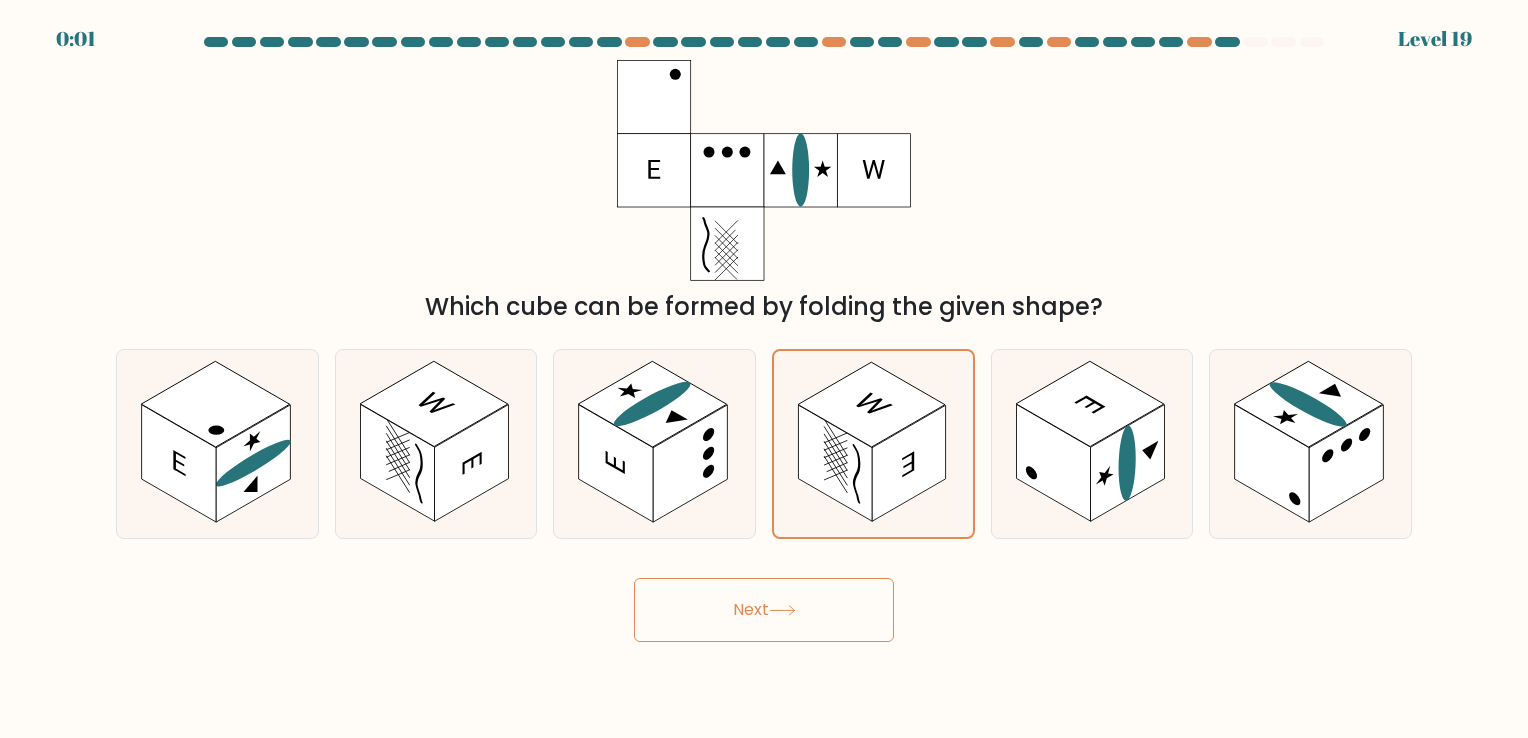 click on "Next" at bounding box center (764, 610) 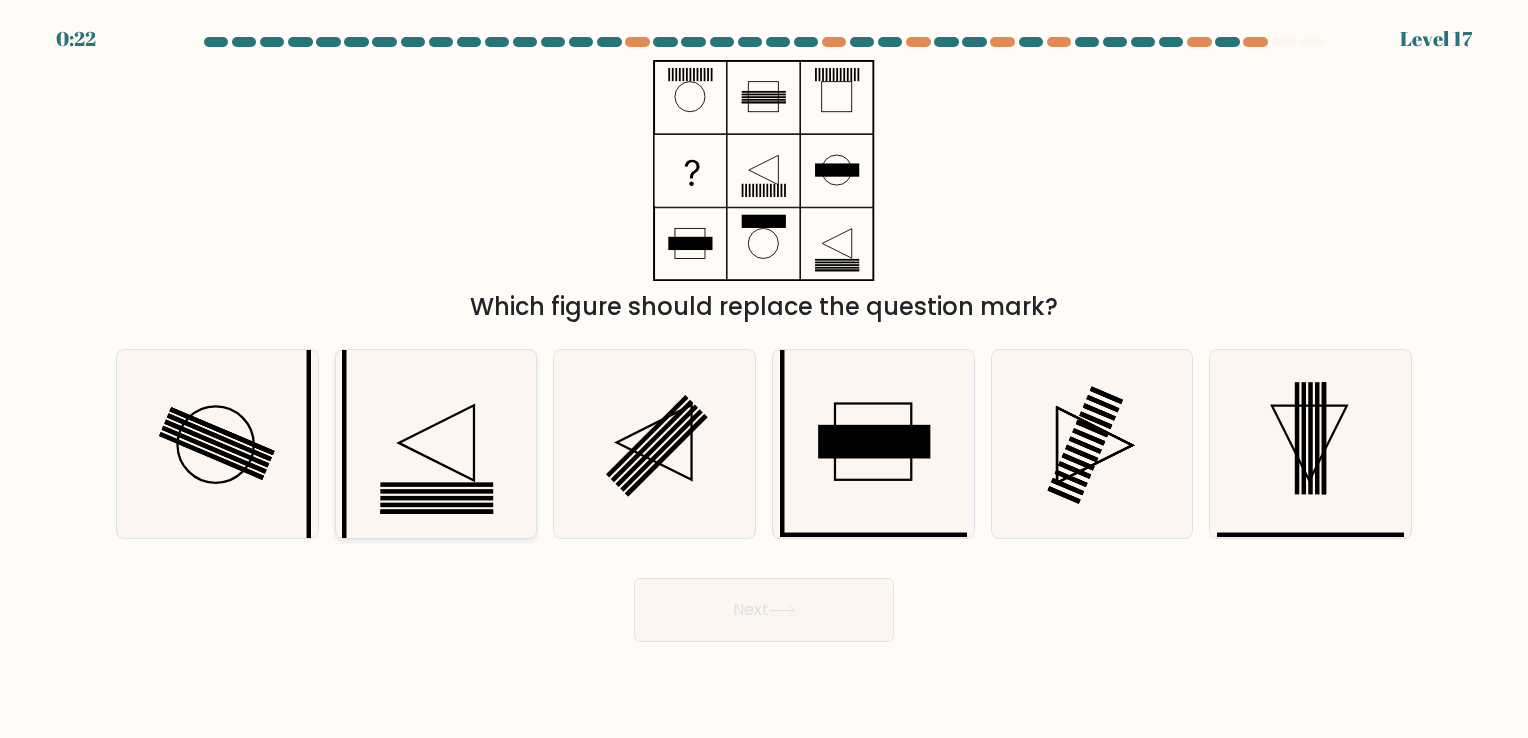 click 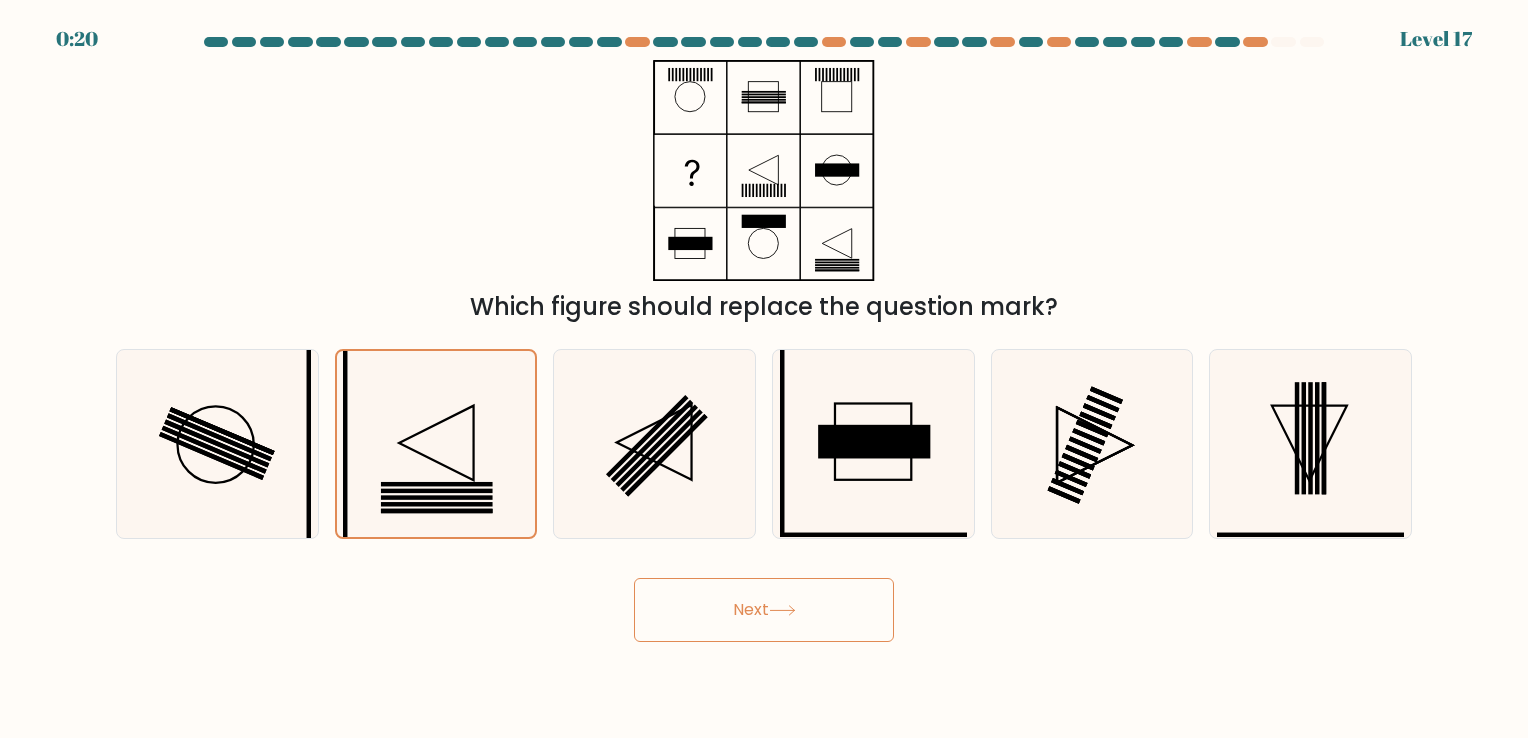 click on "Next" at bounding box center (764, 610) 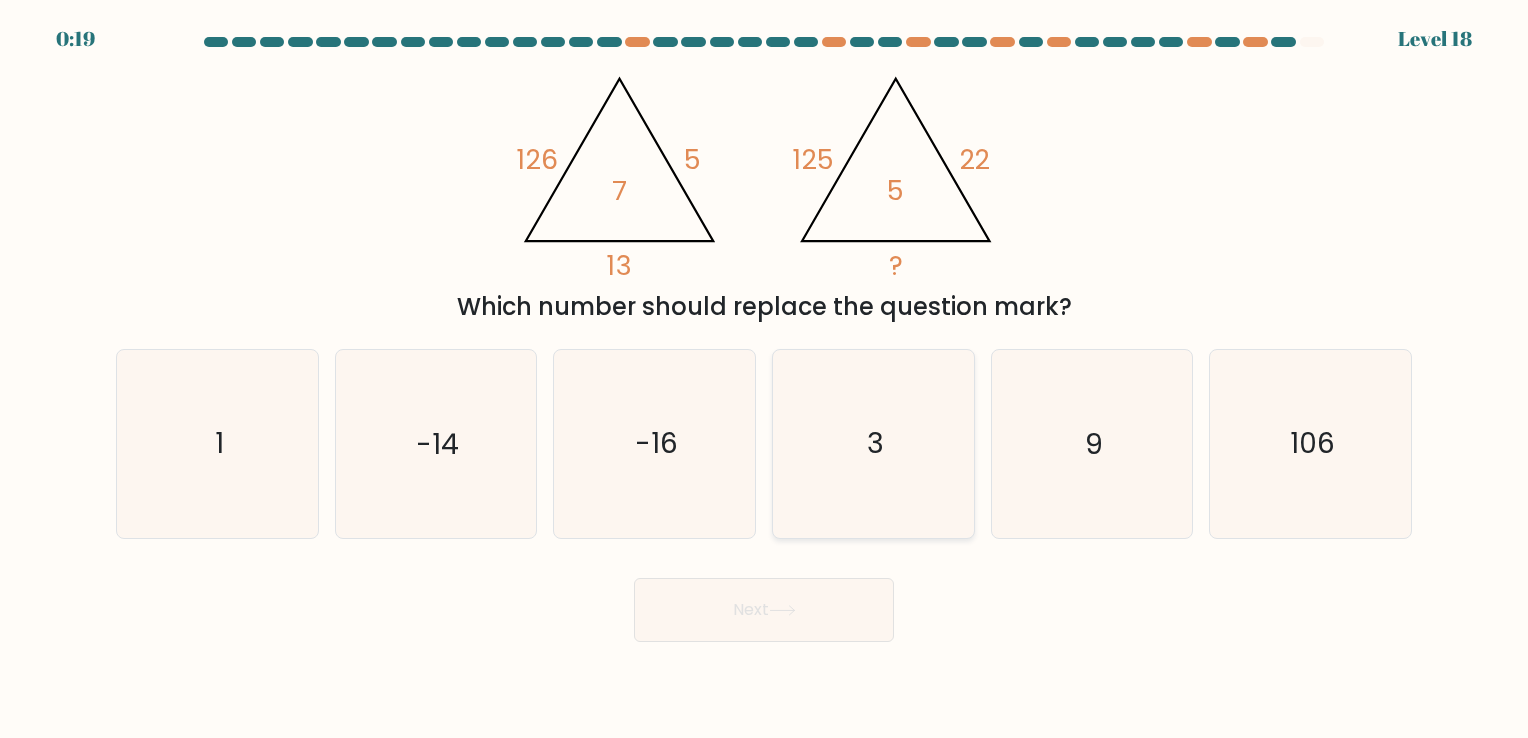 click on "3" 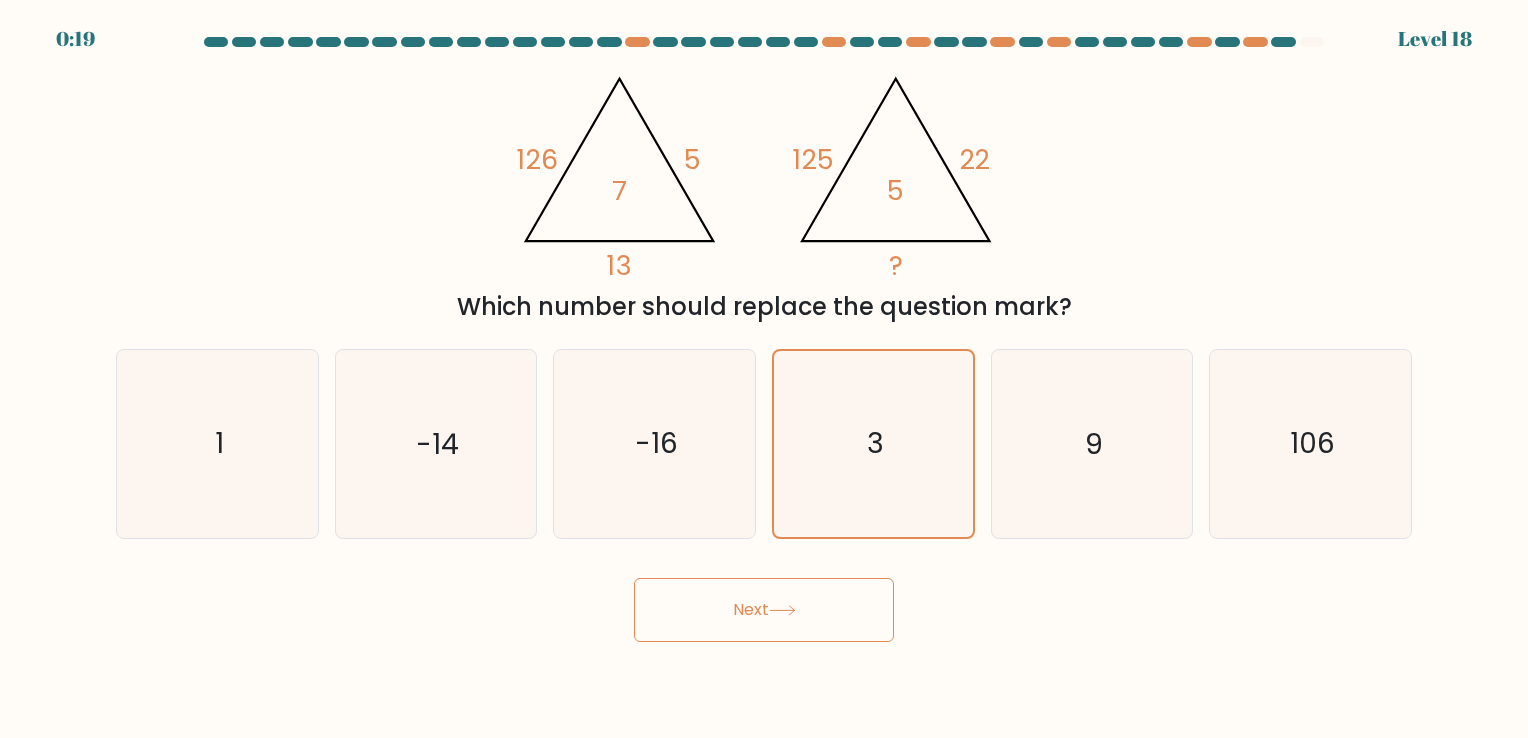 click on "Next" at bounding box center (764, 610) 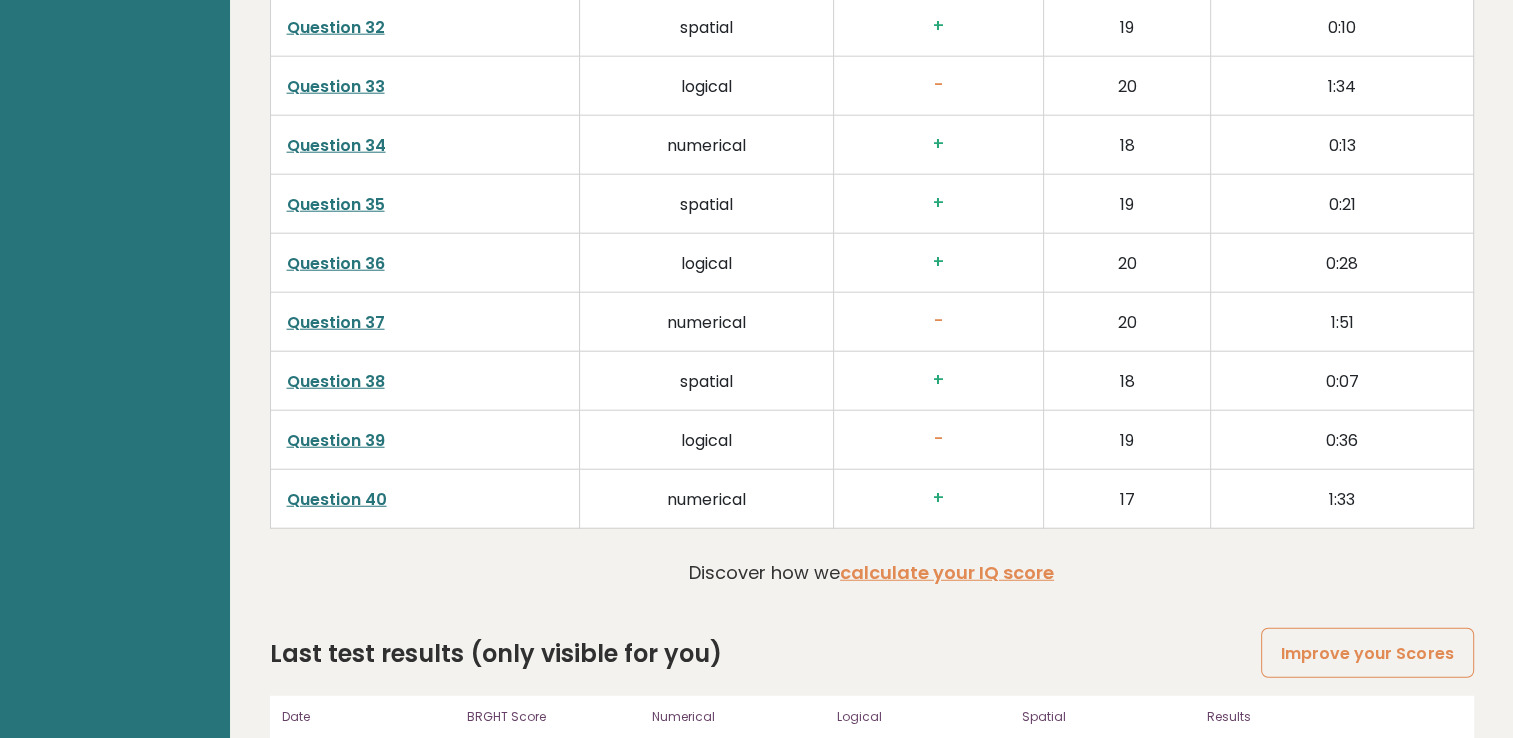 scroll, scrollTop: 5000, scrollLeft: 0, axis: vertical 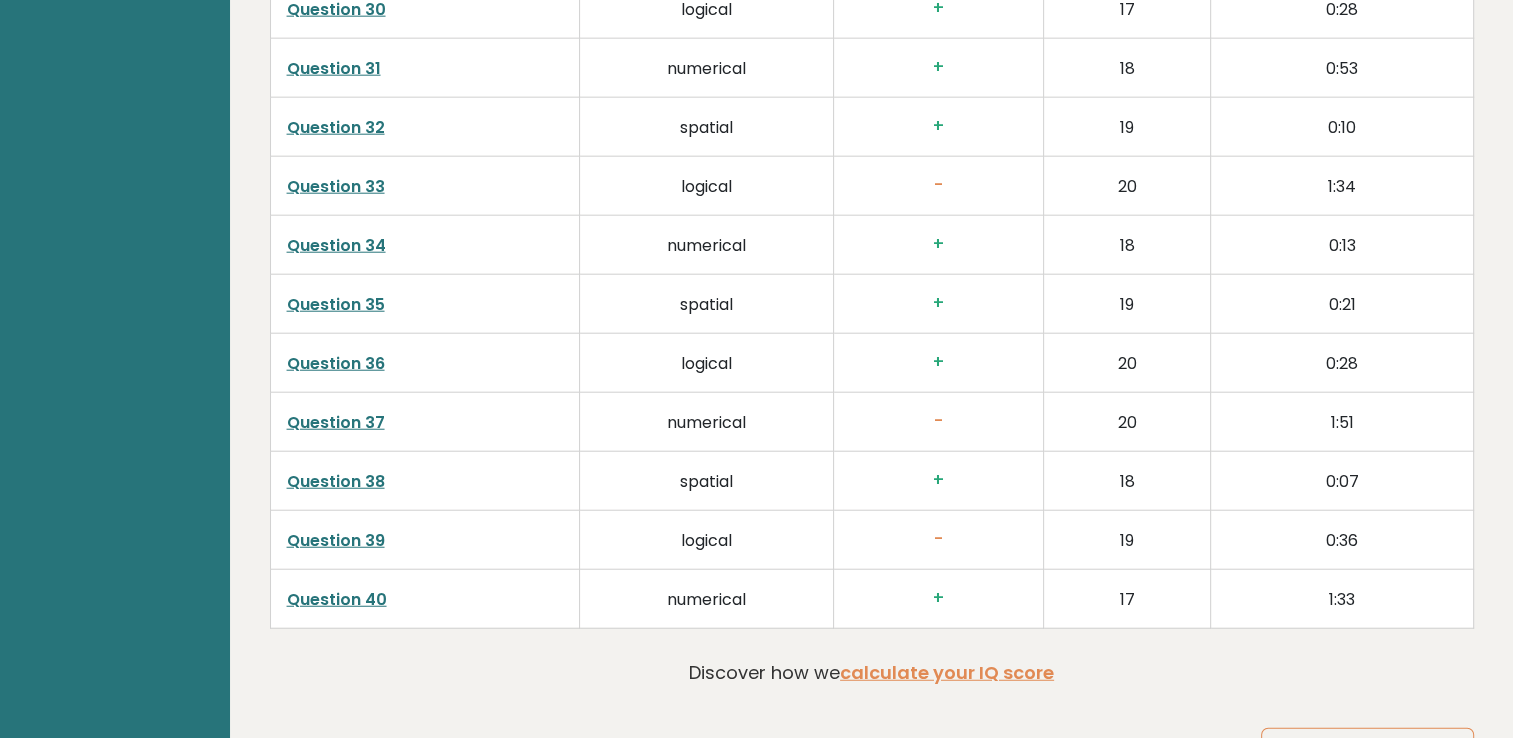 click on "Question
39" at bounding box center [336, 540] 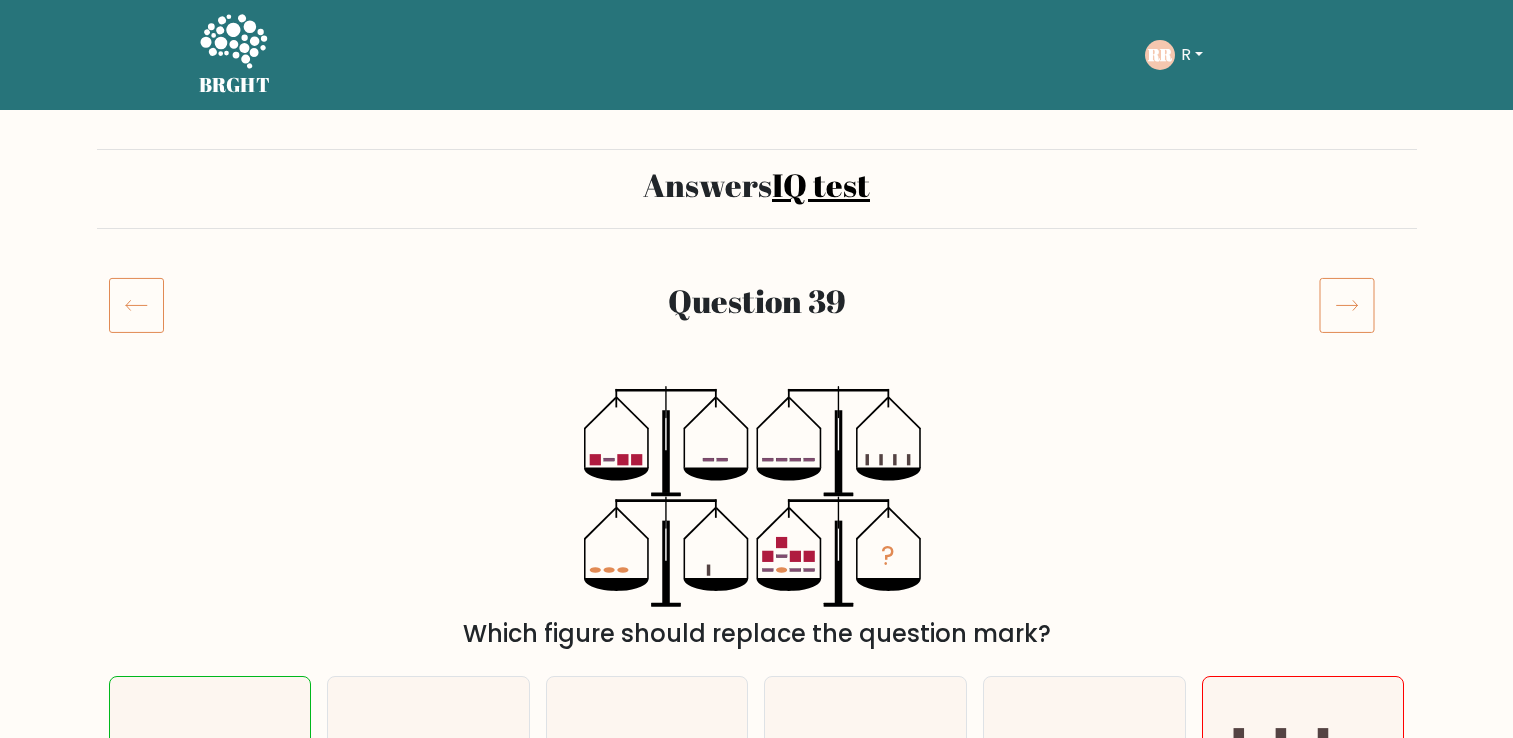 scroll, scrollTop: 0, scrollLeft: 0, axis: both 